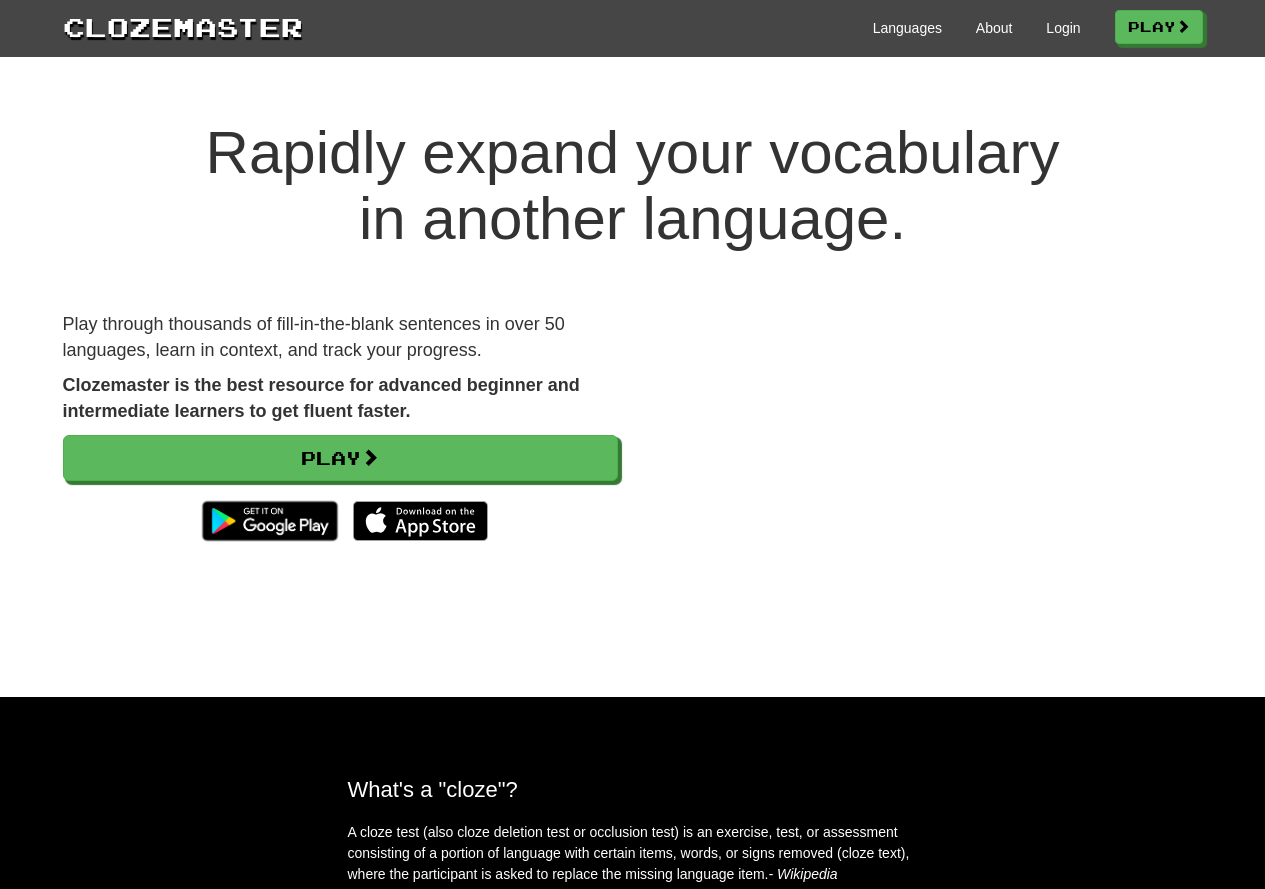 scroll, scrollTop: 0, scrollLeft: 0, axis: both 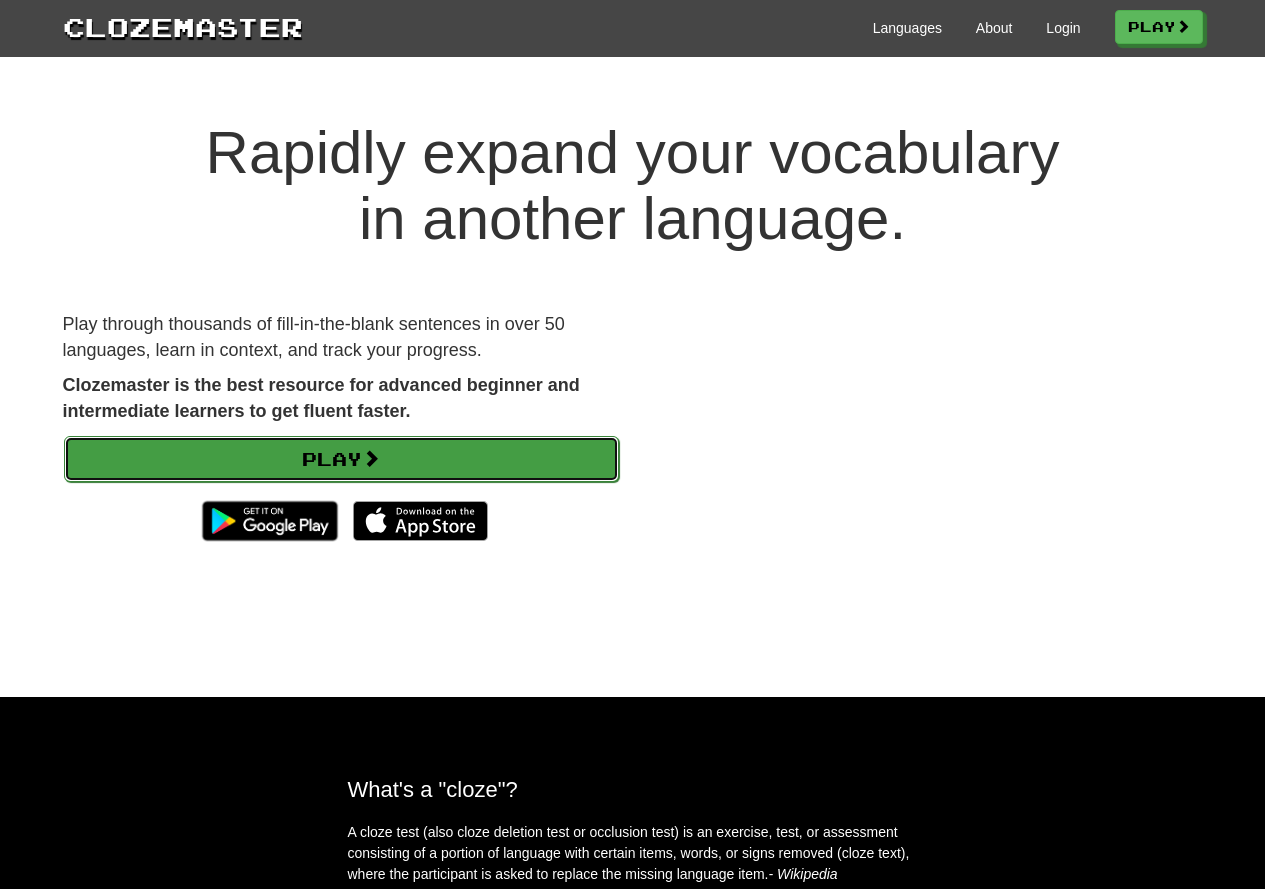 click on "Play" at bounding box center (341, 459) 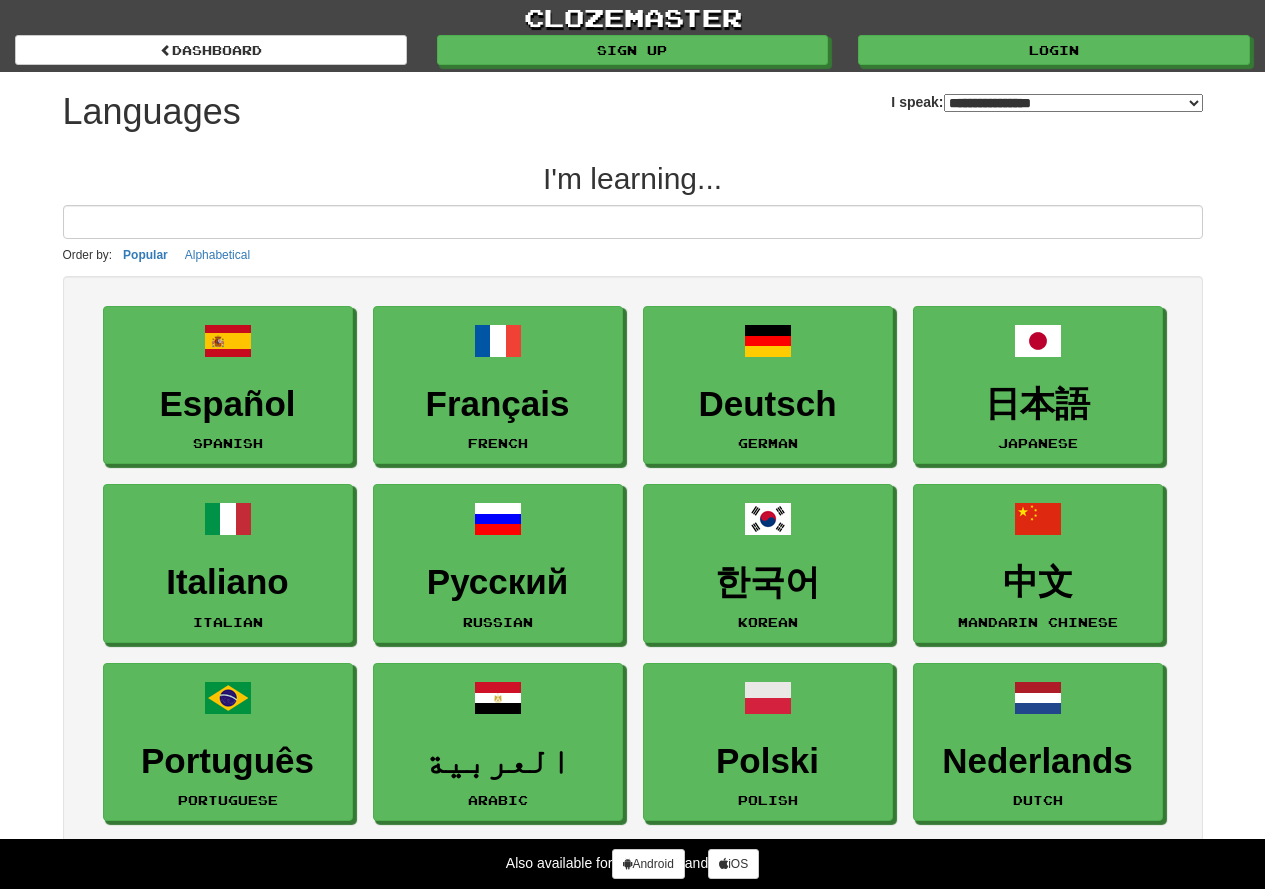 select on "*******" 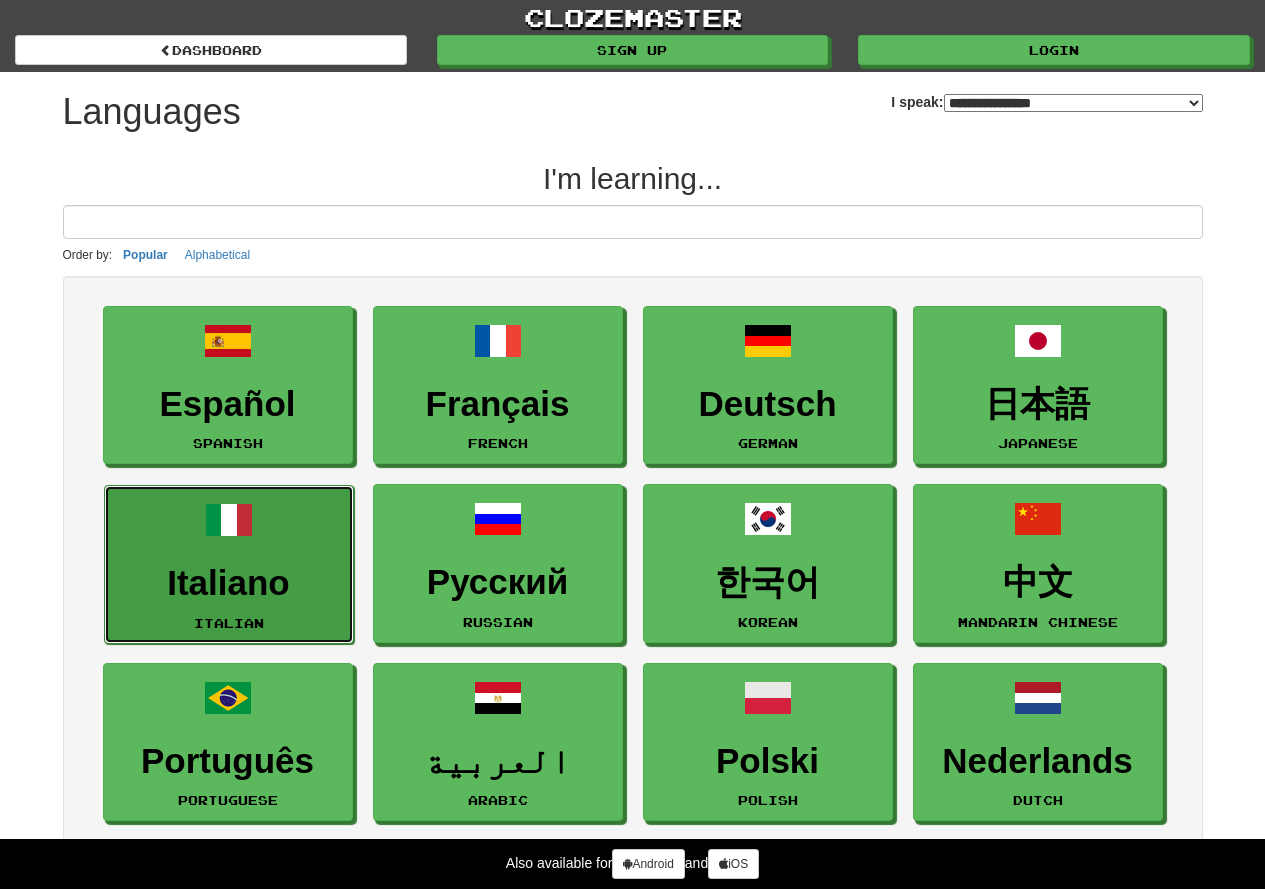 click on "Italiano Italian" at bounding box center (229, 564) 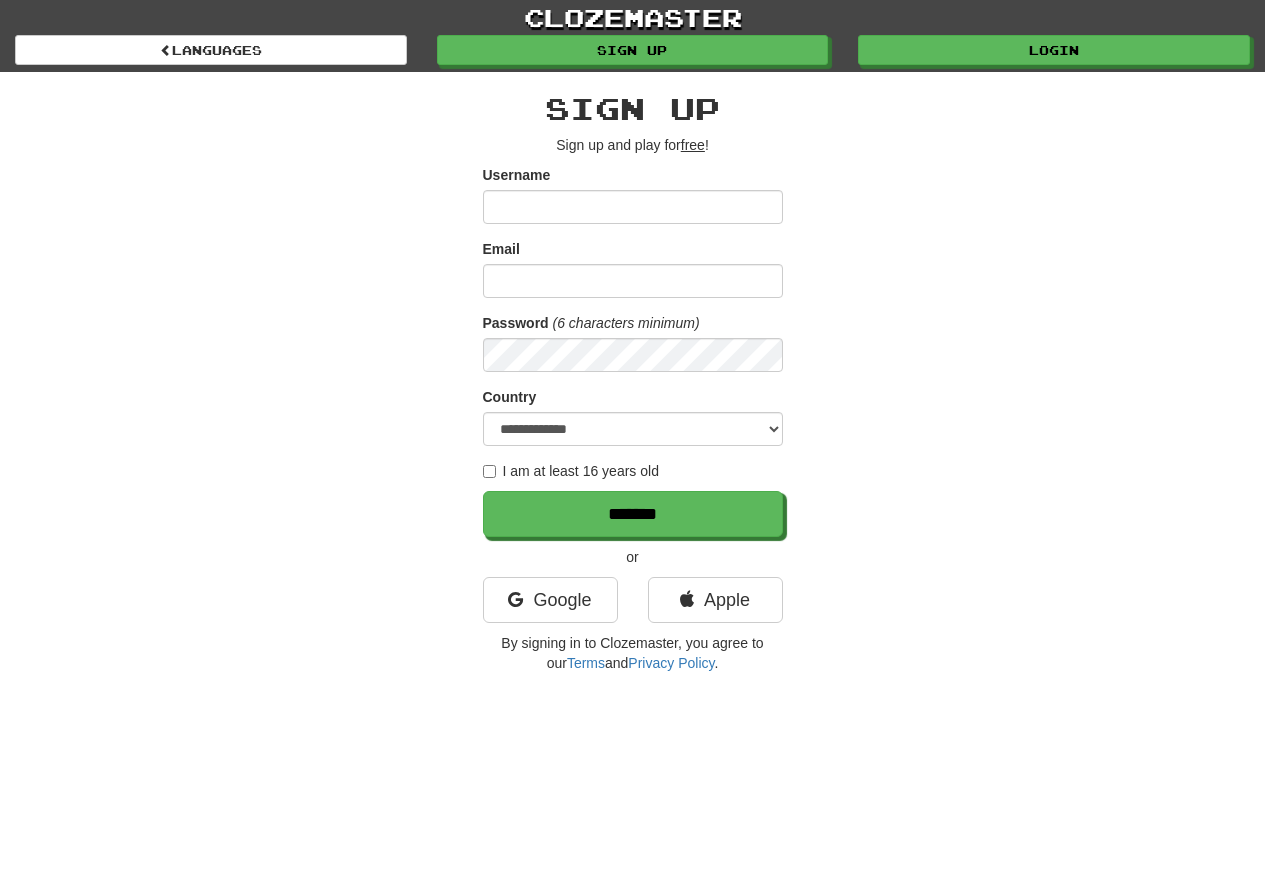scroll, scrollTop: 0, scrollLeft: 0, axis: both 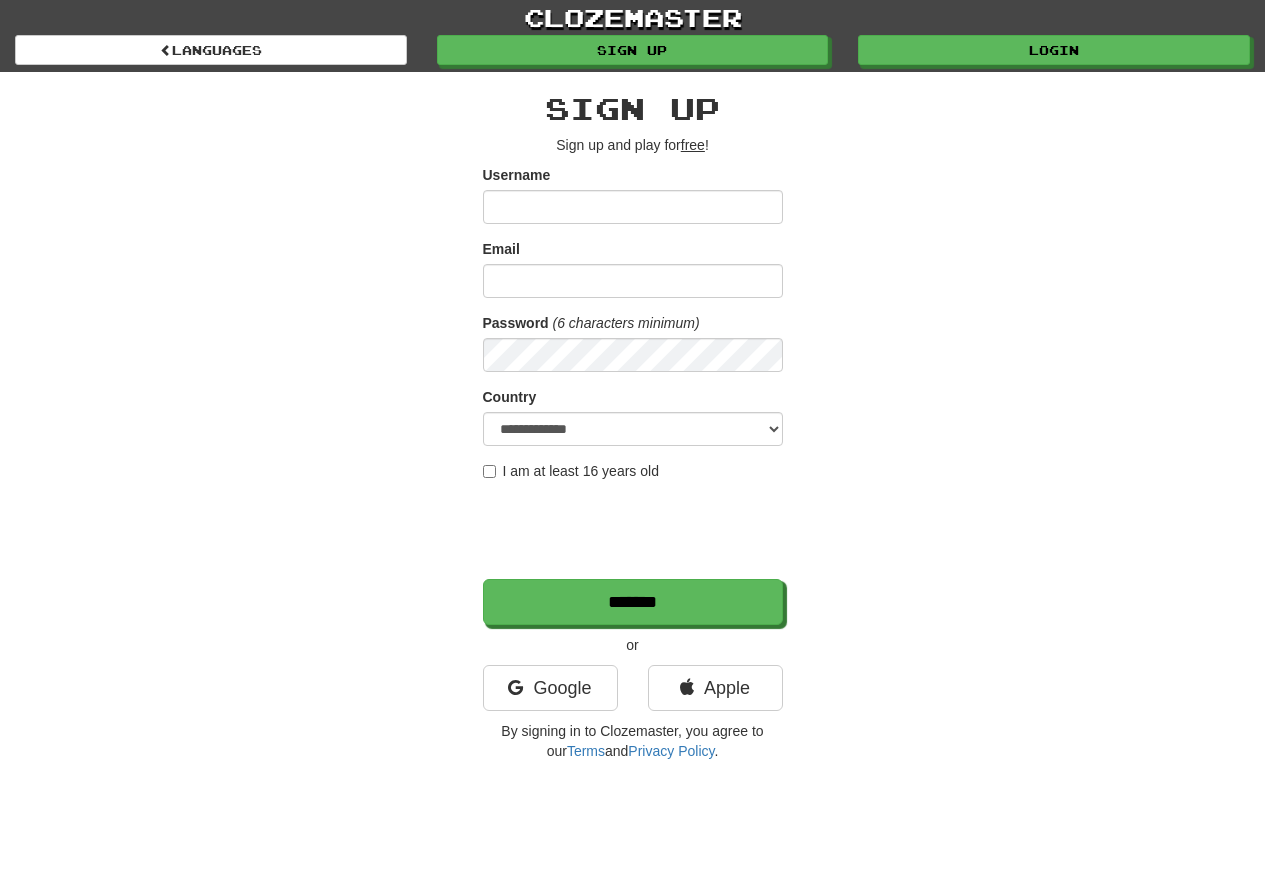 click on "Username" at bounding box center [633, 207] 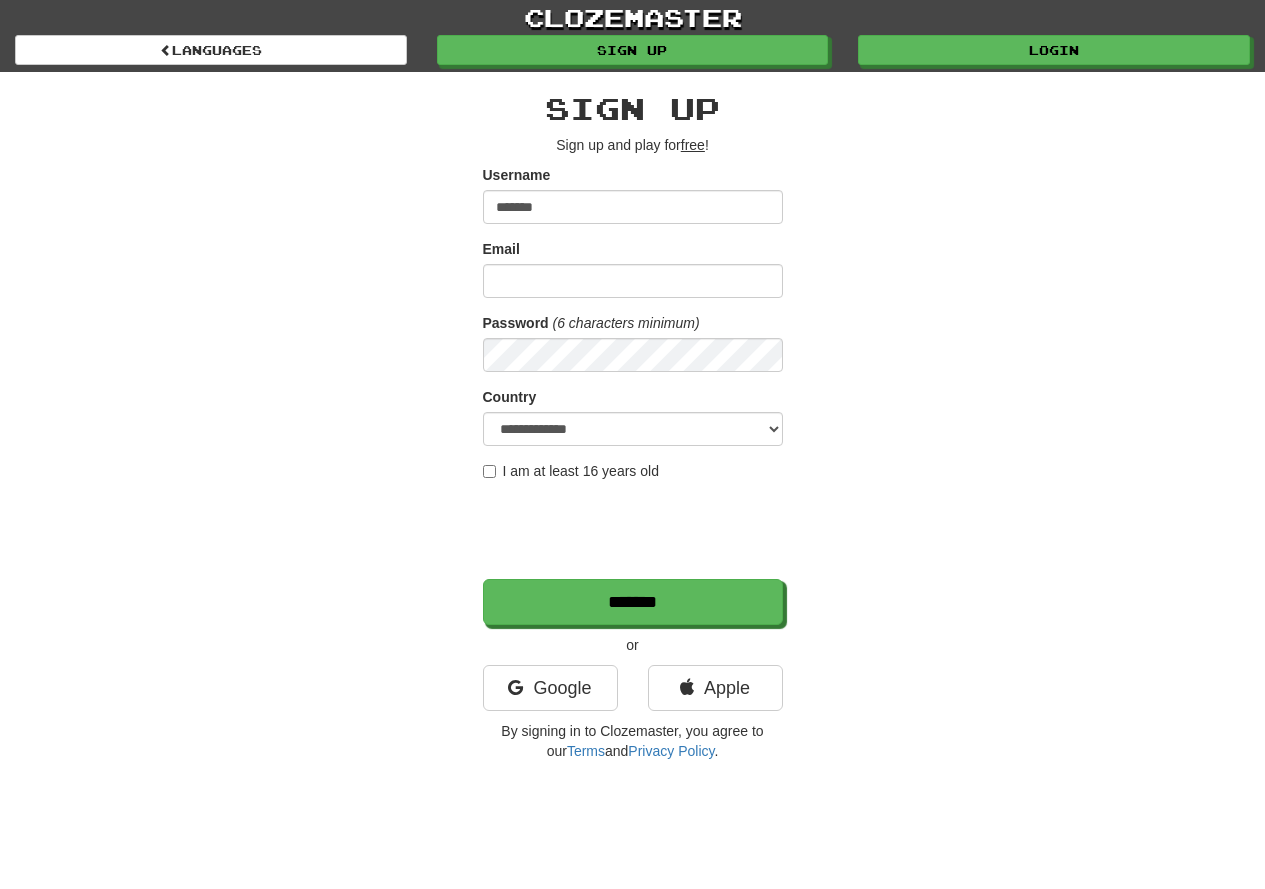type on "*******" 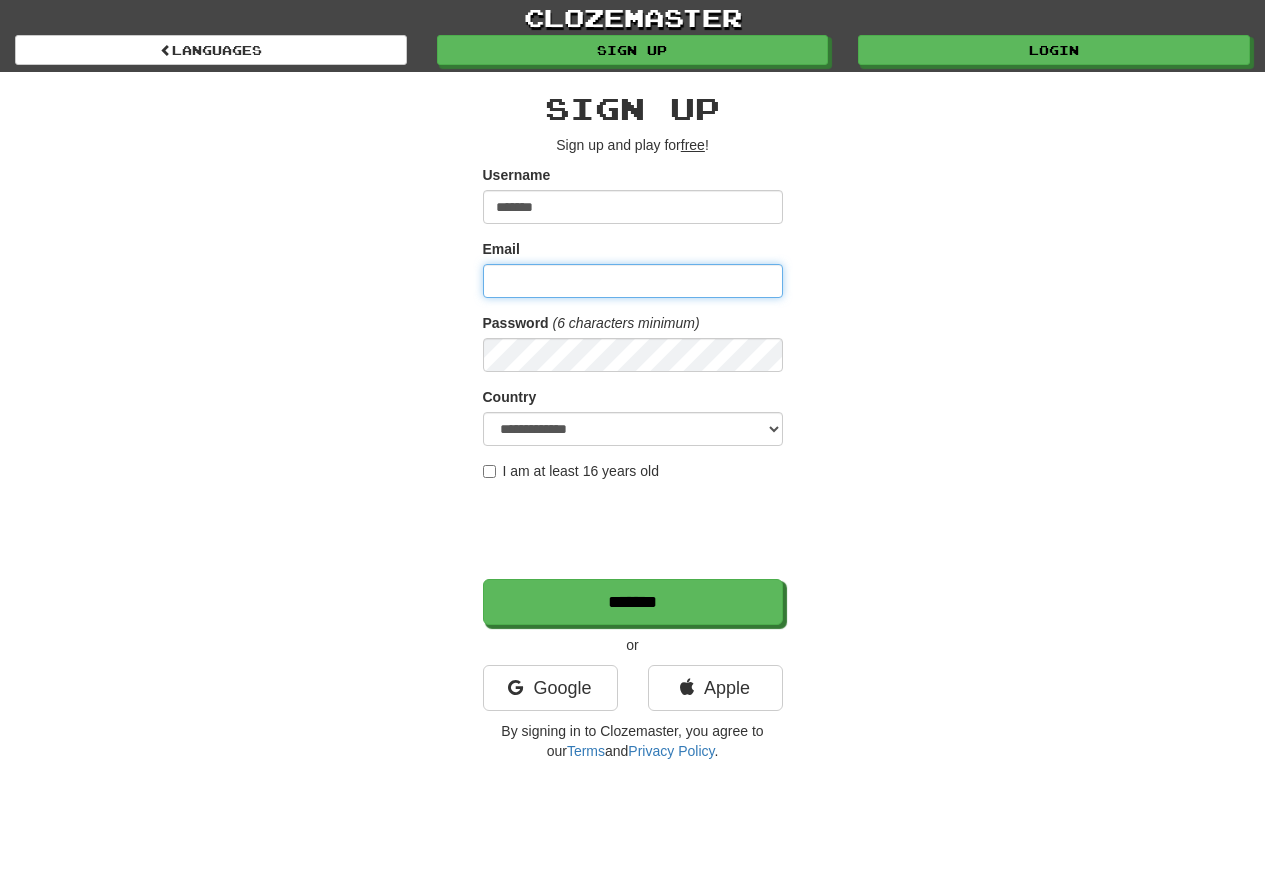 click on "Email" at bounding box center [633, 281] 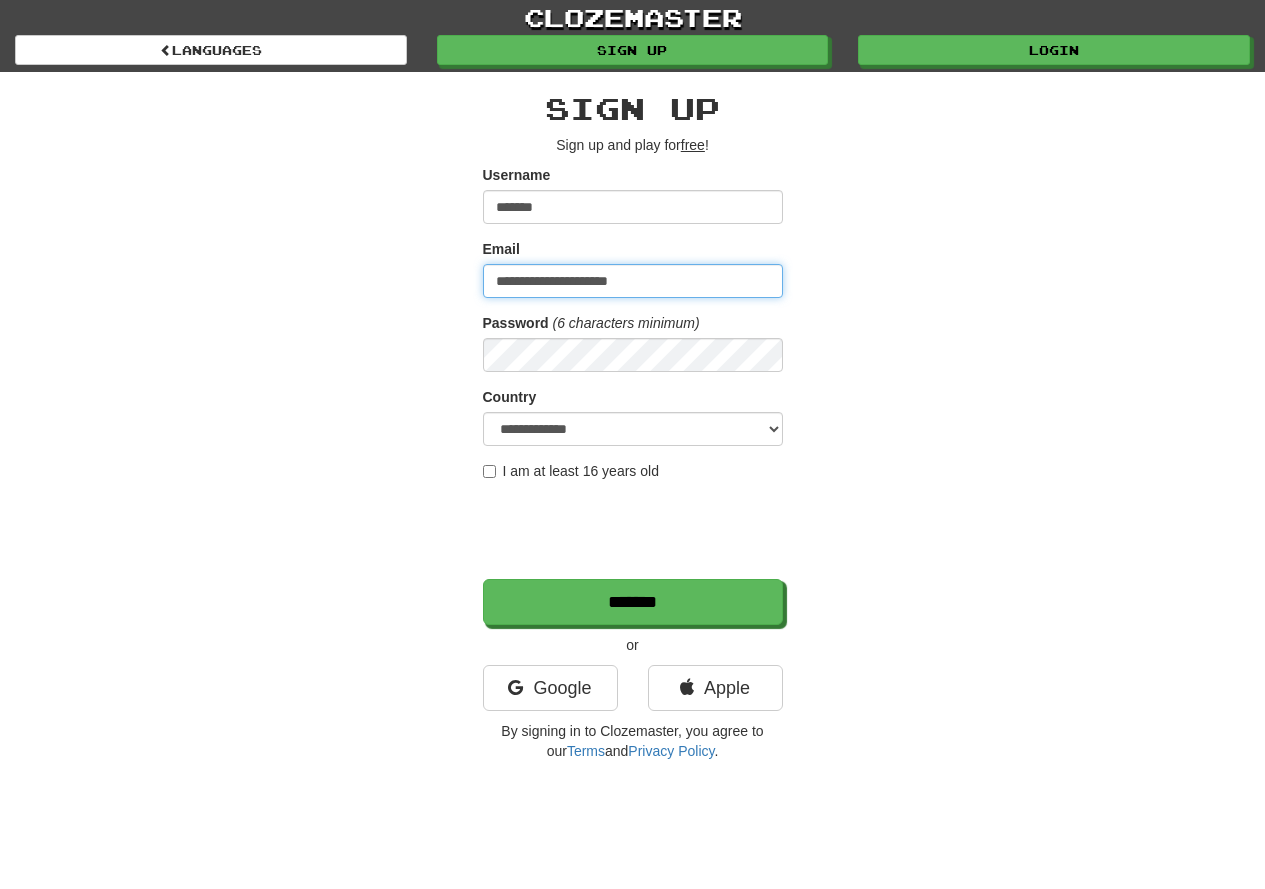 type on "**********" 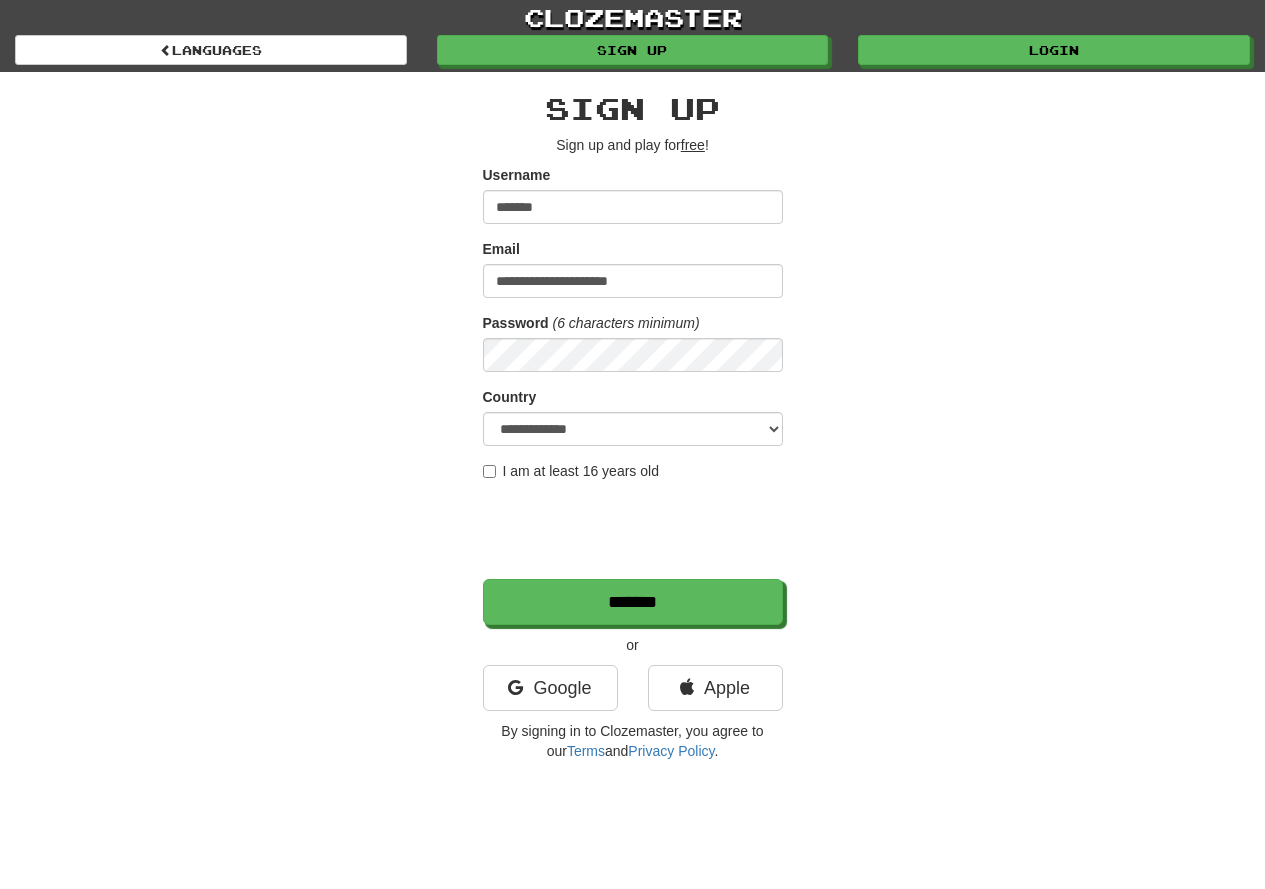 click on "I am at least 16 years old" at bounding box center [571, 471] 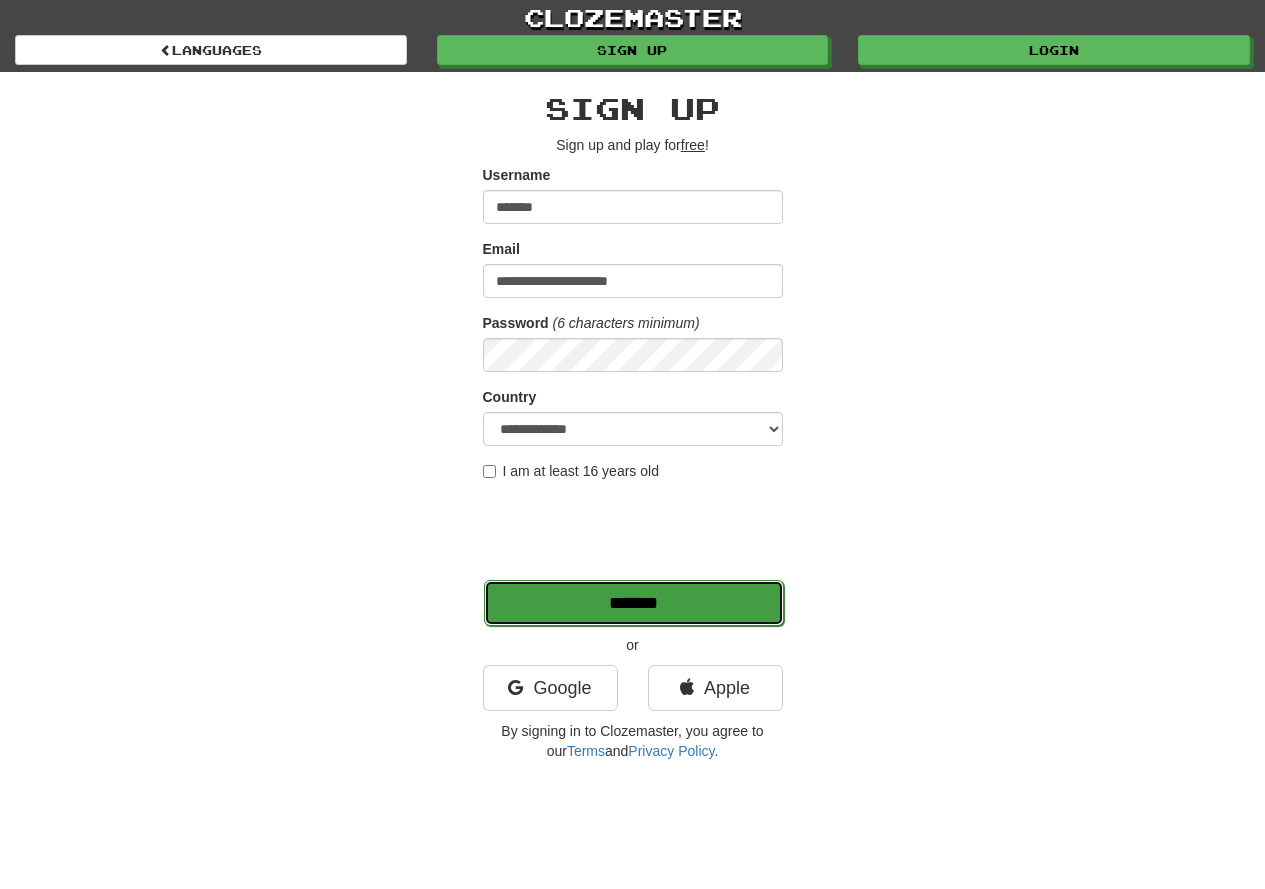 click on "*******" at bounding box center [634, 603] 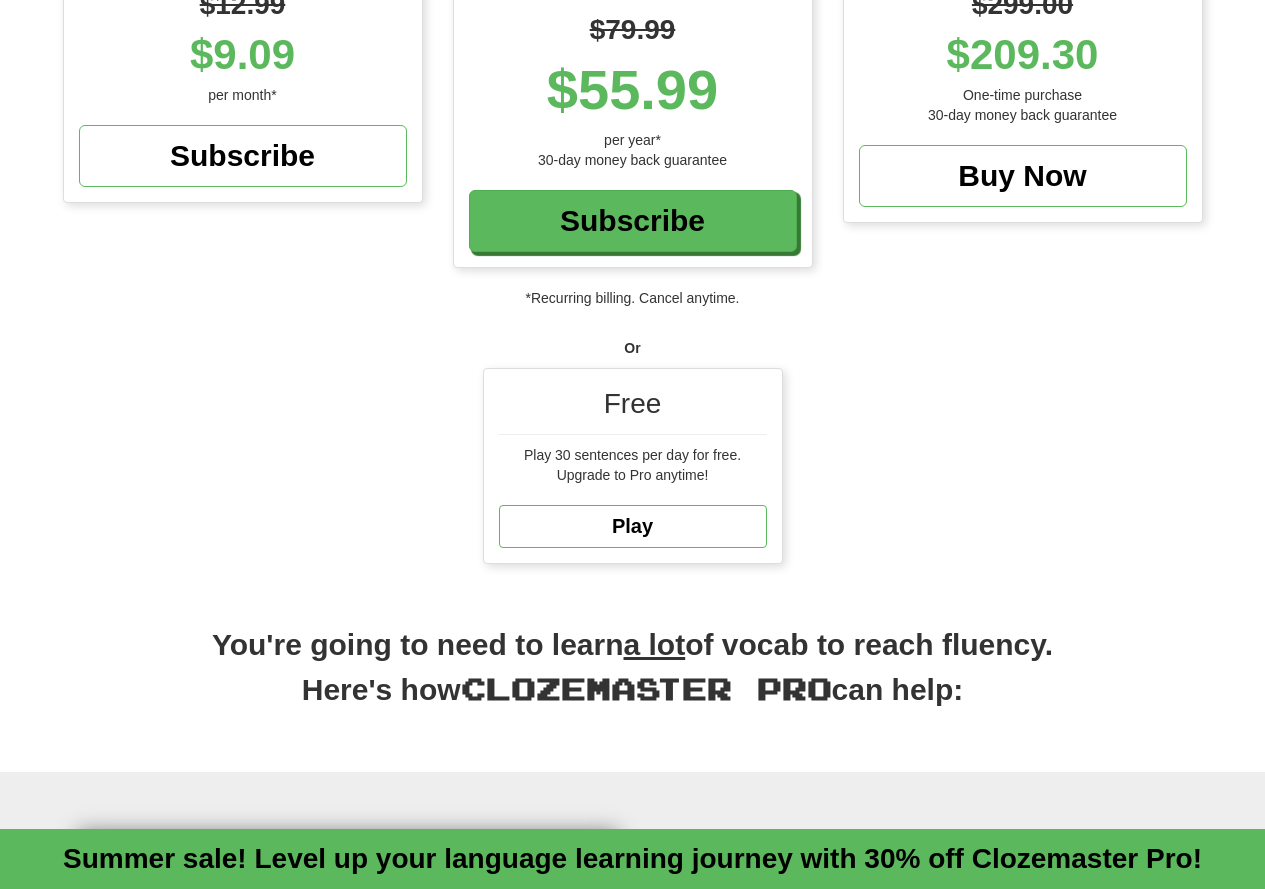 scroll, scrollTop: 400, scrollLeft: 0, axis: vertical 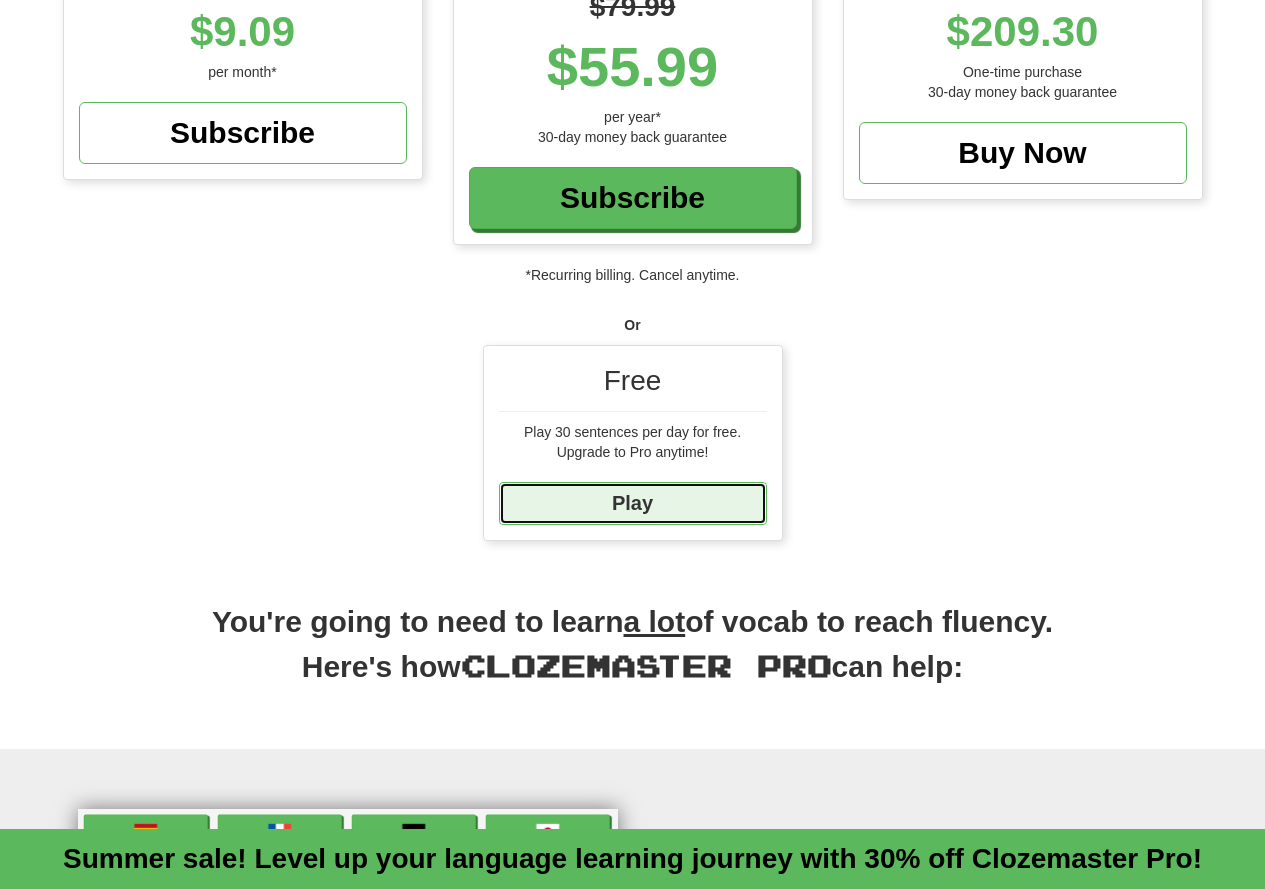 click on "Play" at bounding box center [633, 503] 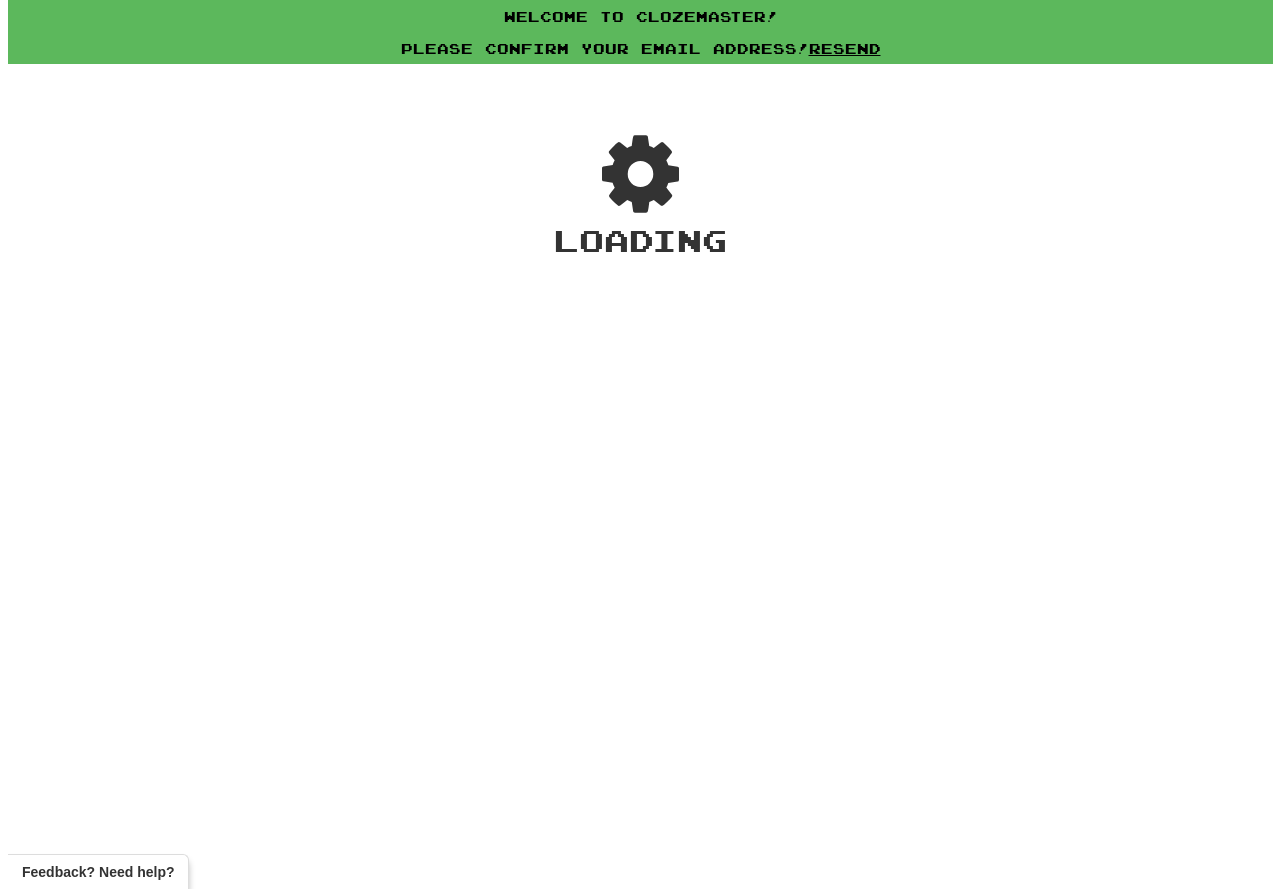 scroll, scrollTop: 0, scrollLeft: 0, axis: both 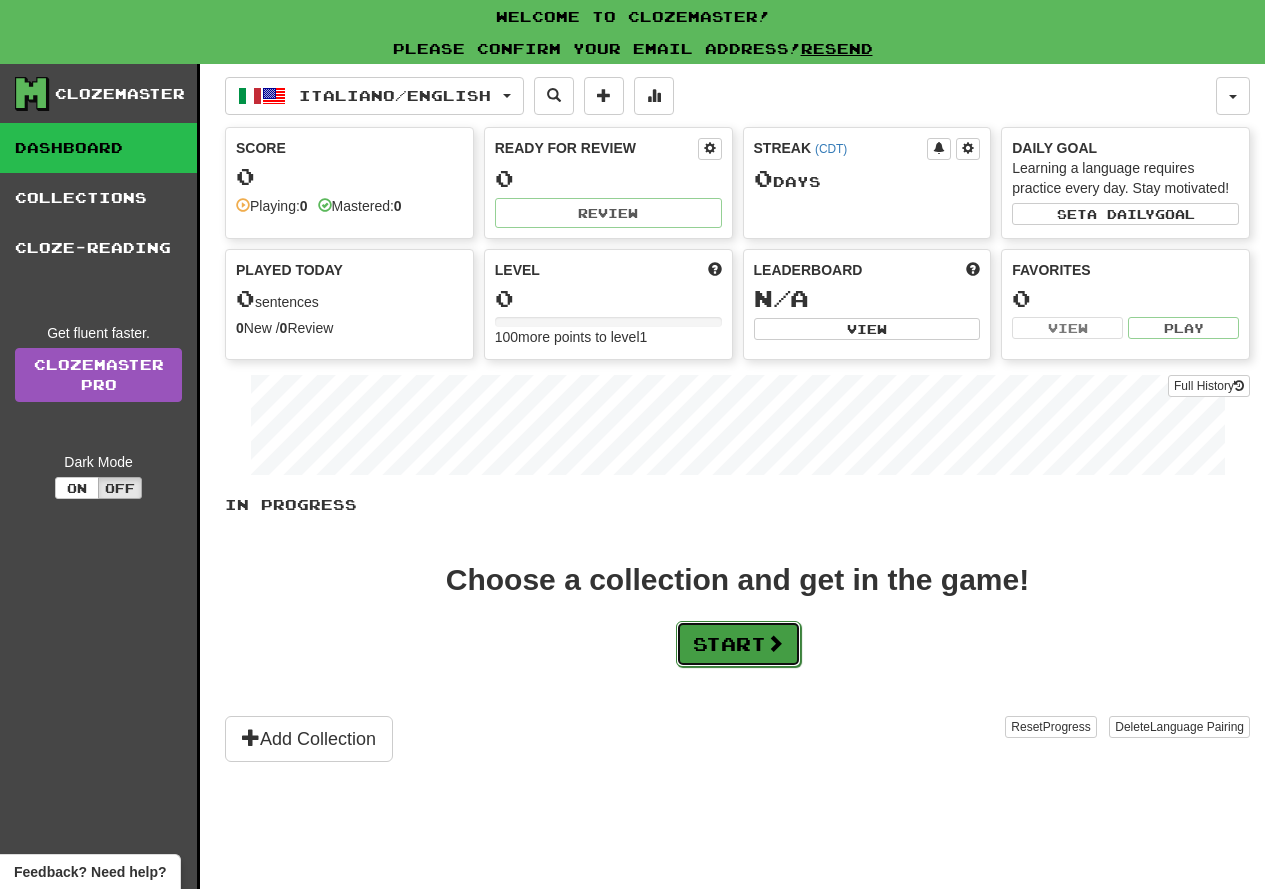 click on "Start" at bounding box center [738, 644] 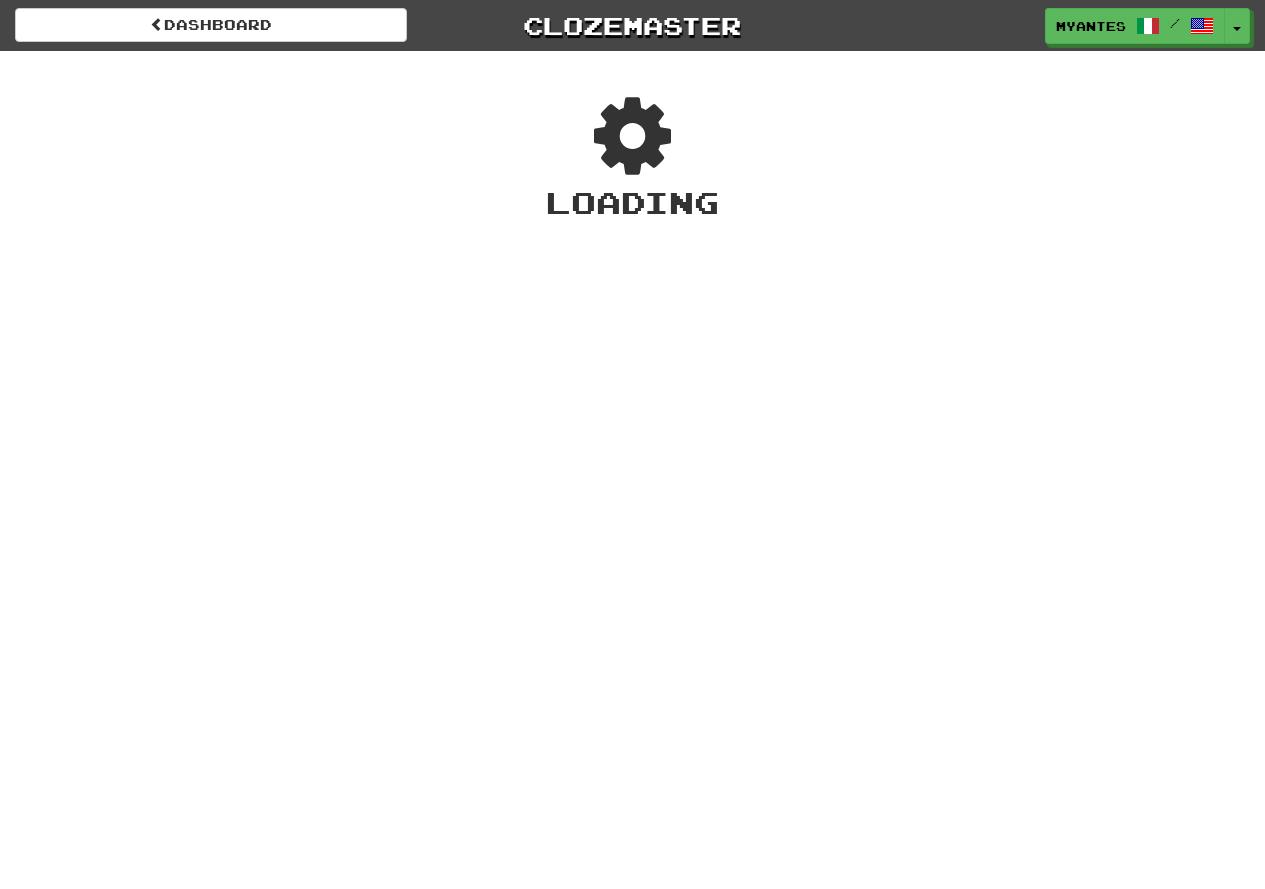 scroll, scrollTop: 0, scrollLeft: 0, axis: both 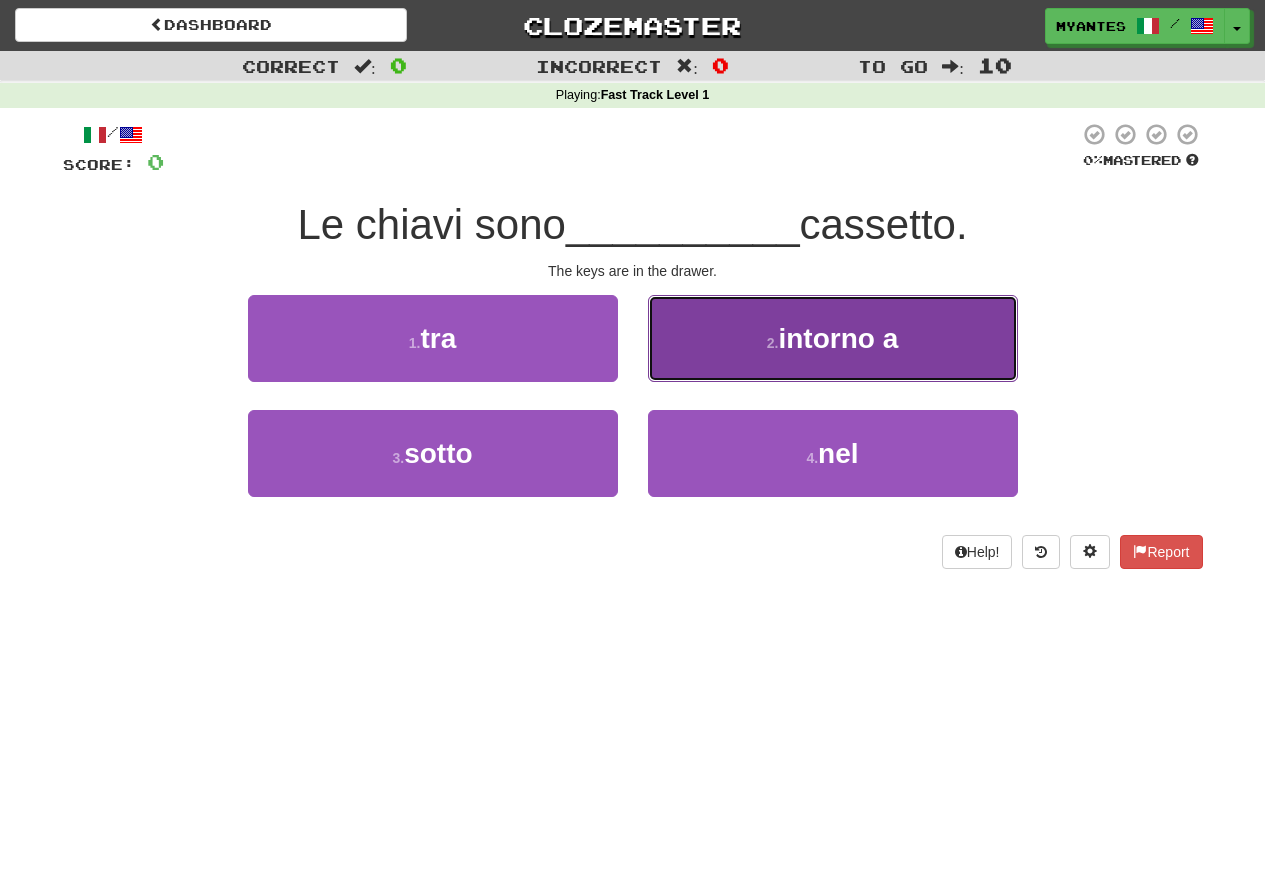 click on "2 .  intorno a" at bounding box center [833, 338] 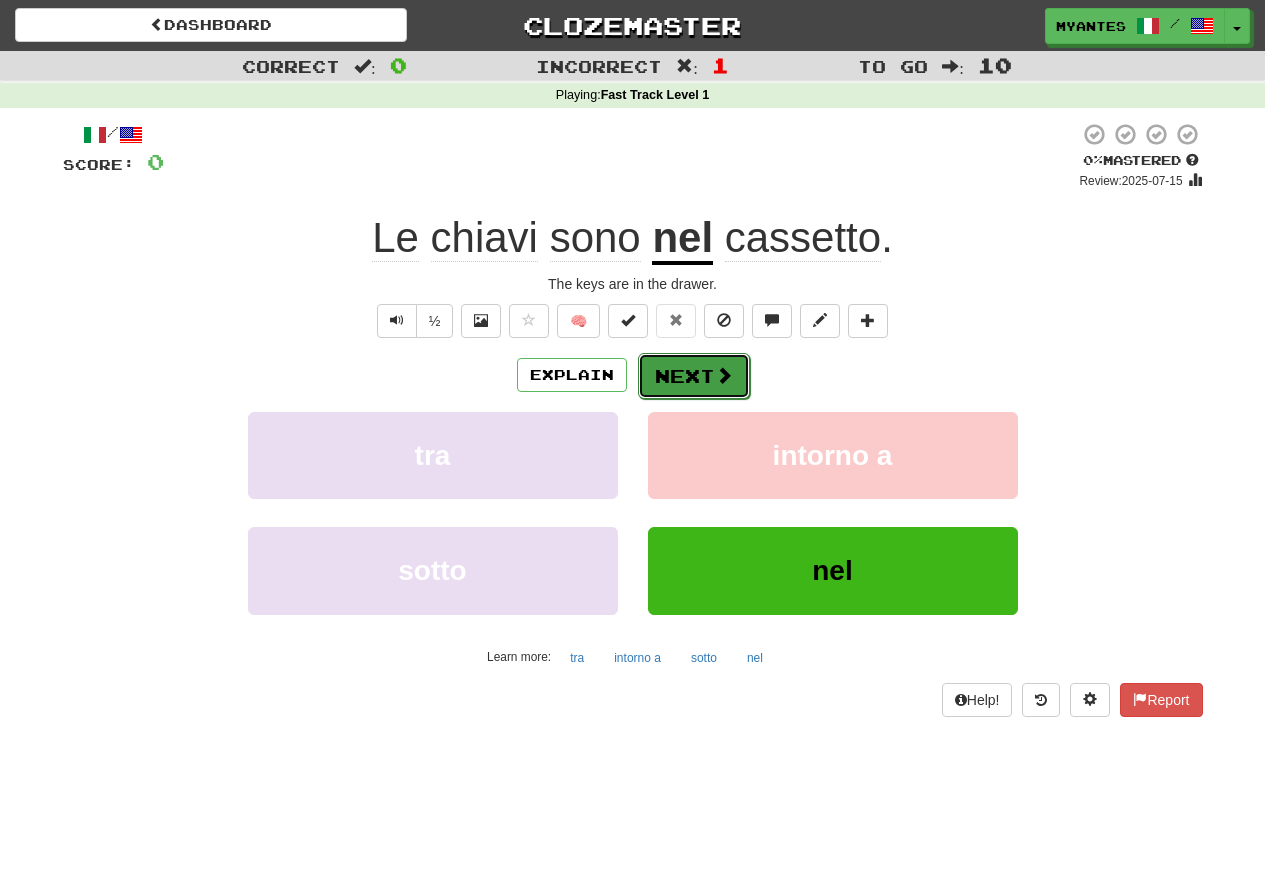 click at bounding box center (724, 375) 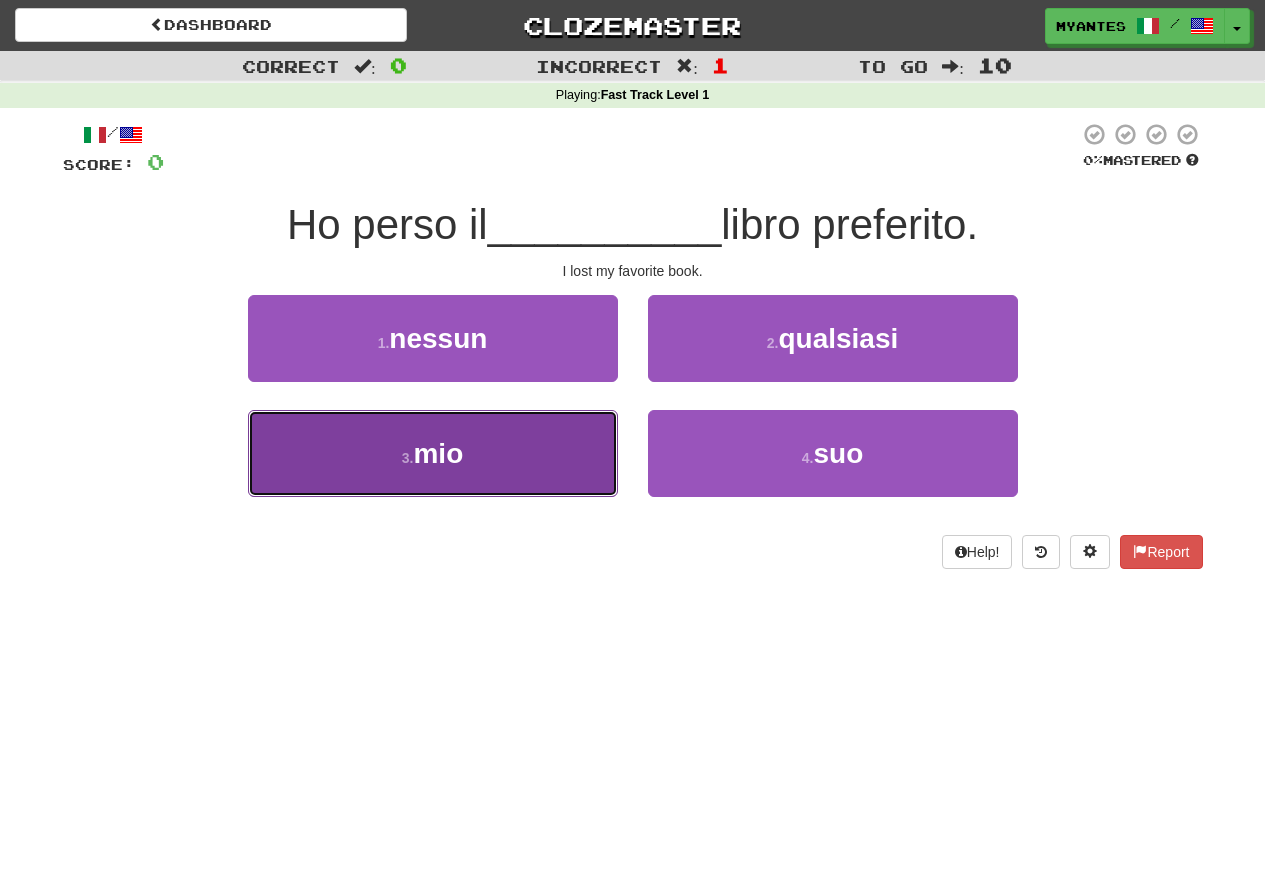click on "mio" at bounding box center (438, 453) 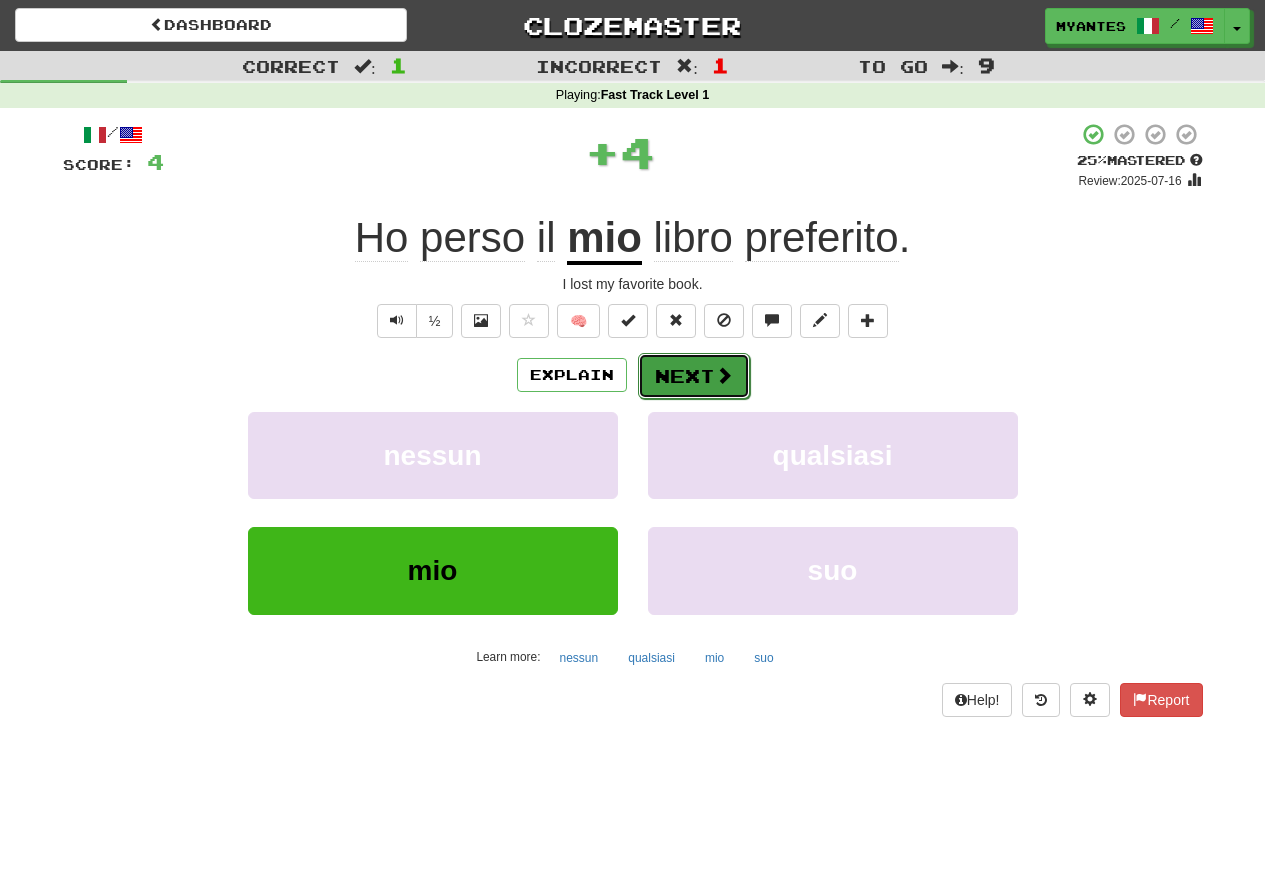 click on "Next" at bounding box center [694, 376] 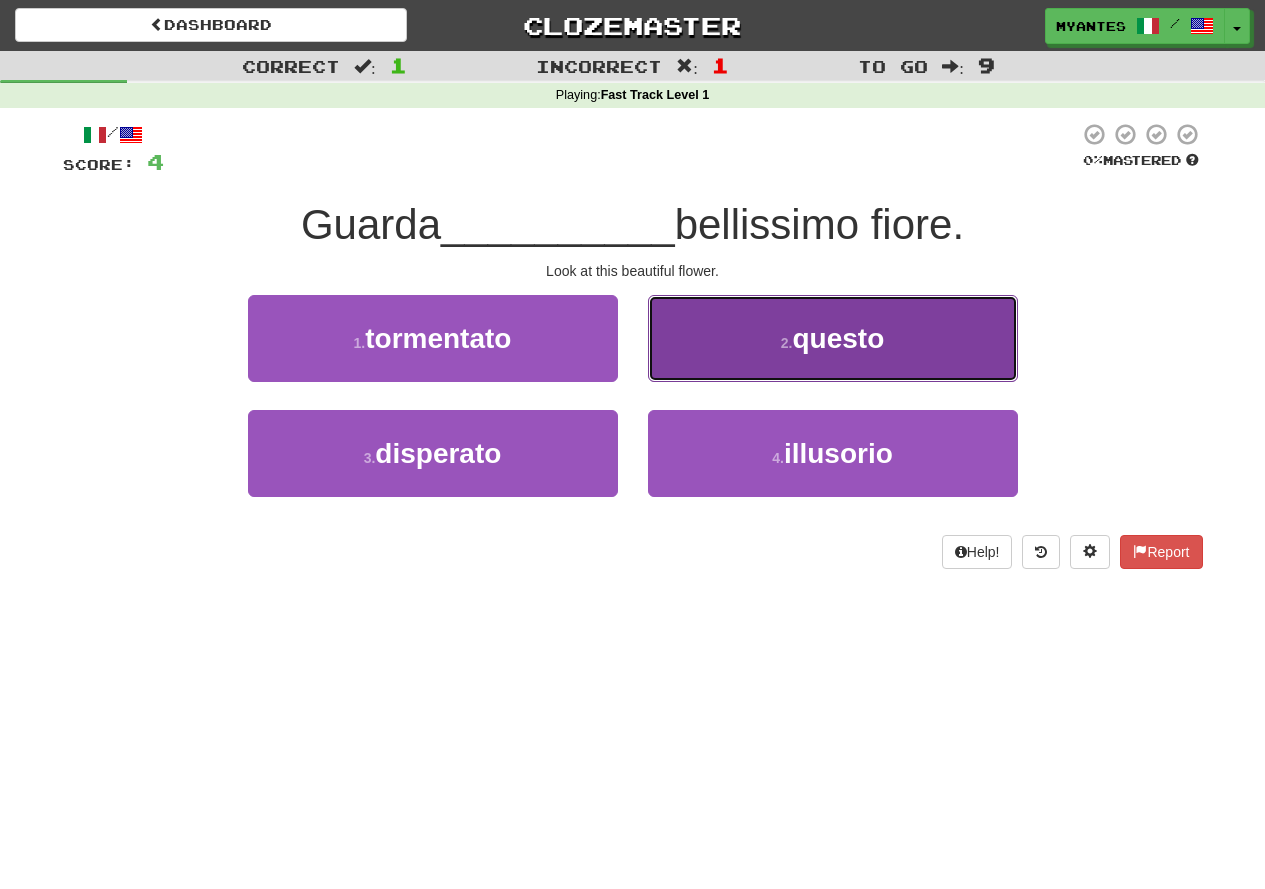 click on "questo" at bounding box center [838, 338] 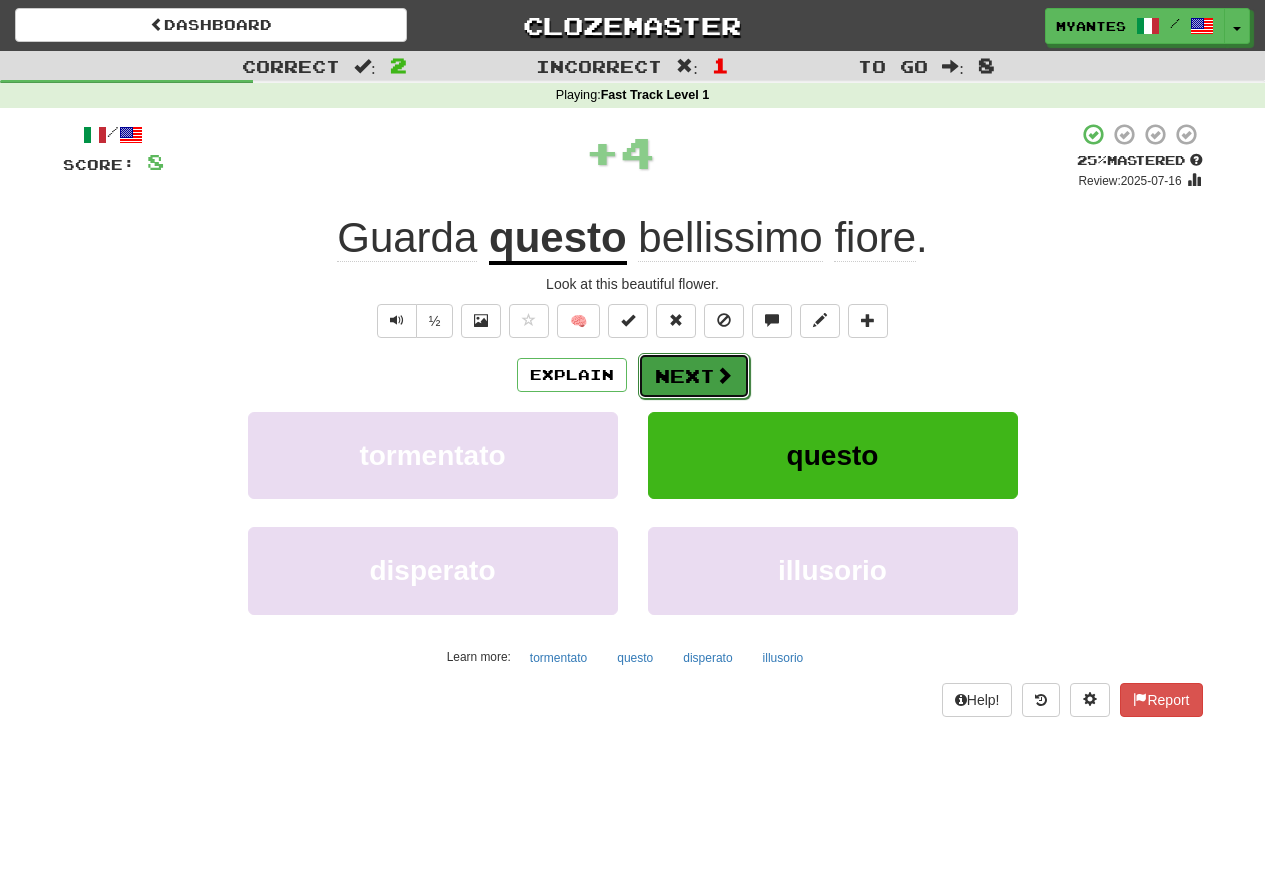 click at bounding box center [724, 375] 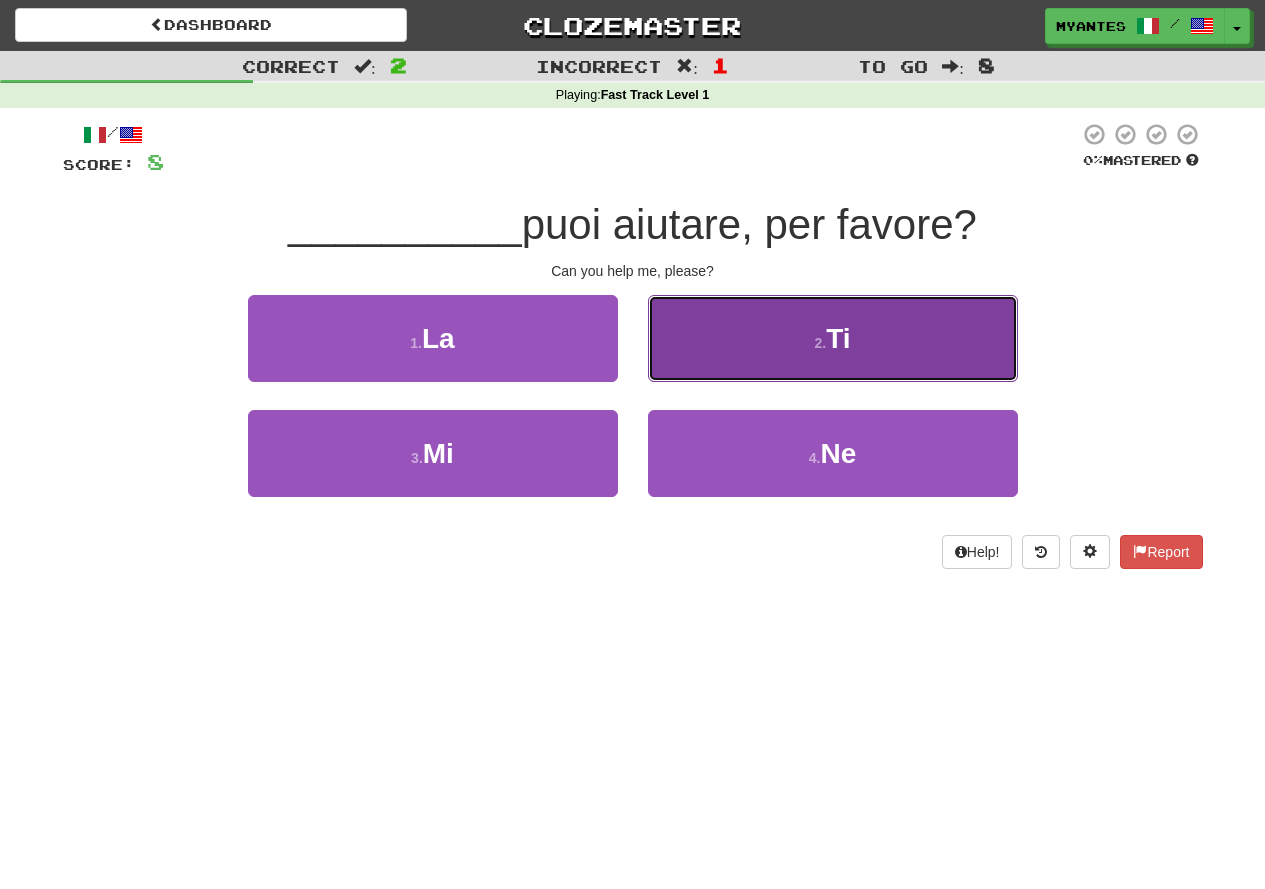 click on "2 .  Ti" at bounding box center (833, 338) 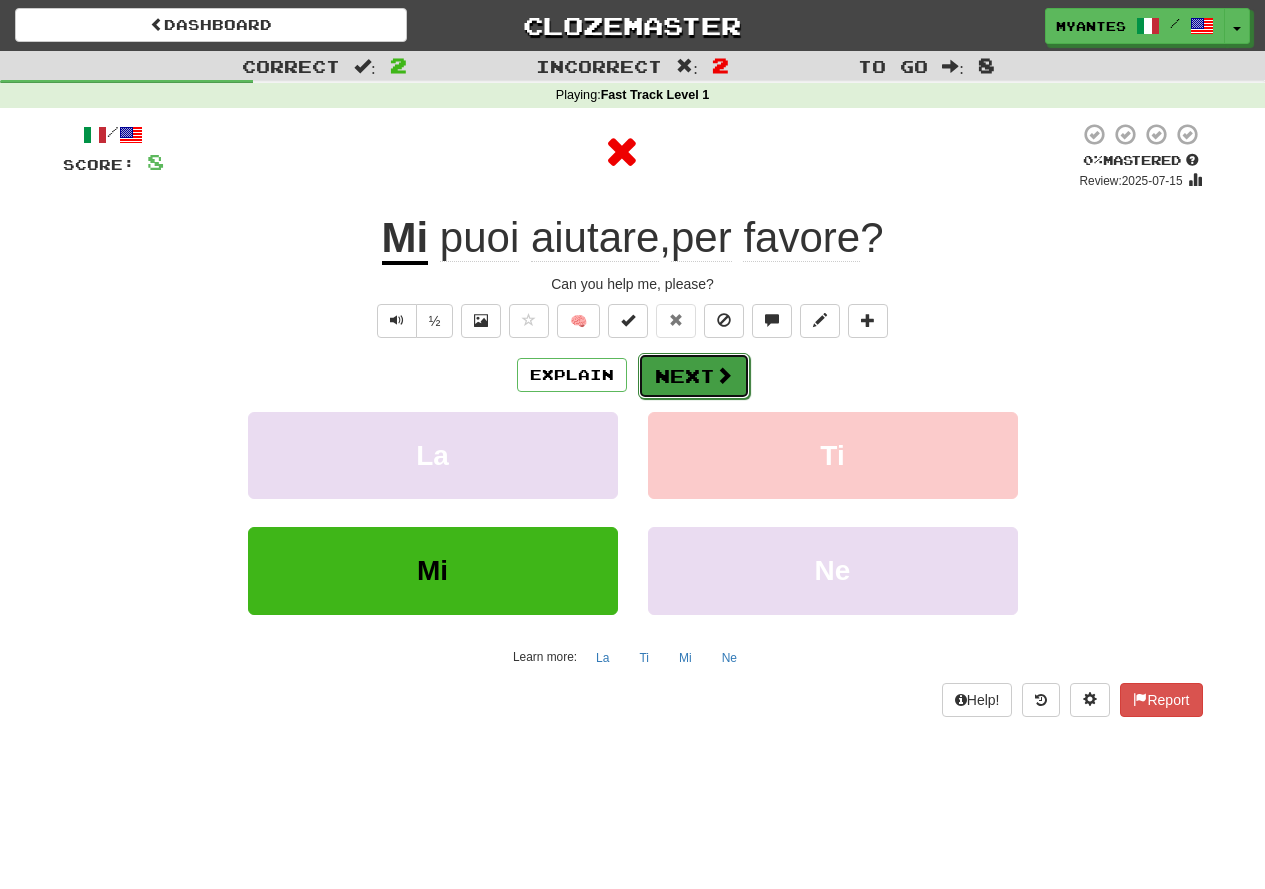 click on "Next" at bounding box center (694, 376) 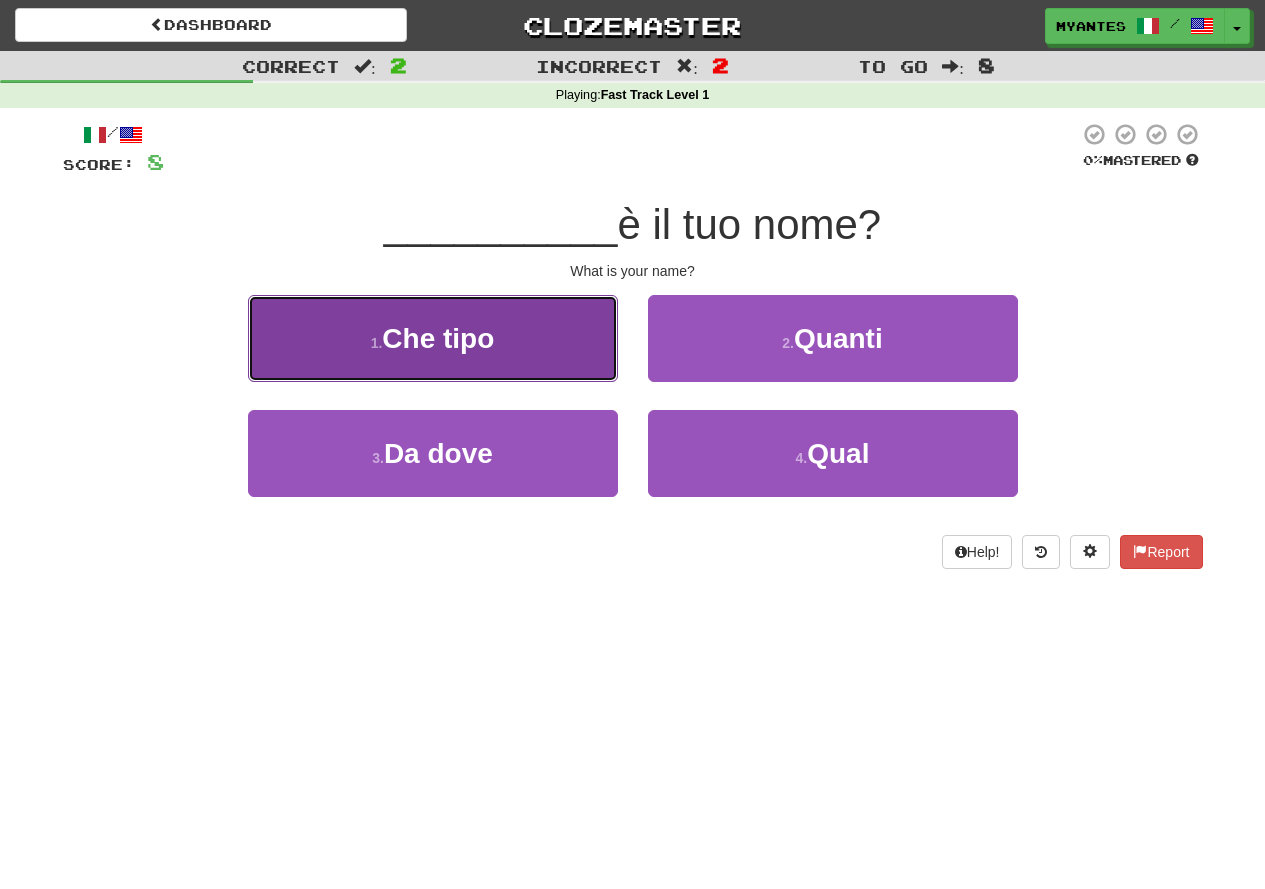 click on "1 .  Che tipo" at bounding box center [433, 338] 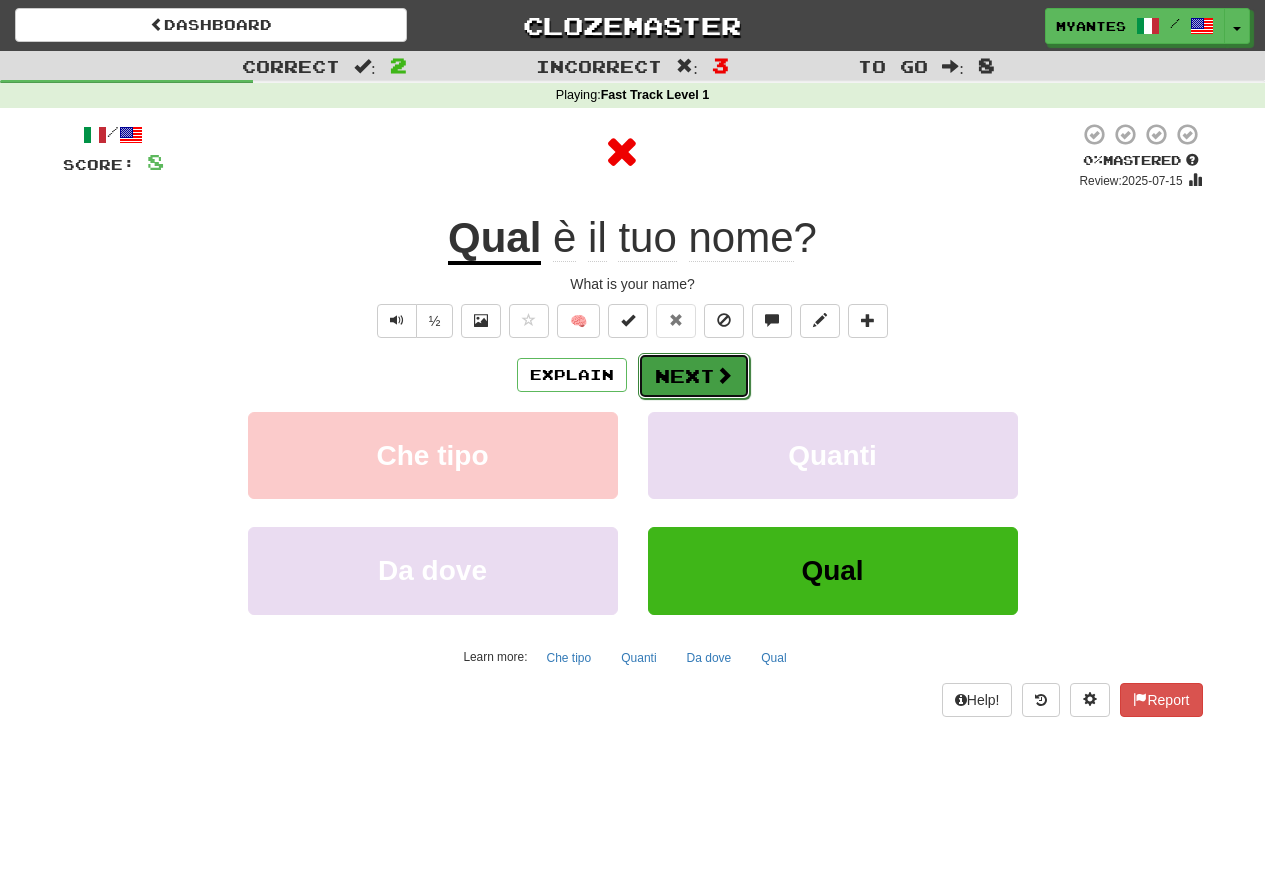 click on "Next" at bounding box center [694, 376] 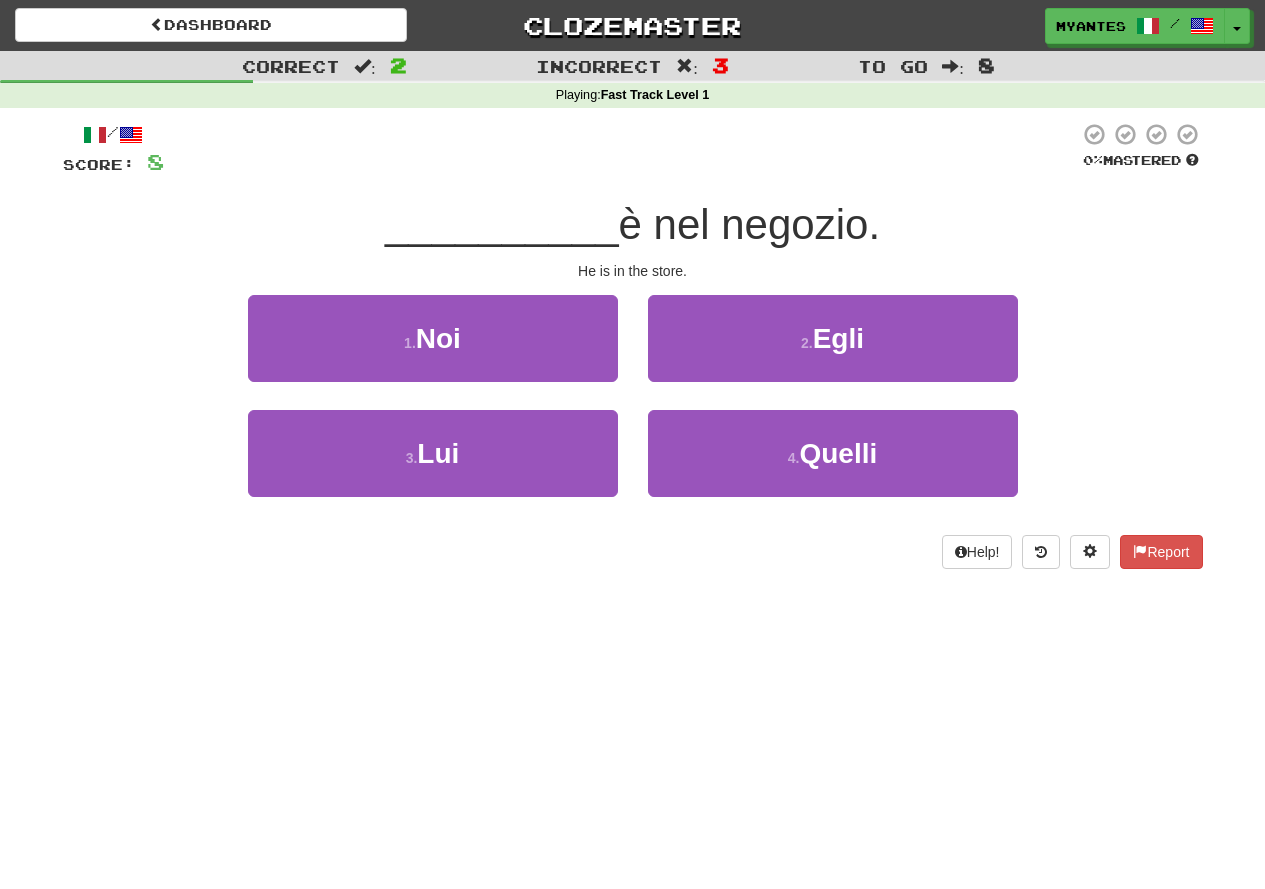 click on "3 .  Lui" at bounding box center (433, 467) 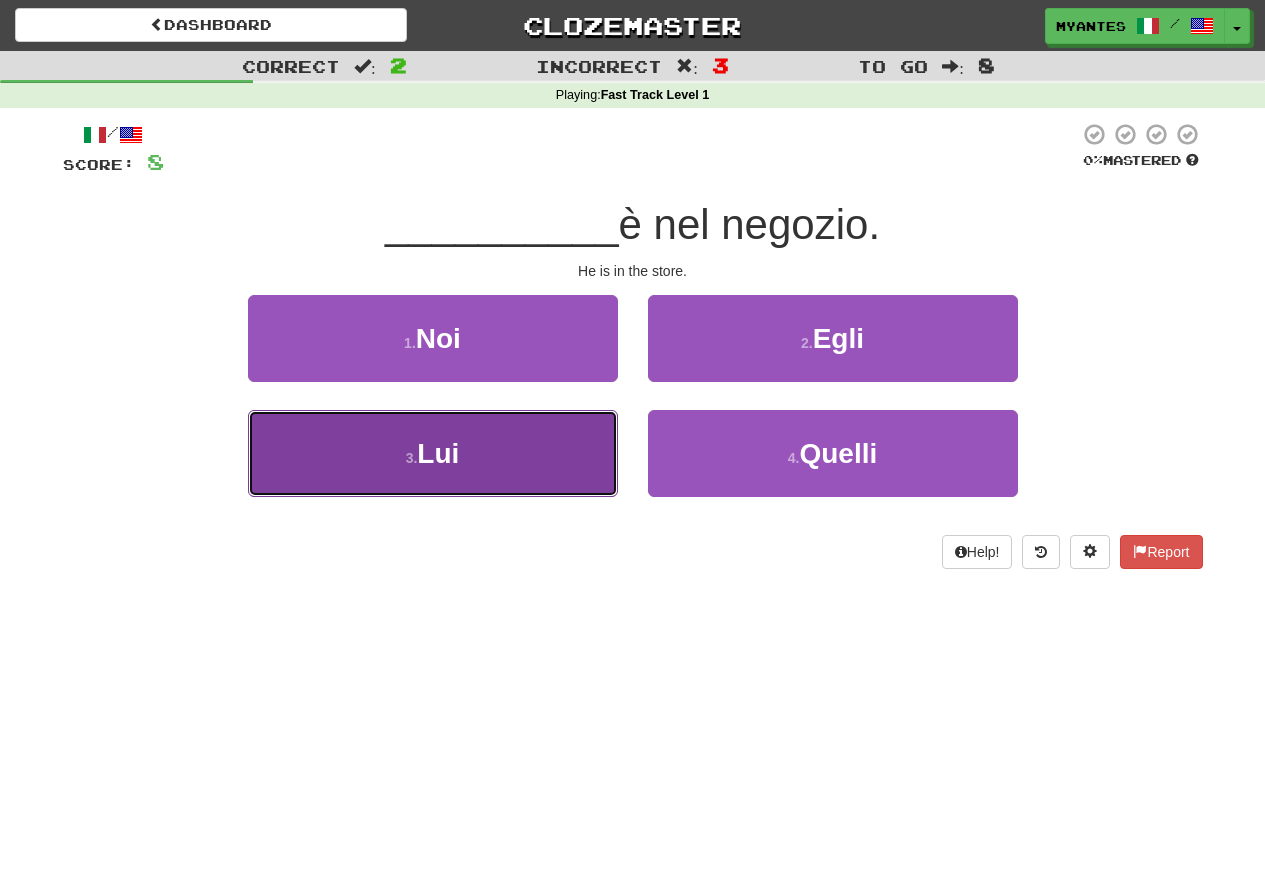 click on "3 .  Lui" at bounding box center (433, 453) 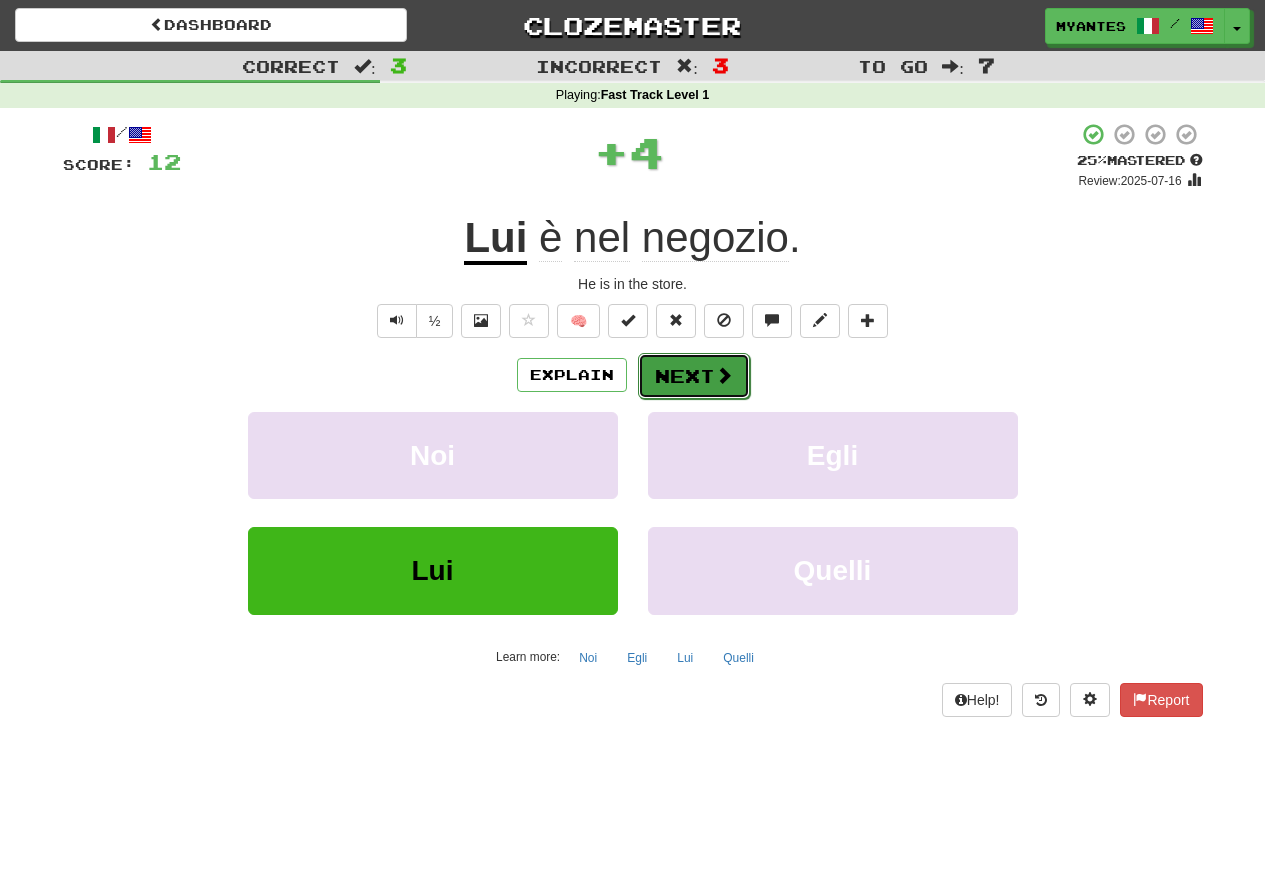 click on "Next" at bounding box center [694, 376] 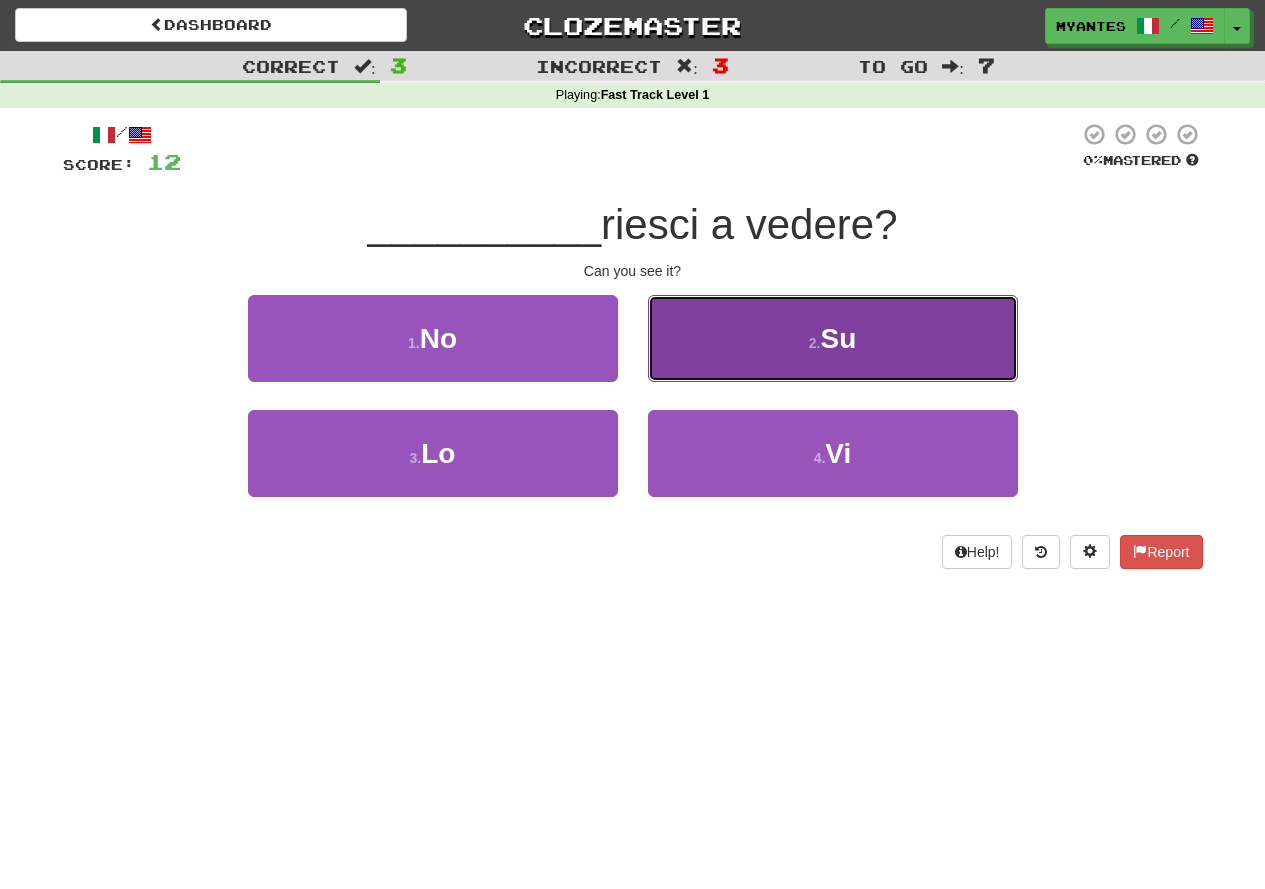 click on "2 .  Su" at bounding box center [833, 338] 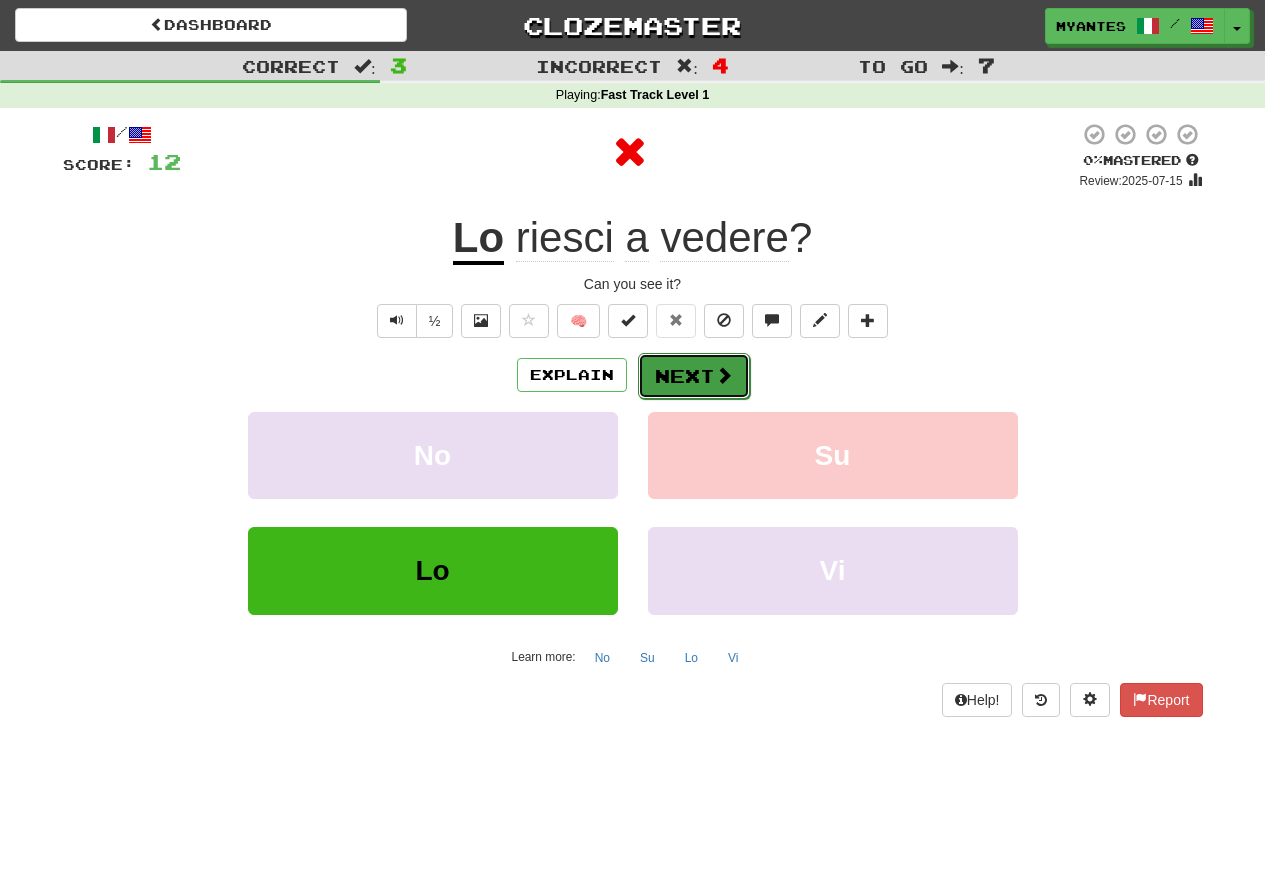 click on "Next" at bounding box center (694, 376) 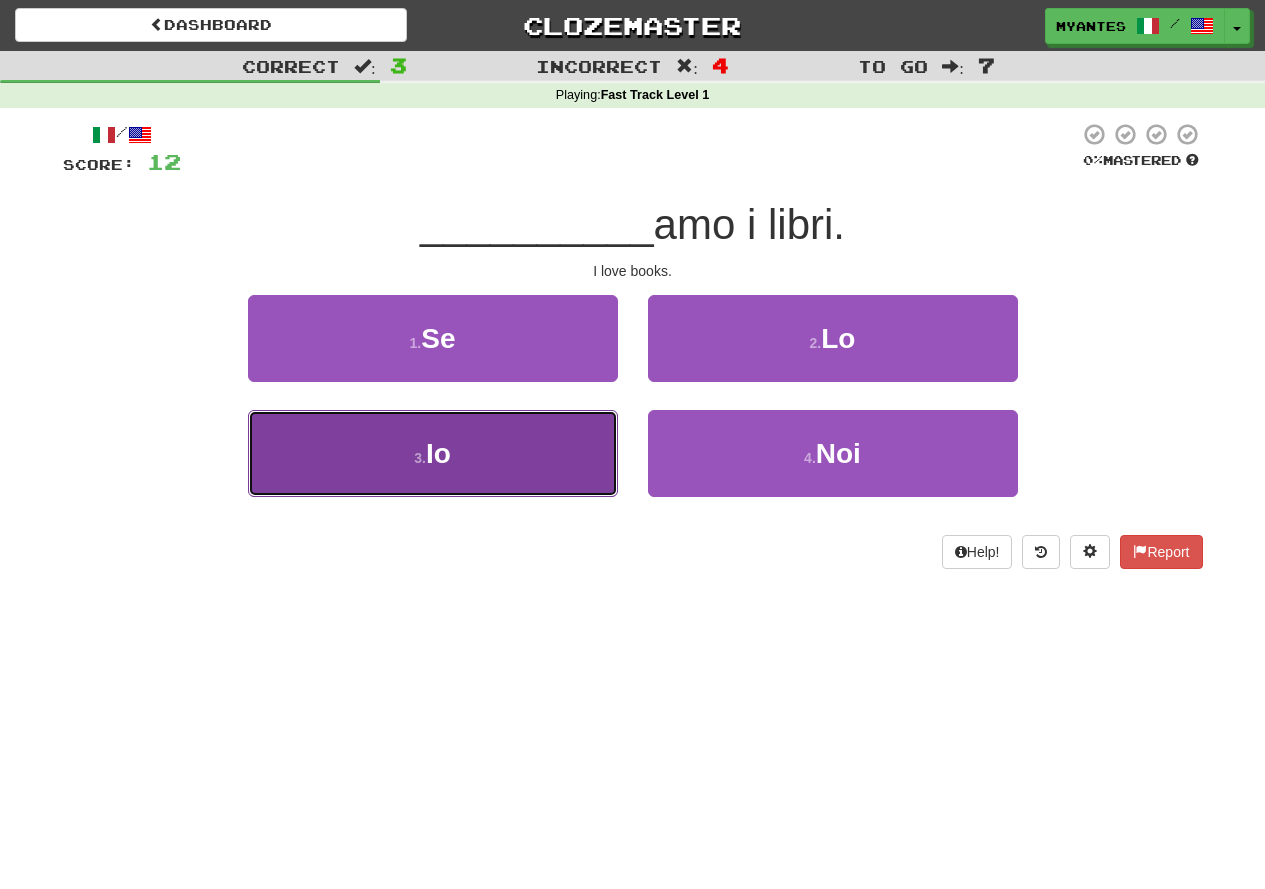 click on "3 .  Io" at bounding box center (433, 453) 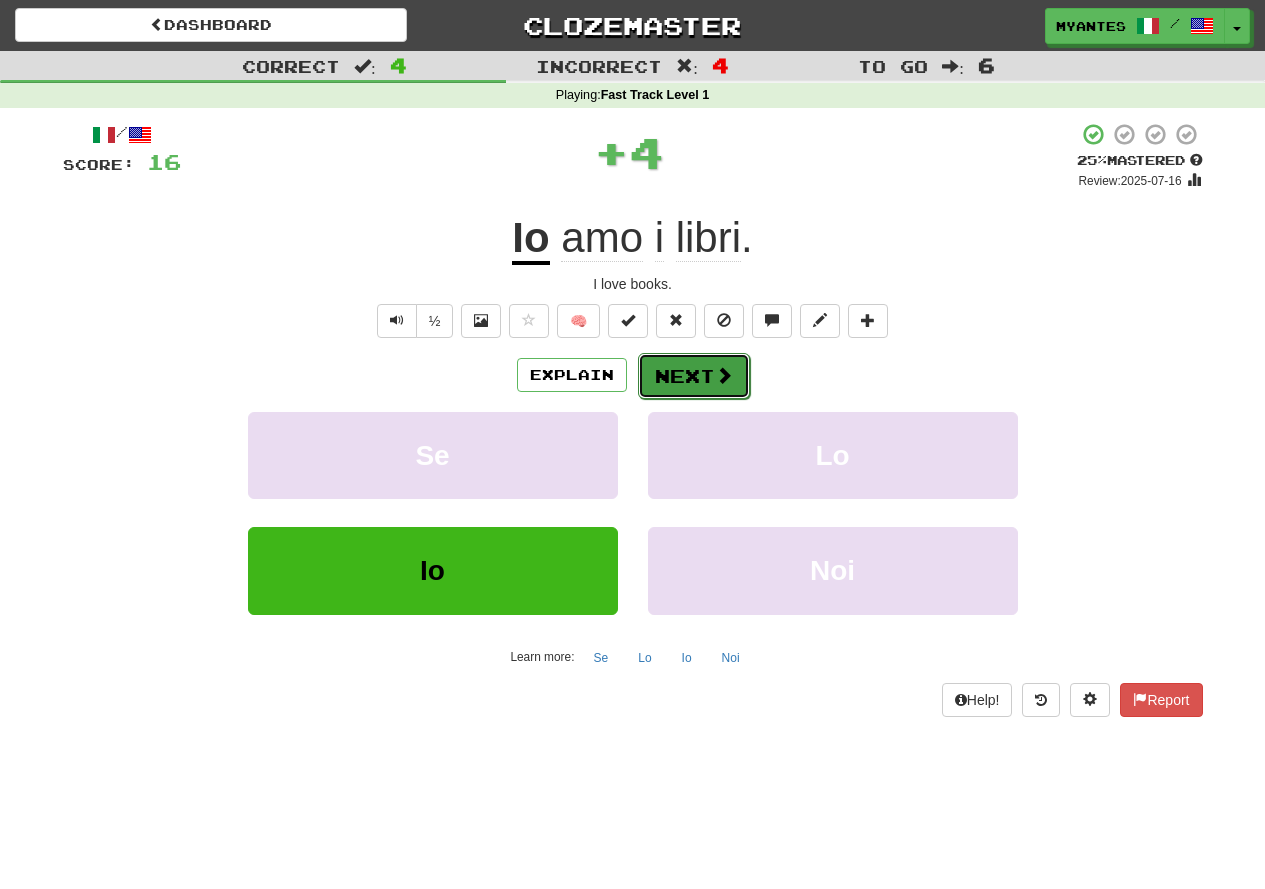 click on "Next" at bounding box center (694, 376) 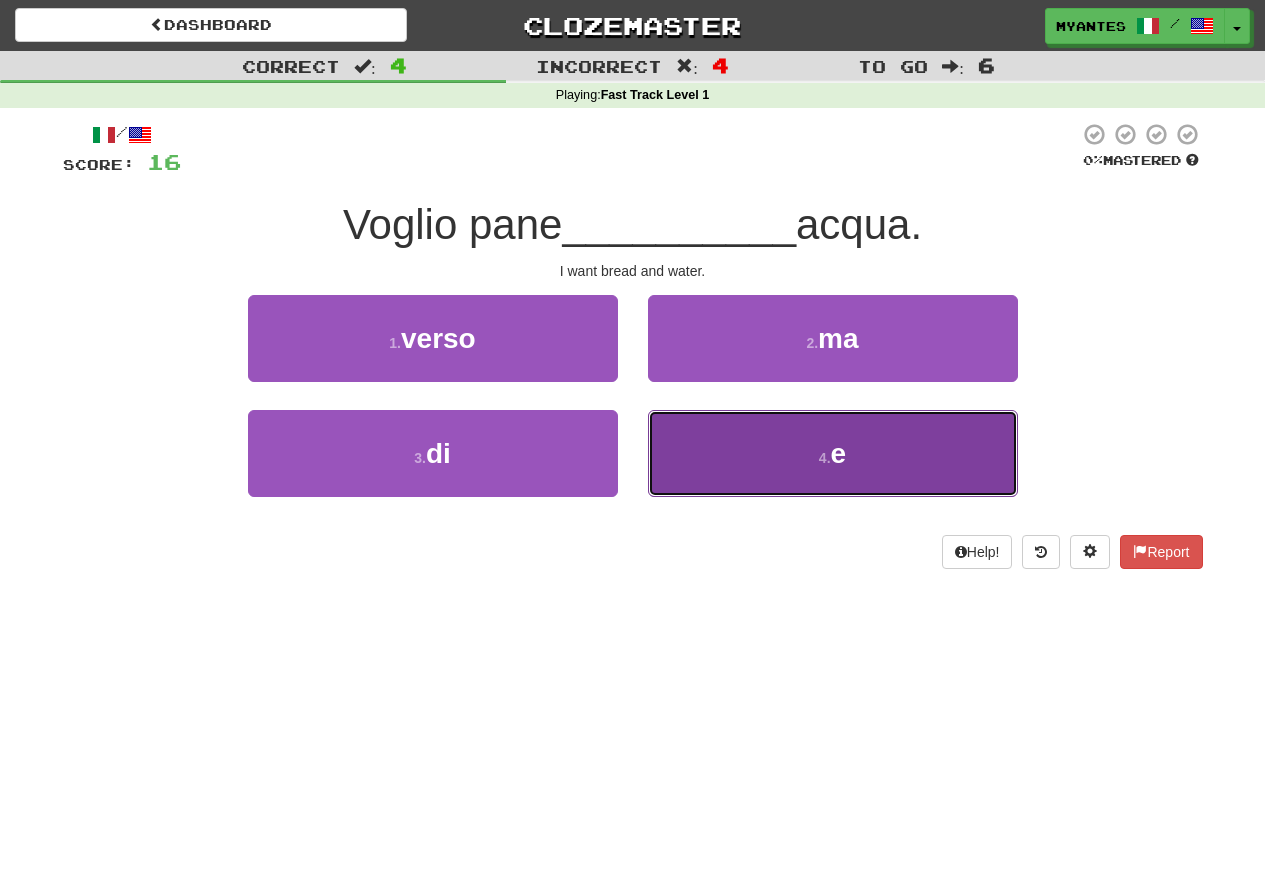 click on "4 .  e" at bounding box center (833, 453) 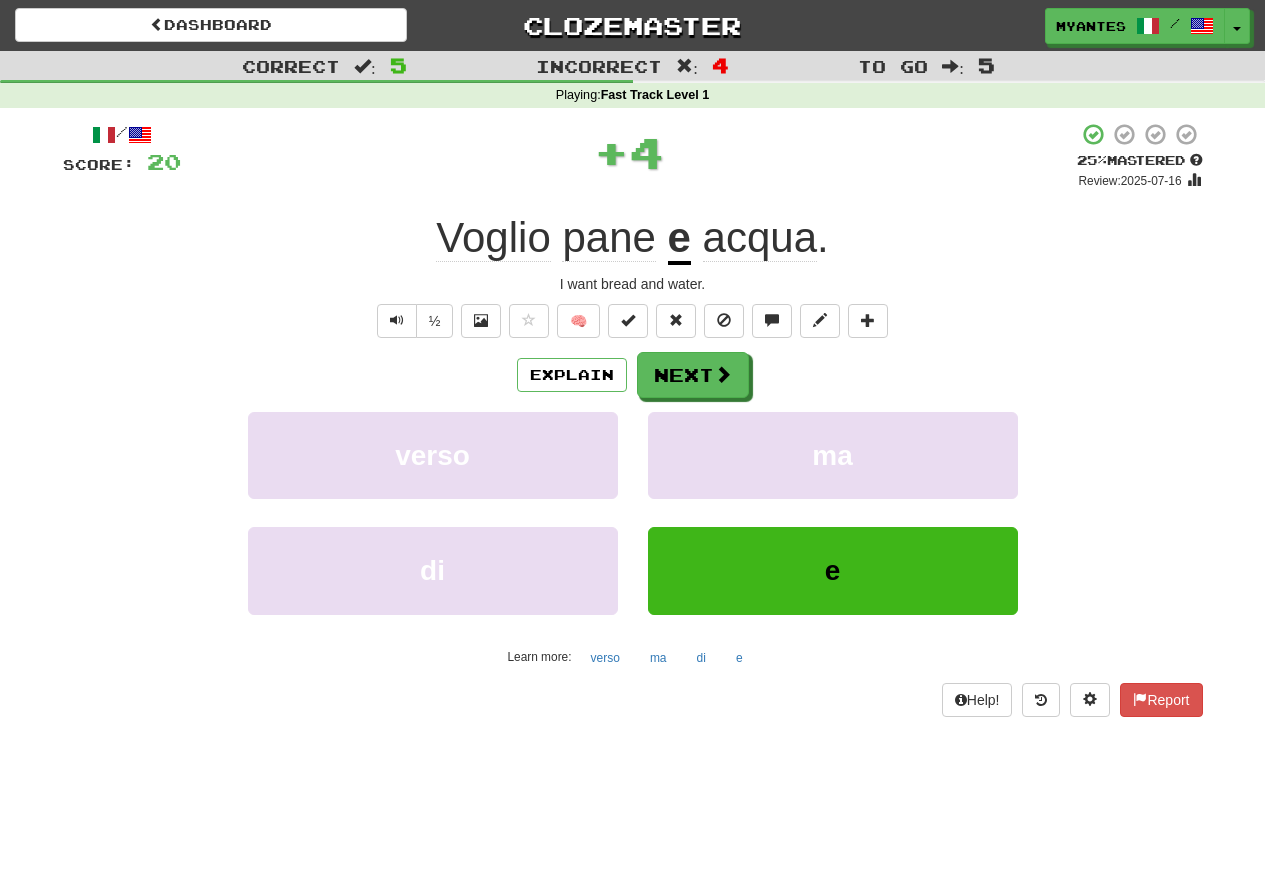 click on "/  Score:   20 + 4 25 %  Mastered Review:  2025-07-16 Voglio   pane   e   acqua . I want bread and water. ½ 🧠 Explain Next verso ma di e Learn more: verso ma di e  Help!  Report" at bounding box center (633, 419) 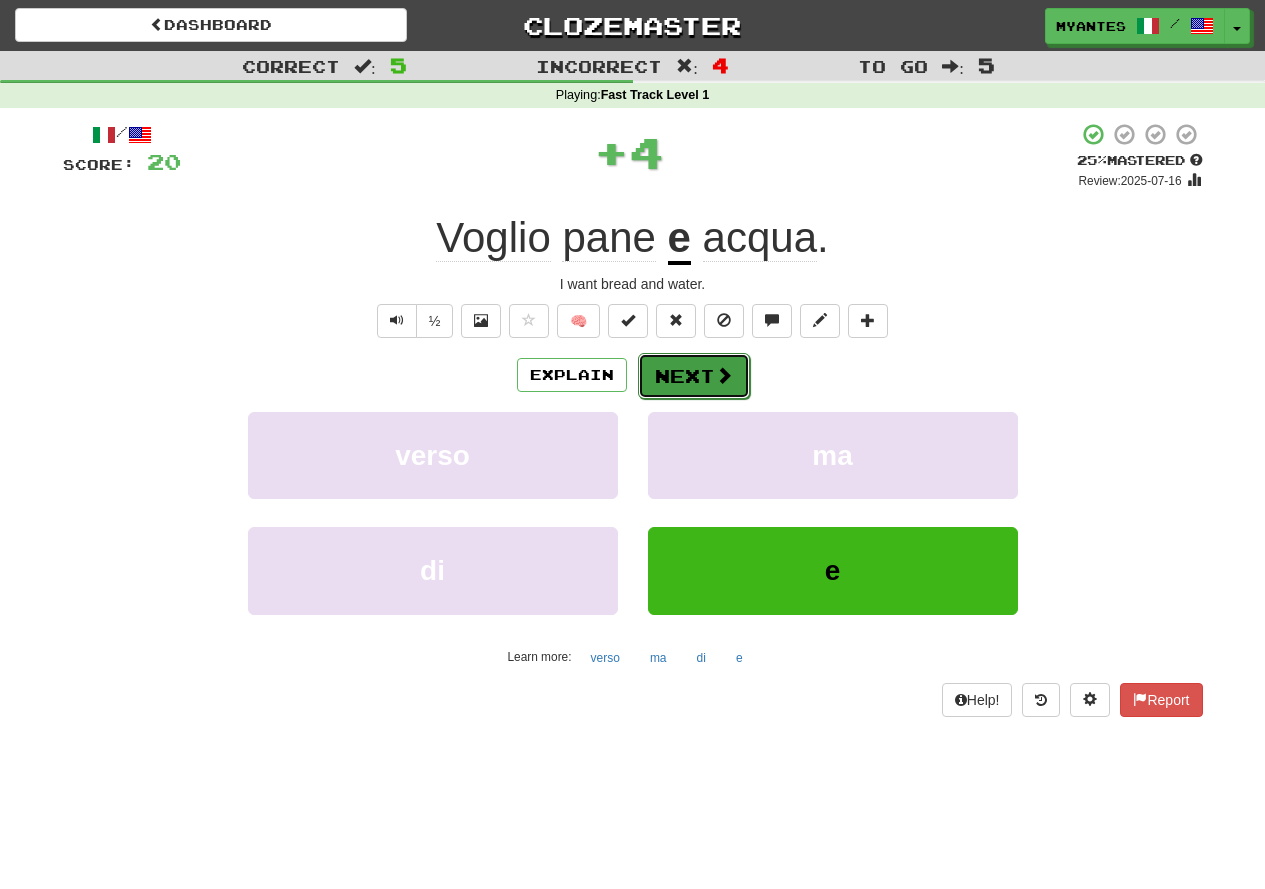 click on "Next" at bounding box center [694, 376] 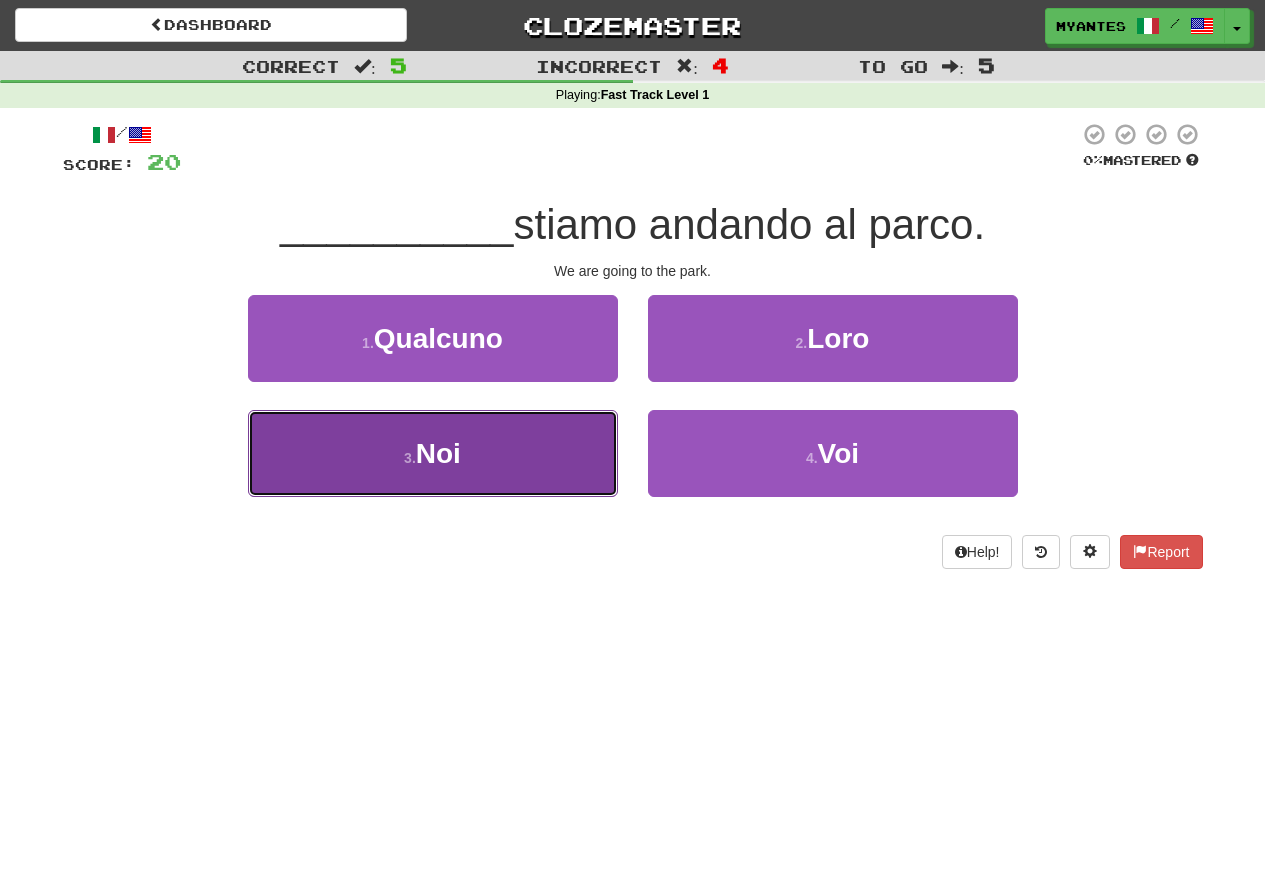 click on "3 .  Noi" at bounding box center [433, 453] 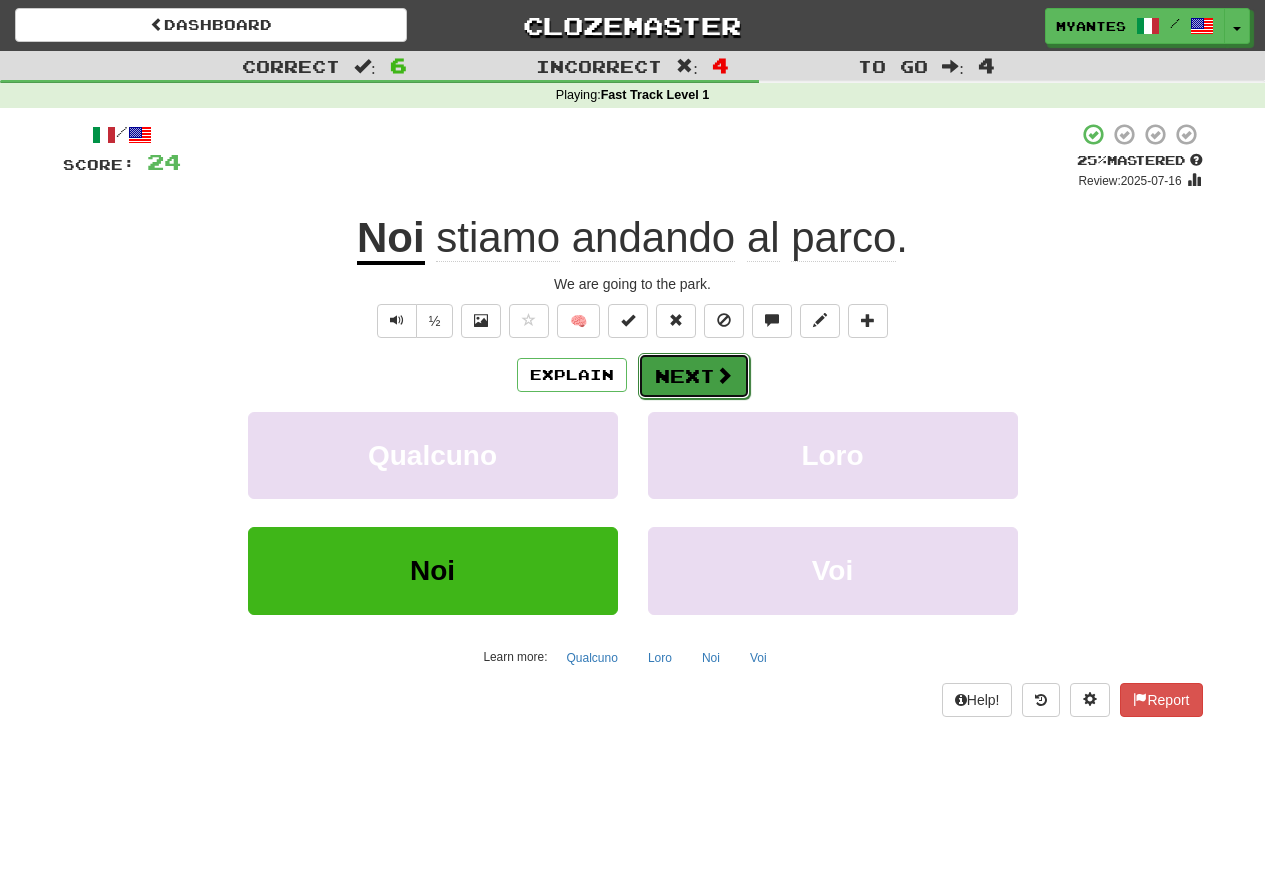 click on "Next" at bounding box center (694, 376) 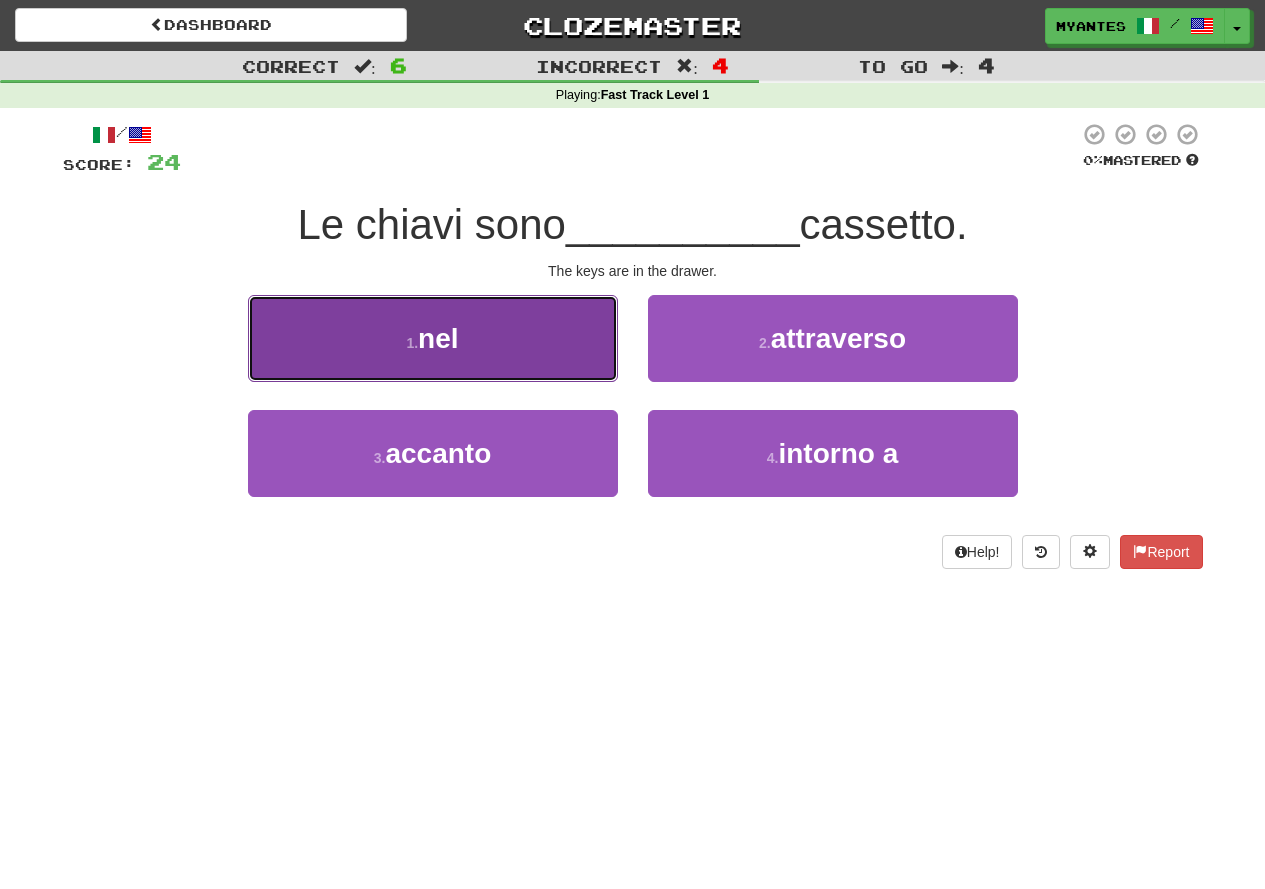 click on "1 .  nel" at bounding box center (433, 338) 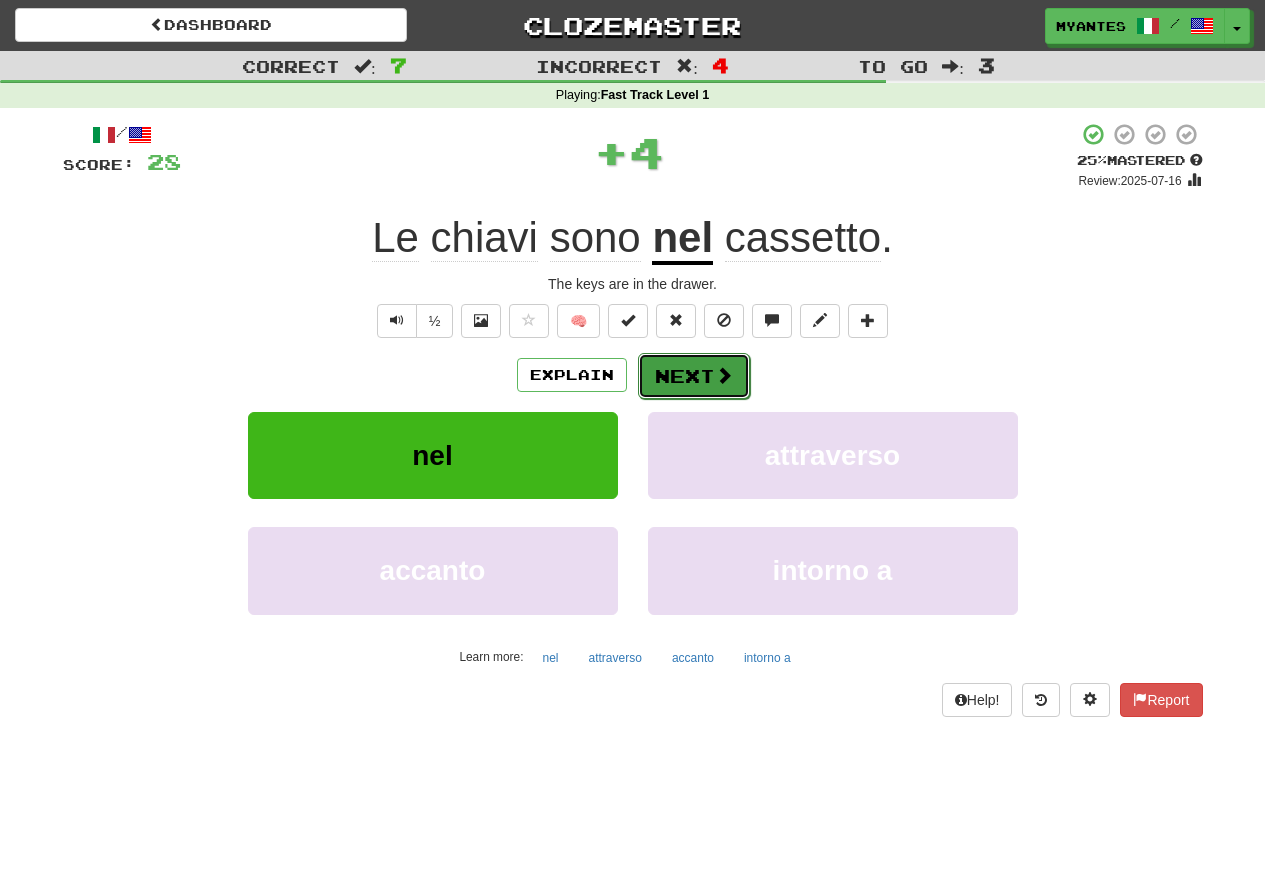 click on "Next" at bounding box center [694, 376] 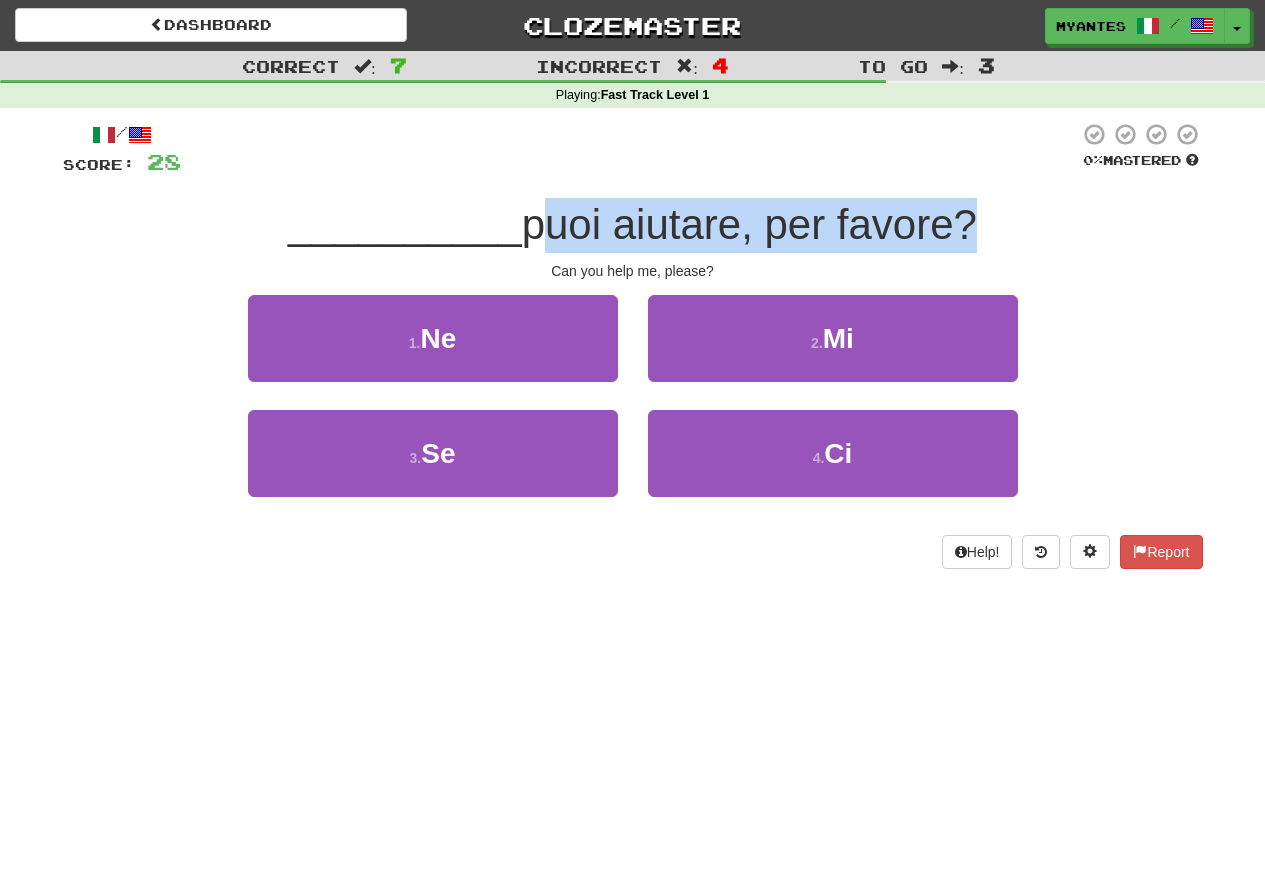 drag, startPoint x: 535, startPoint y: 232, endPoint x: 970, endPoint y: 189, distance: 437.12012 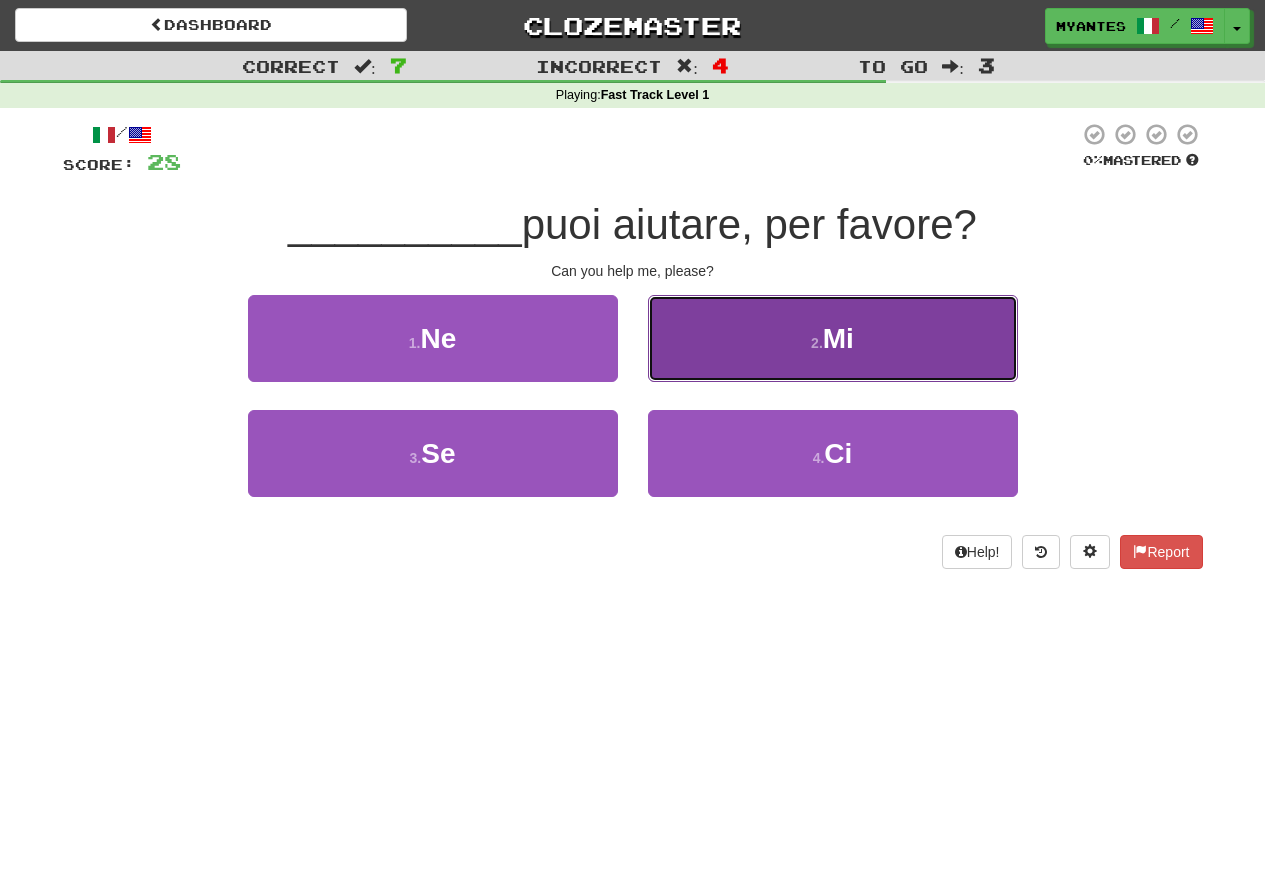 click on "2 .  Mi" at bounding box center [833, 338] 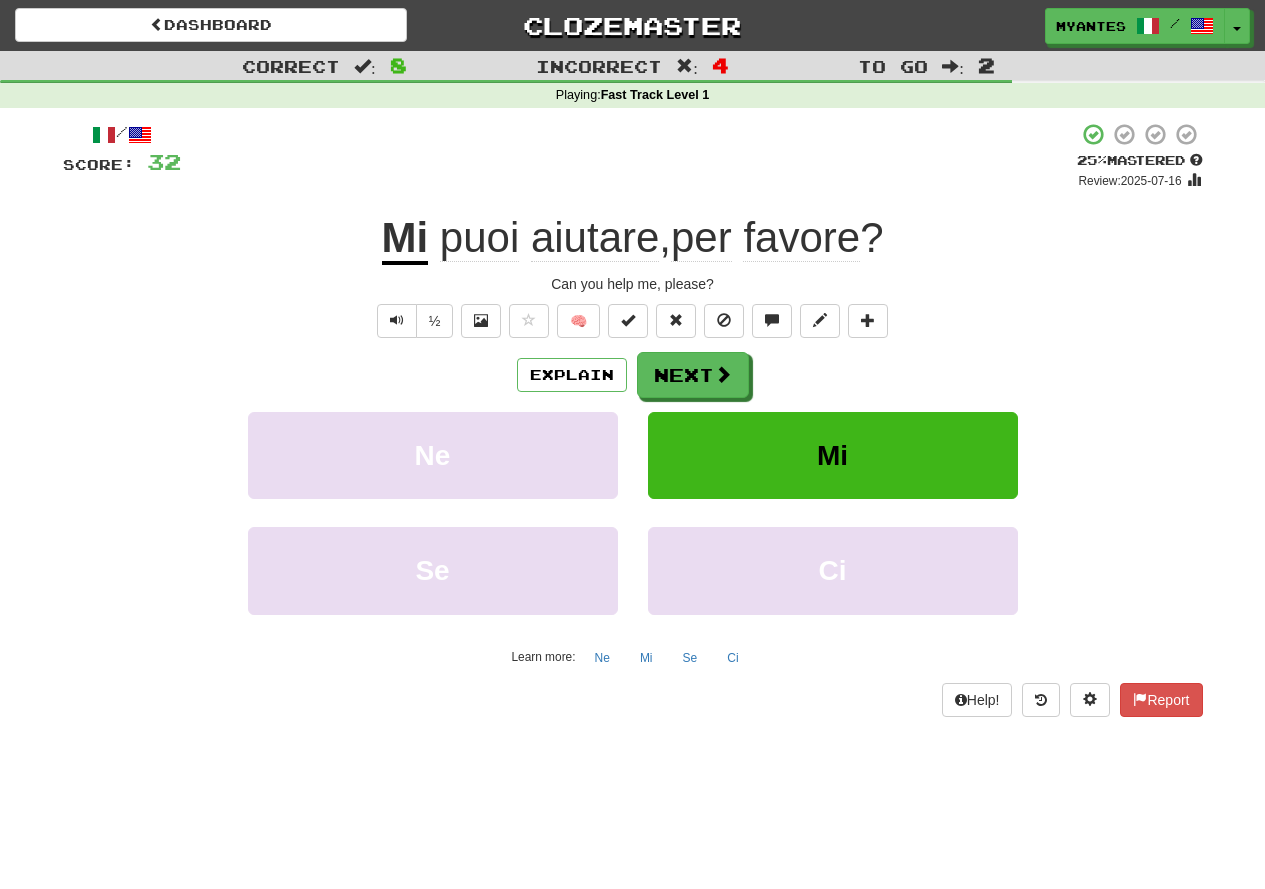 click on "aiutare" at bounding box center [595, 238] 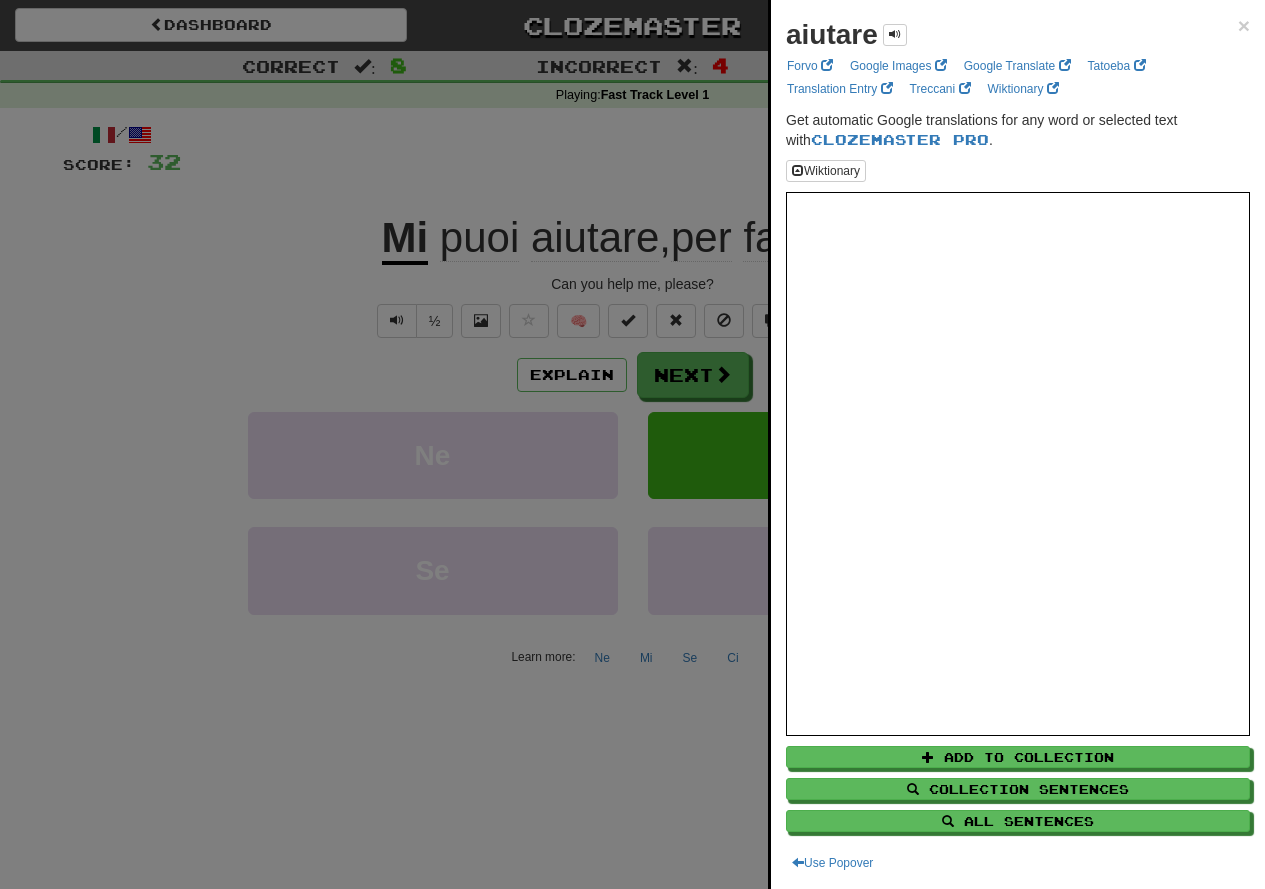 click at bounding box center [632, 444] 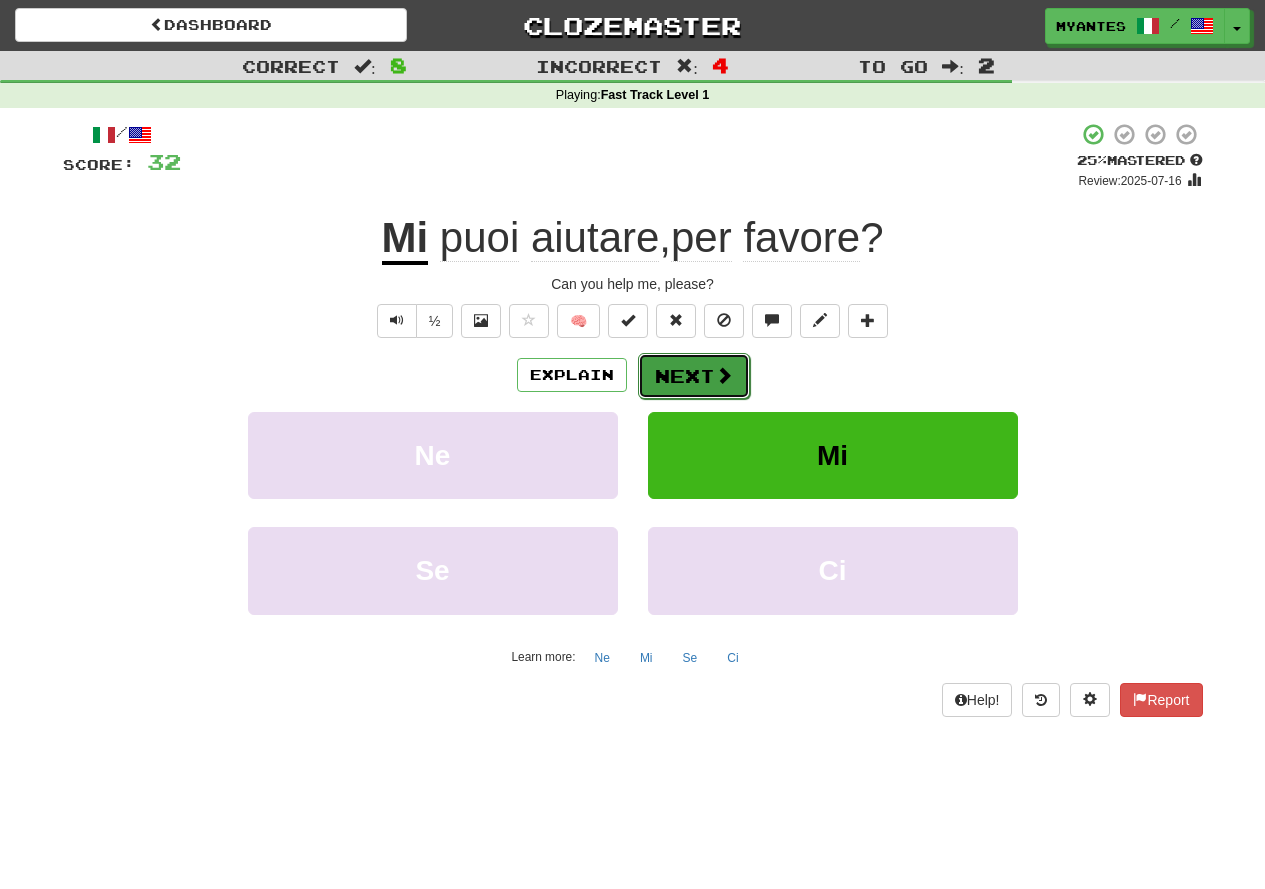 click on "Next" at bounding box center [694, 376] 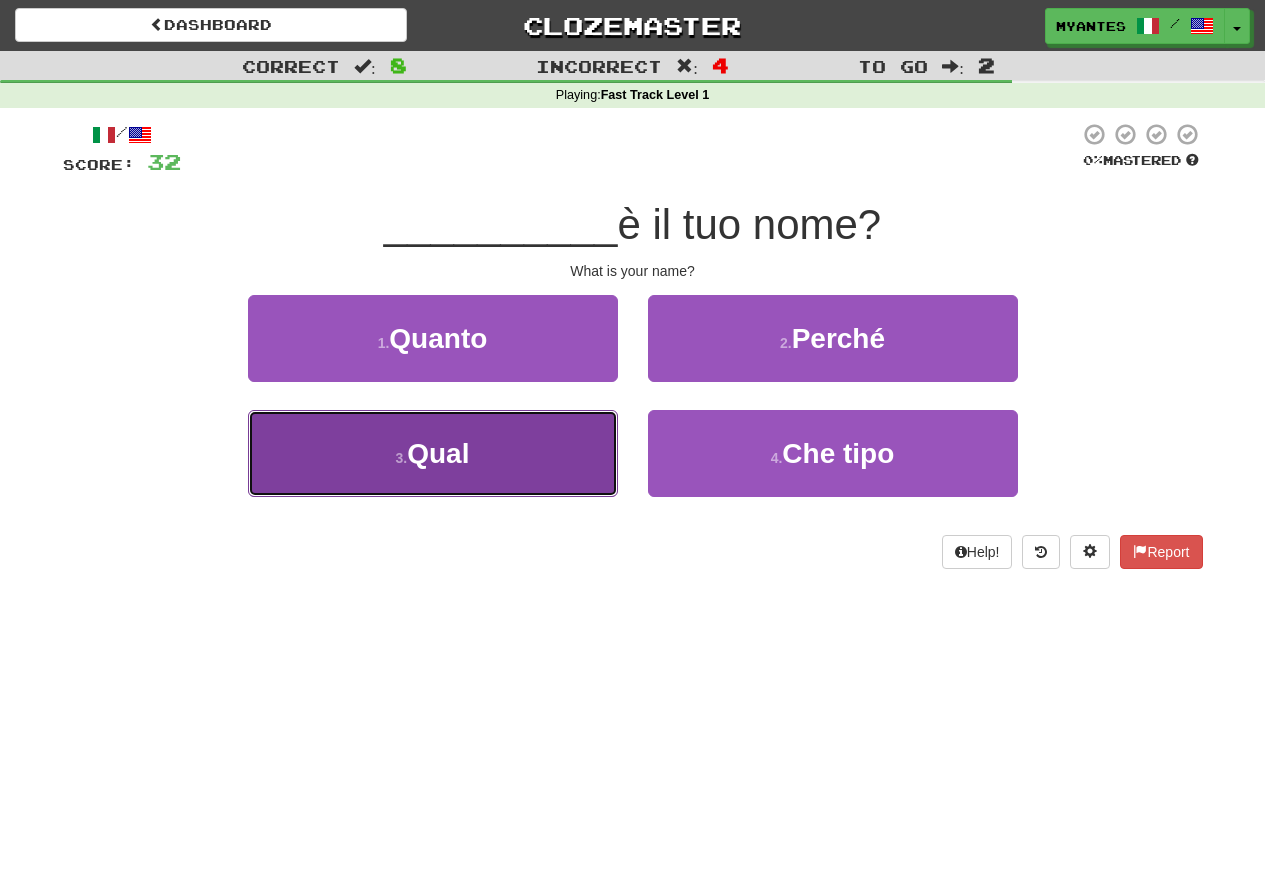 click on "3 .  Qual" at bounding box center [433, 453] 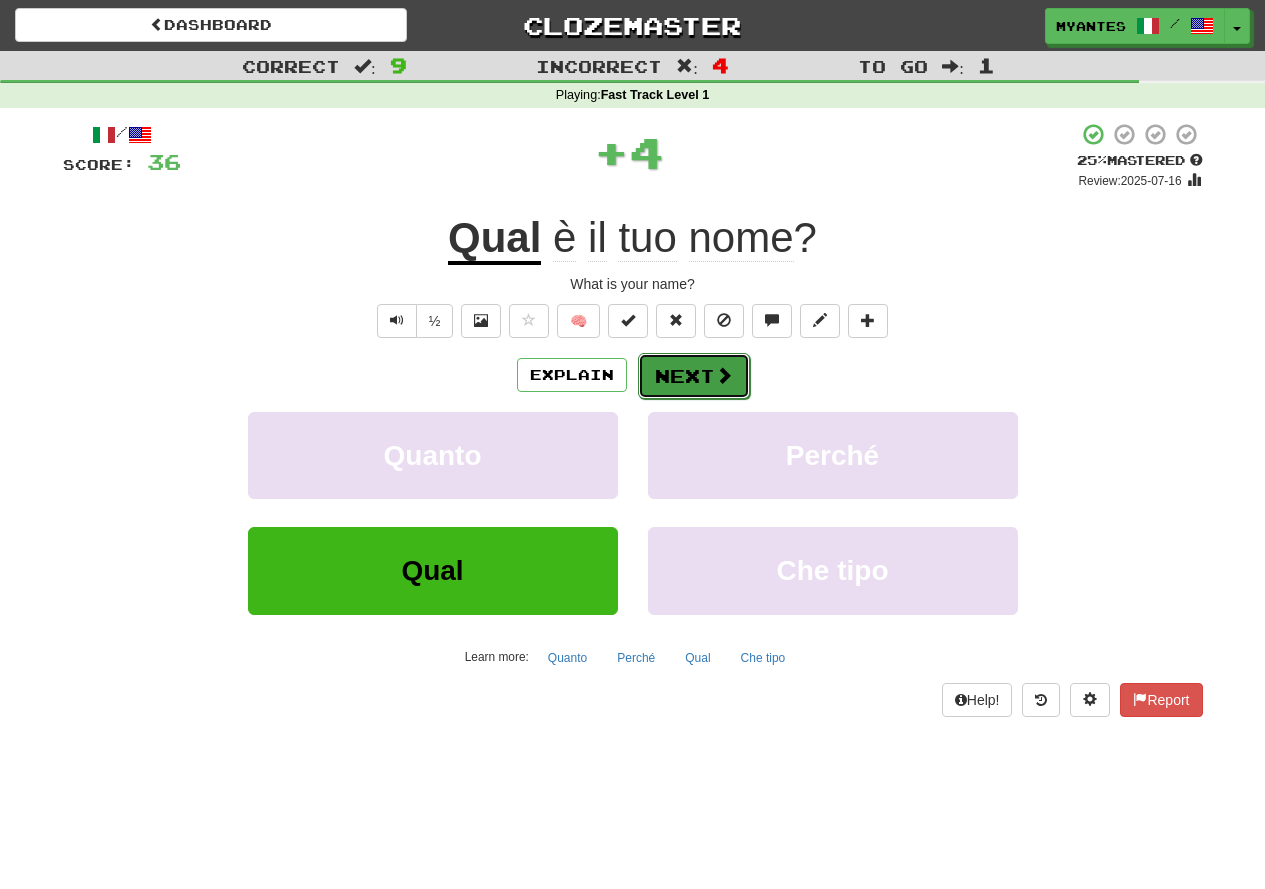 click on "Next" at bounding box center (694, 376) 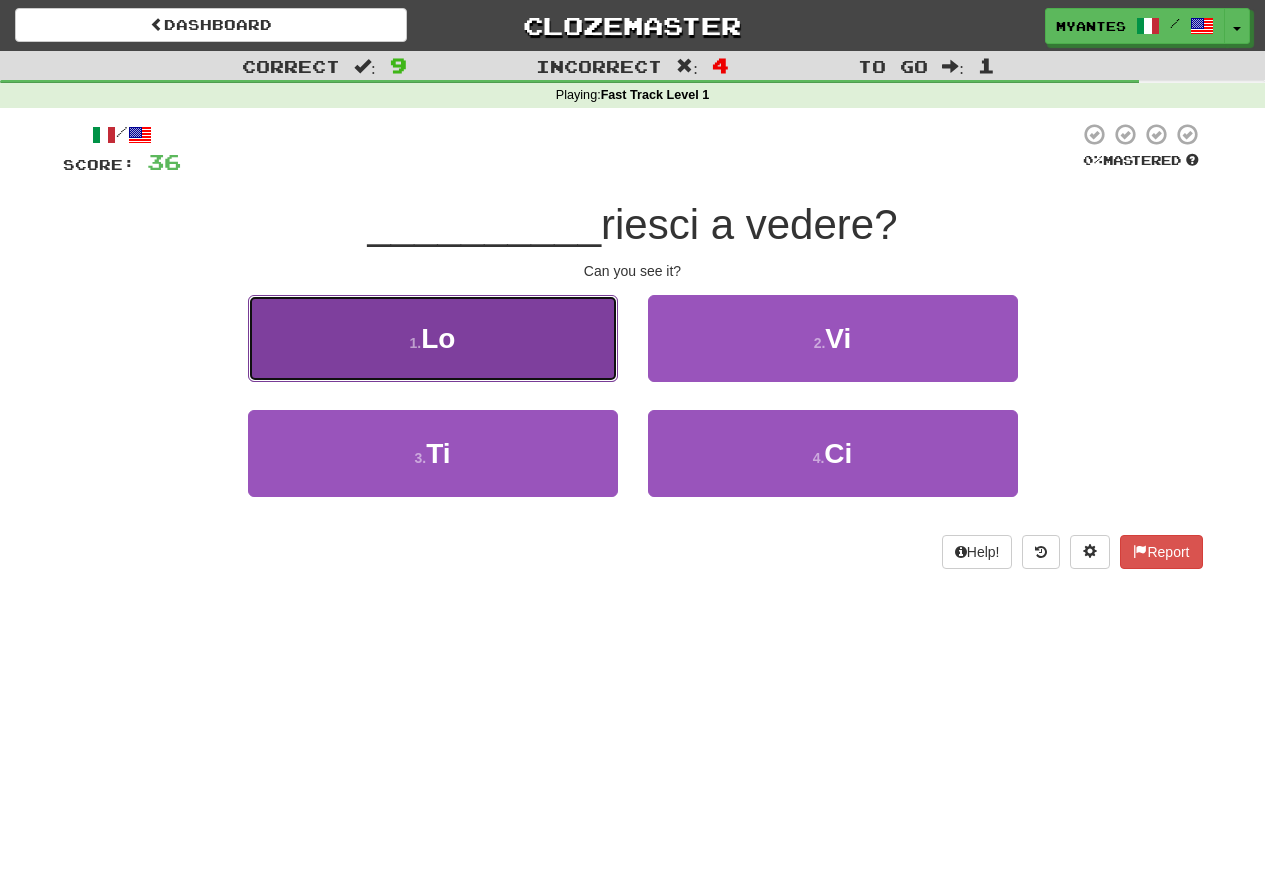 click on "1 .  Lo" at bounding box center (433, 338) 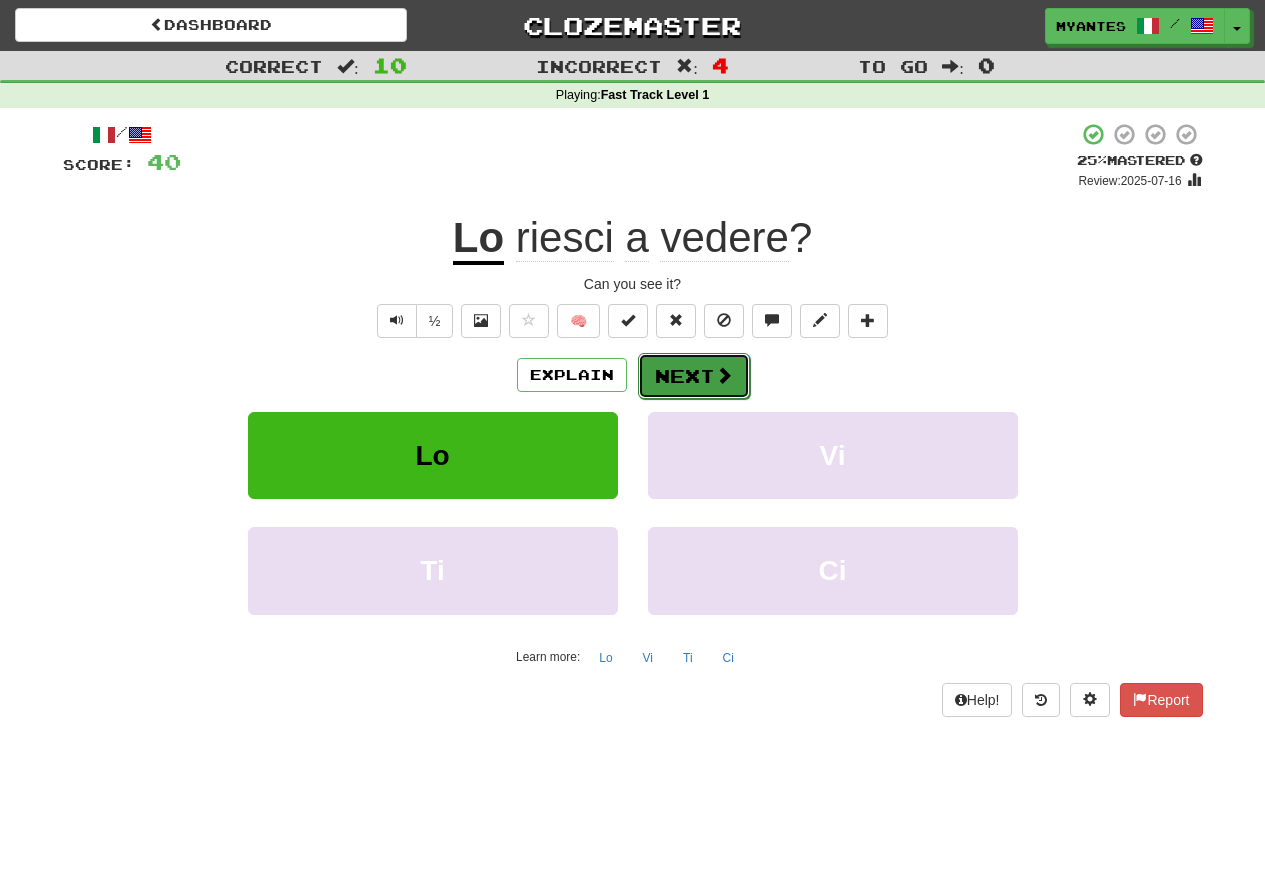 click on "Next" at bounding box center (694, 376) 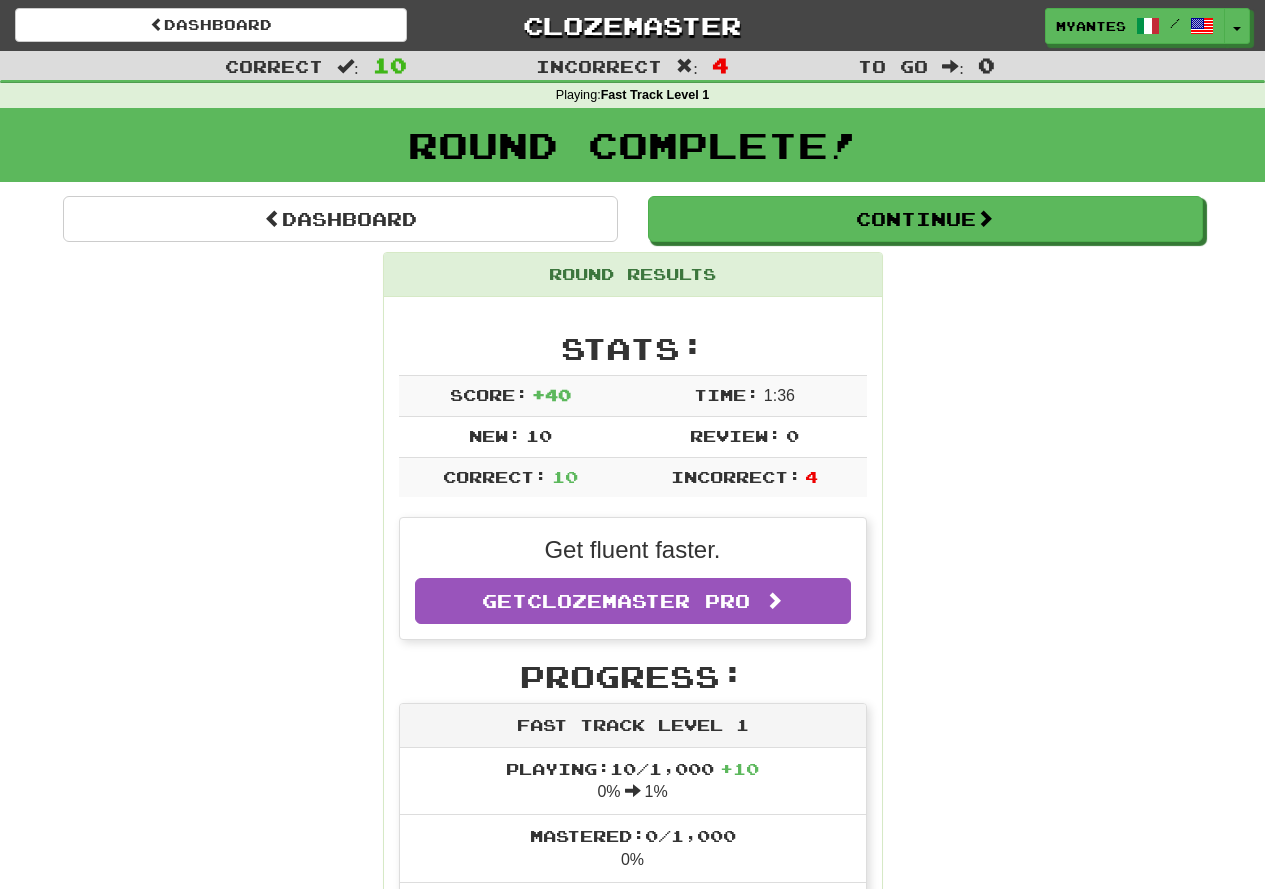 click on "Round Results Stats: Score:   + 40 Time:   1 : 36 New:   10 Review:   0 Correct:   10 Incorrect:   4 Get fluent faster. Get  Clozemaster Pro   Progress: Fast Track Level 1 Playing:  10  /  1,000 + 10 0% 1% Mastered:  0  /  1,000 0% Ready for Review:  0  /  Level:  0 60  points to level  1  - keep going! Ranked:  720 th  this week Sentences:  Report Le chiavi sono  nel  cassetto. The keys are in the drawer.  Report Ho perso il  mio  libro preferito. I lost my favorite book.  Report Guarda  questo  bellissimo fiore. Look at this beautiful flower.  Report Mi  puoi aiutare, per favore? Can you help me, please?  Report Qual  è il tuo nome? What is your name?  Report Lui  è nel negozio. He is in the store.  Report Lo  riesci a vedere? Can you see it?  Report Io  amo i libri. I love books.  Report Voglio pane  e  acqua. I want bread and water.  Report Noi  stiamo andando al parco. We are going to the park." at bounding box center [633, 1174] 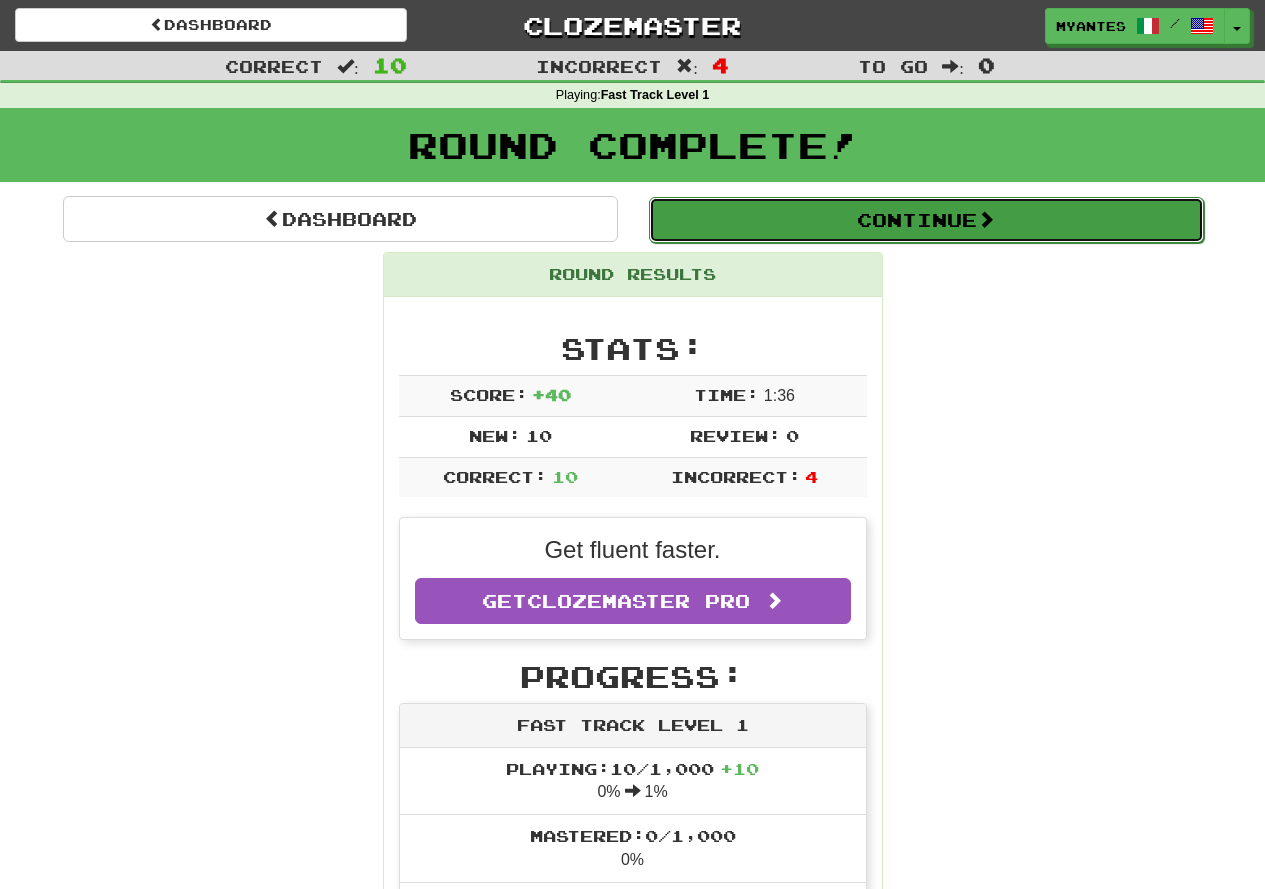 click on "Continue" at bounding box center (926, 220) 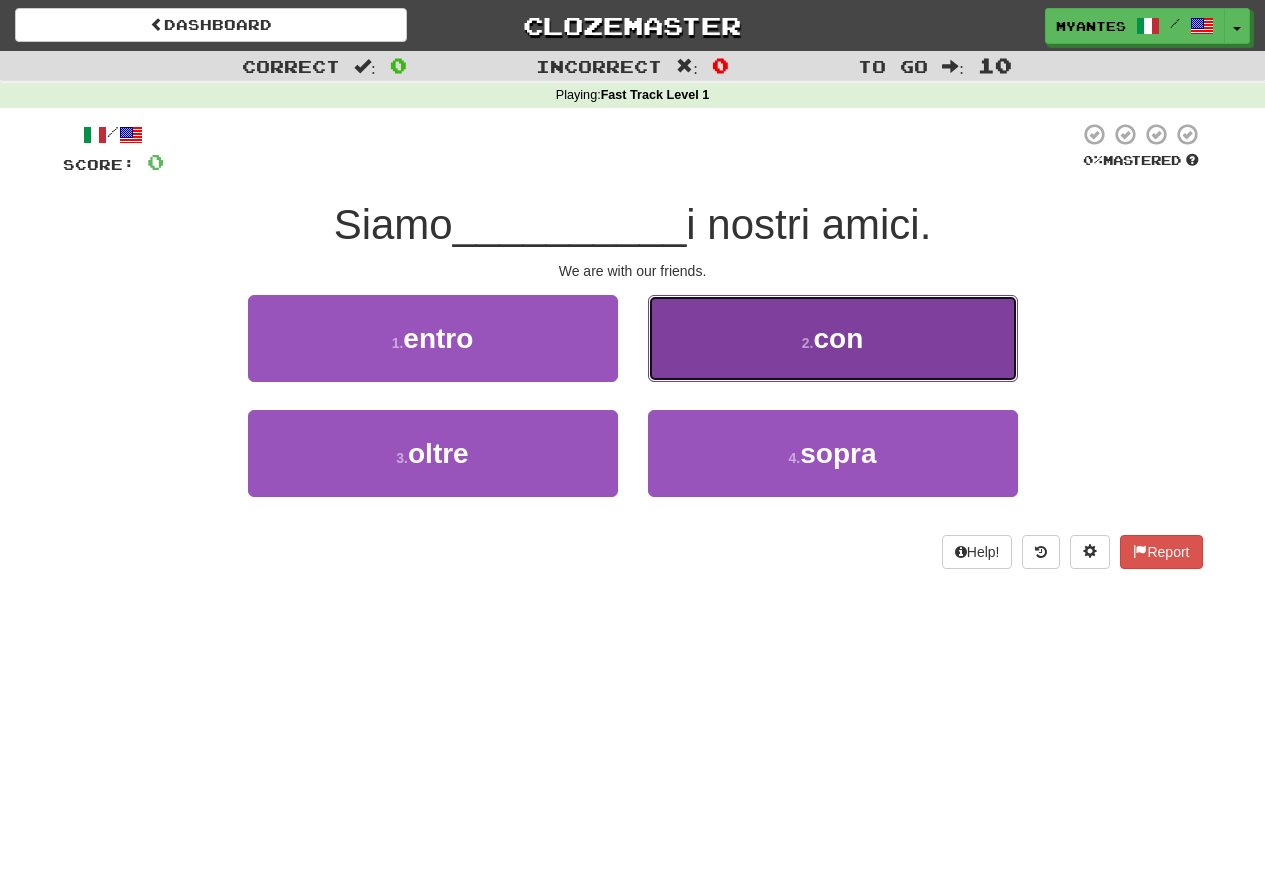click on "2 .  con" at bounding box center [833, 338] 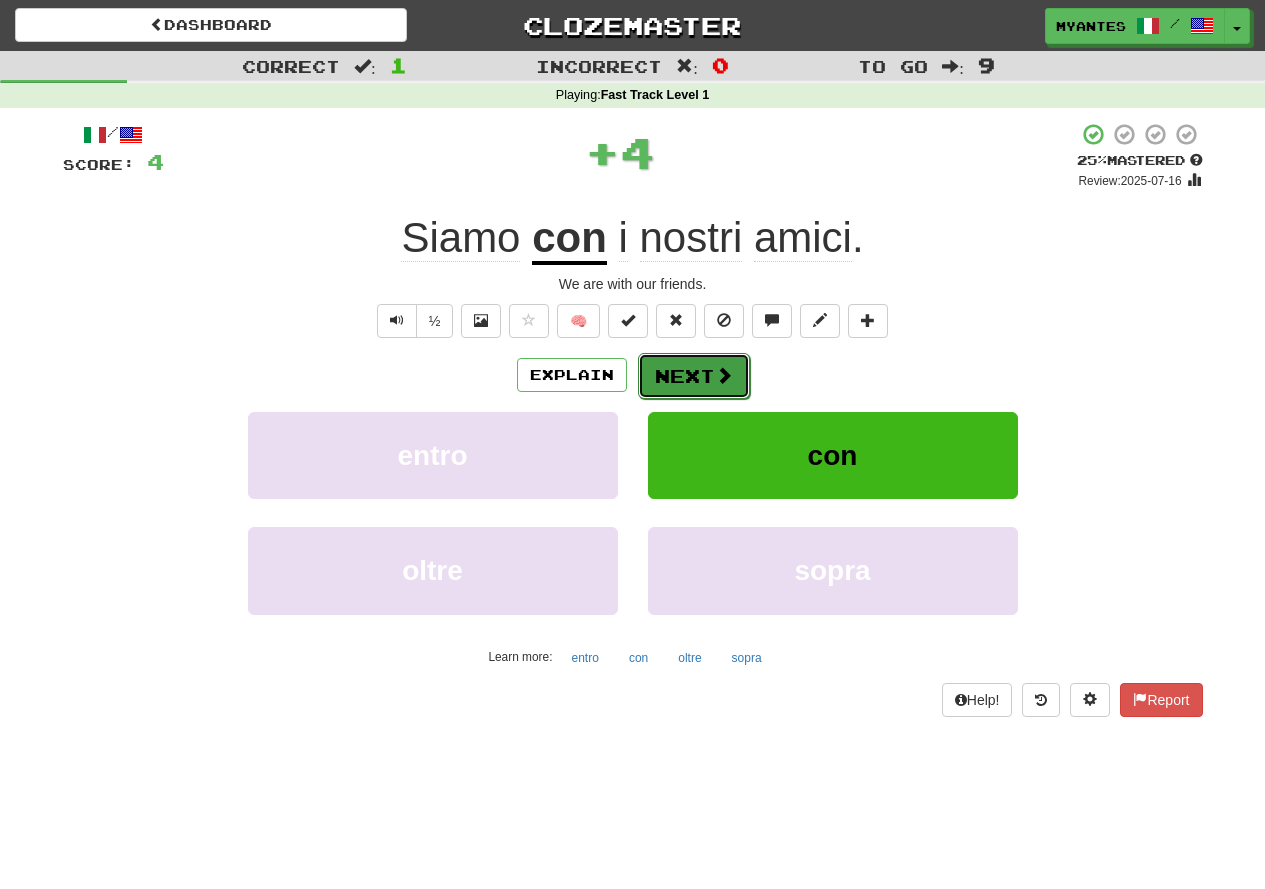 click at bounding box center [724, 375] 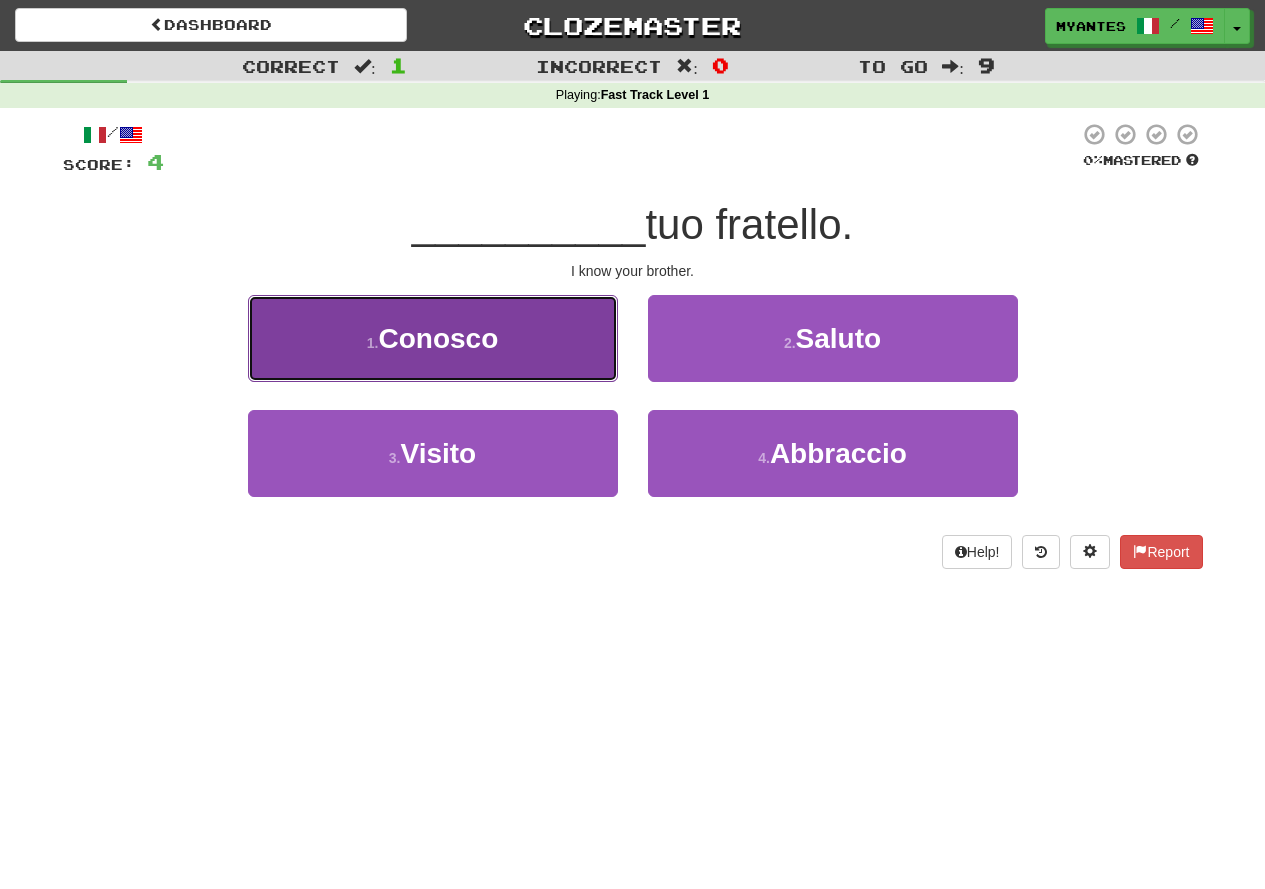 click on "1 .  Conosco" at bounding box center (433, 338) 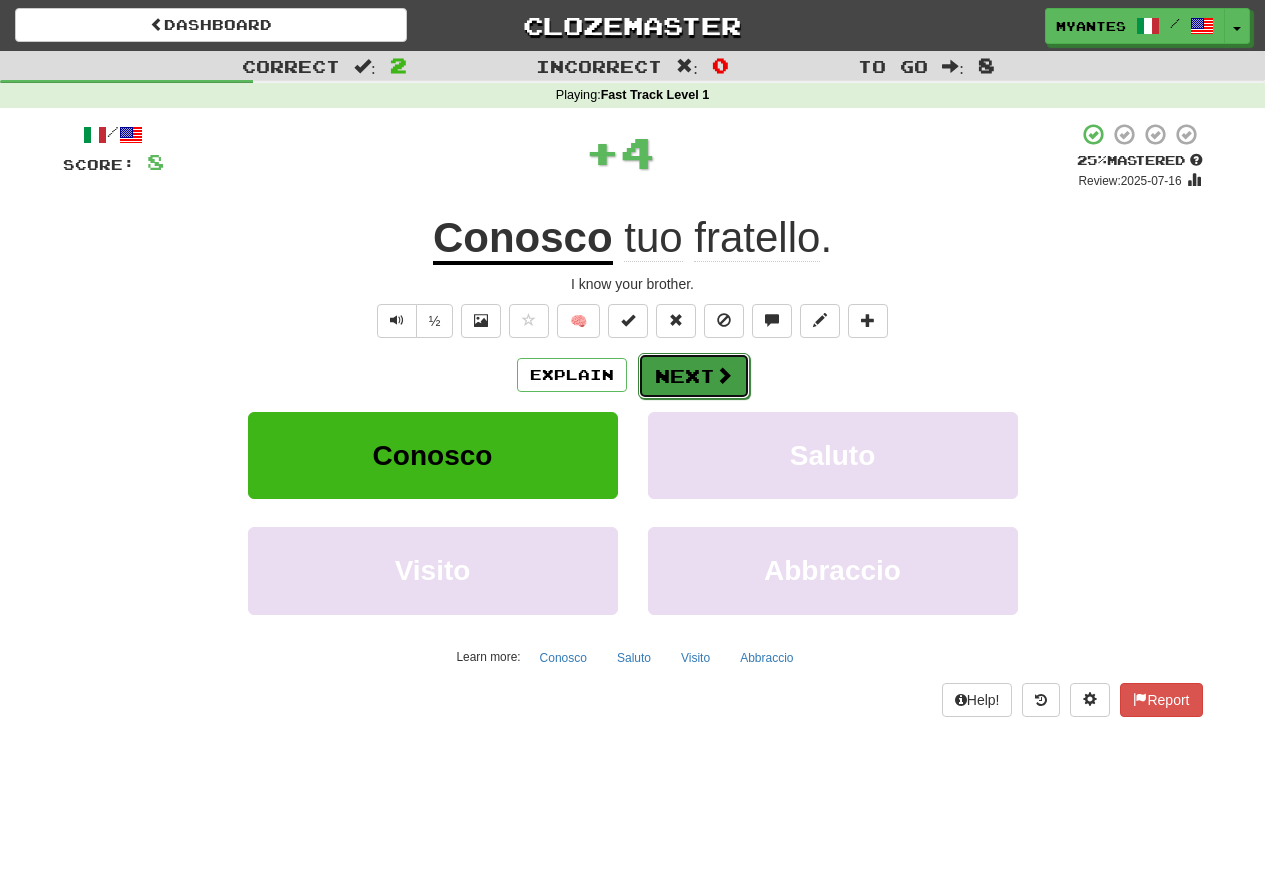 click on "Next" at bounding box center [694, 376] 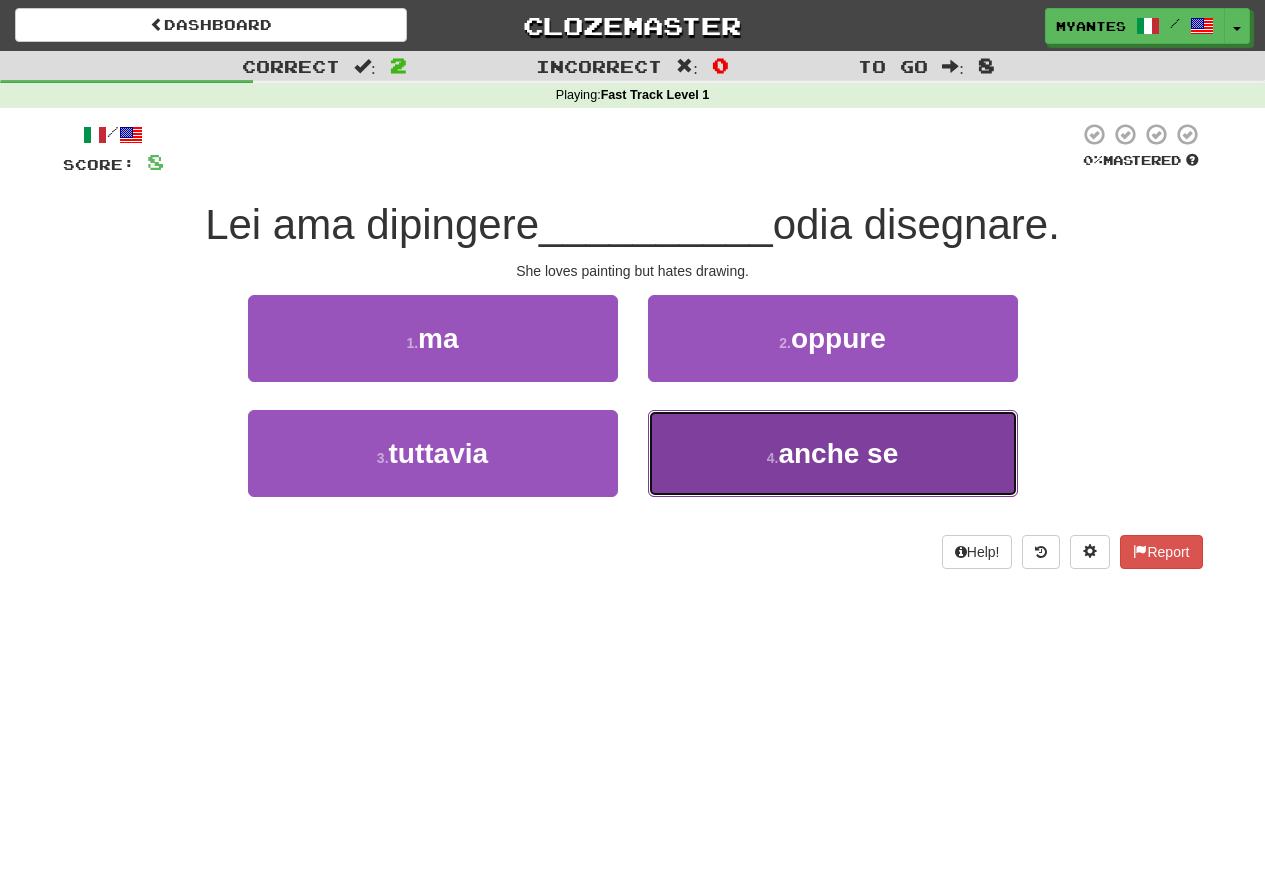 click on "anche se" at bounding box center (838, 453) 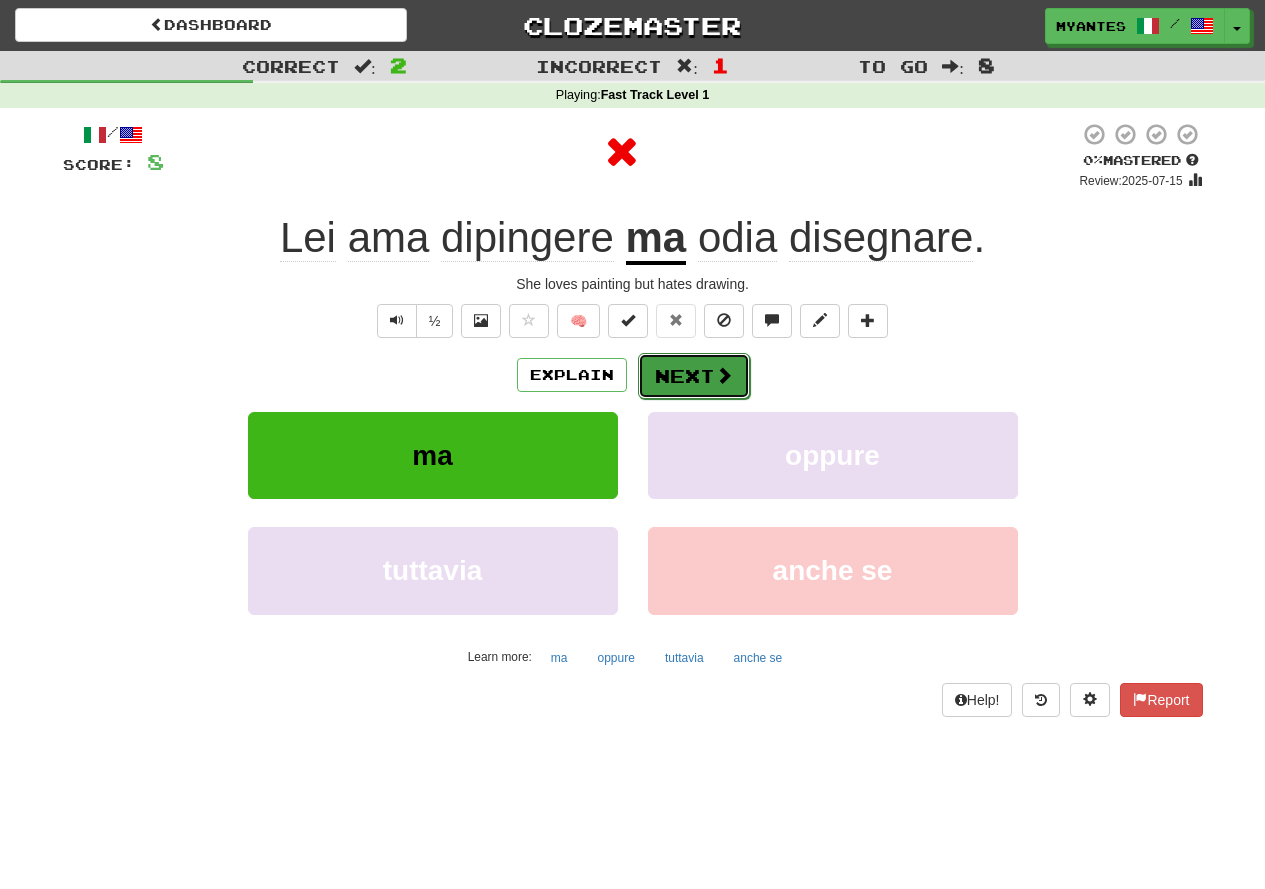 click on "Next" at bounding box center (694, 376) 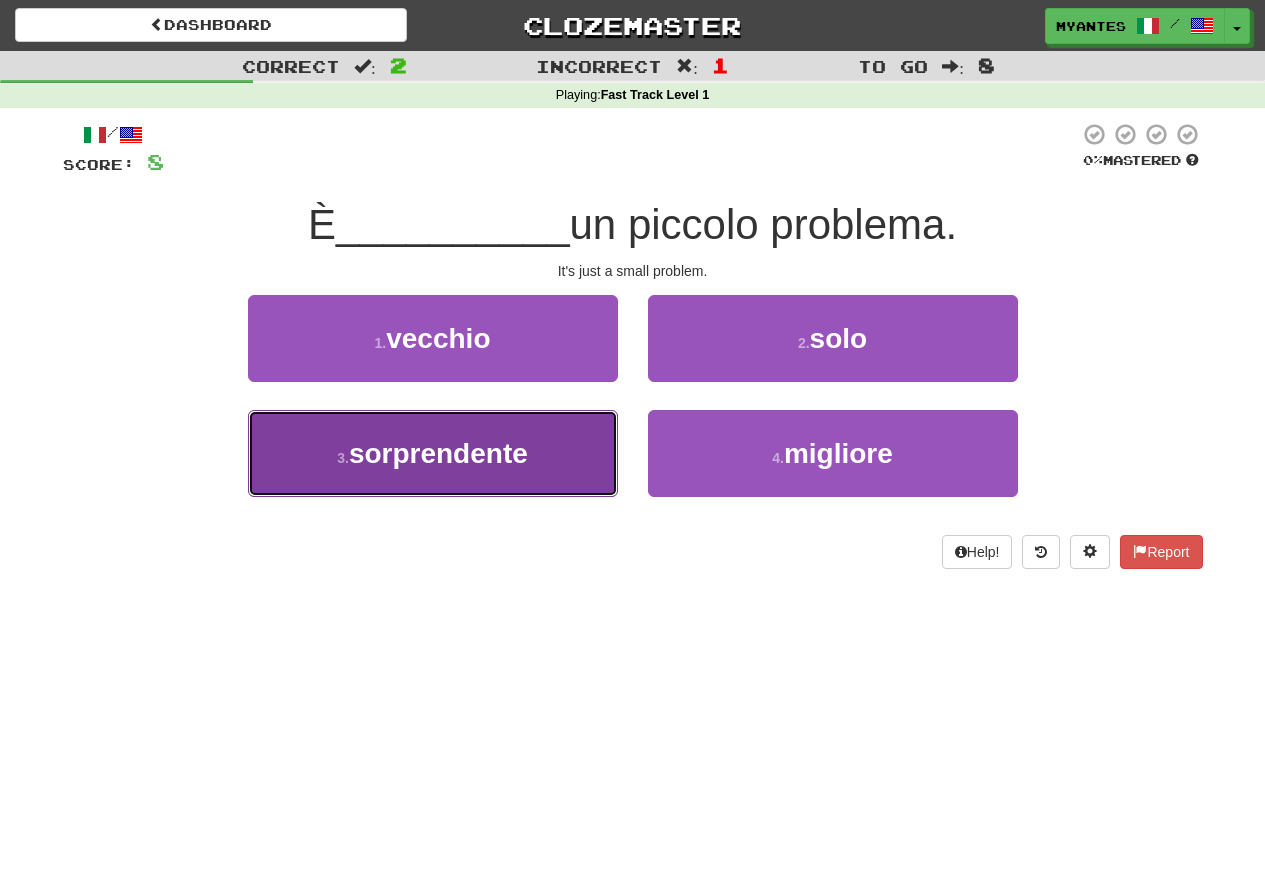 click on "3 .  sorprendente" at bounding box center [433, 453] 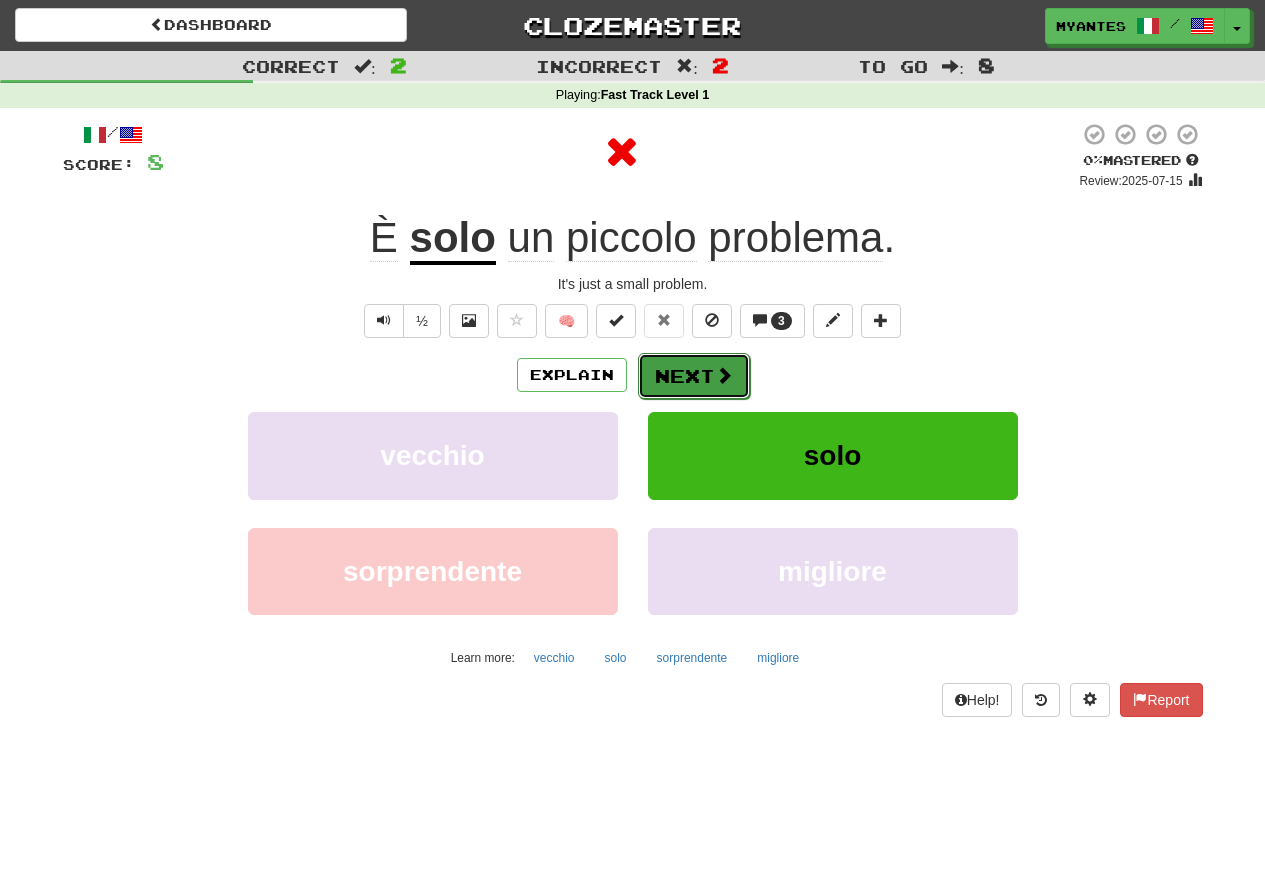 click on "Next" at bounding box center [694, 376] 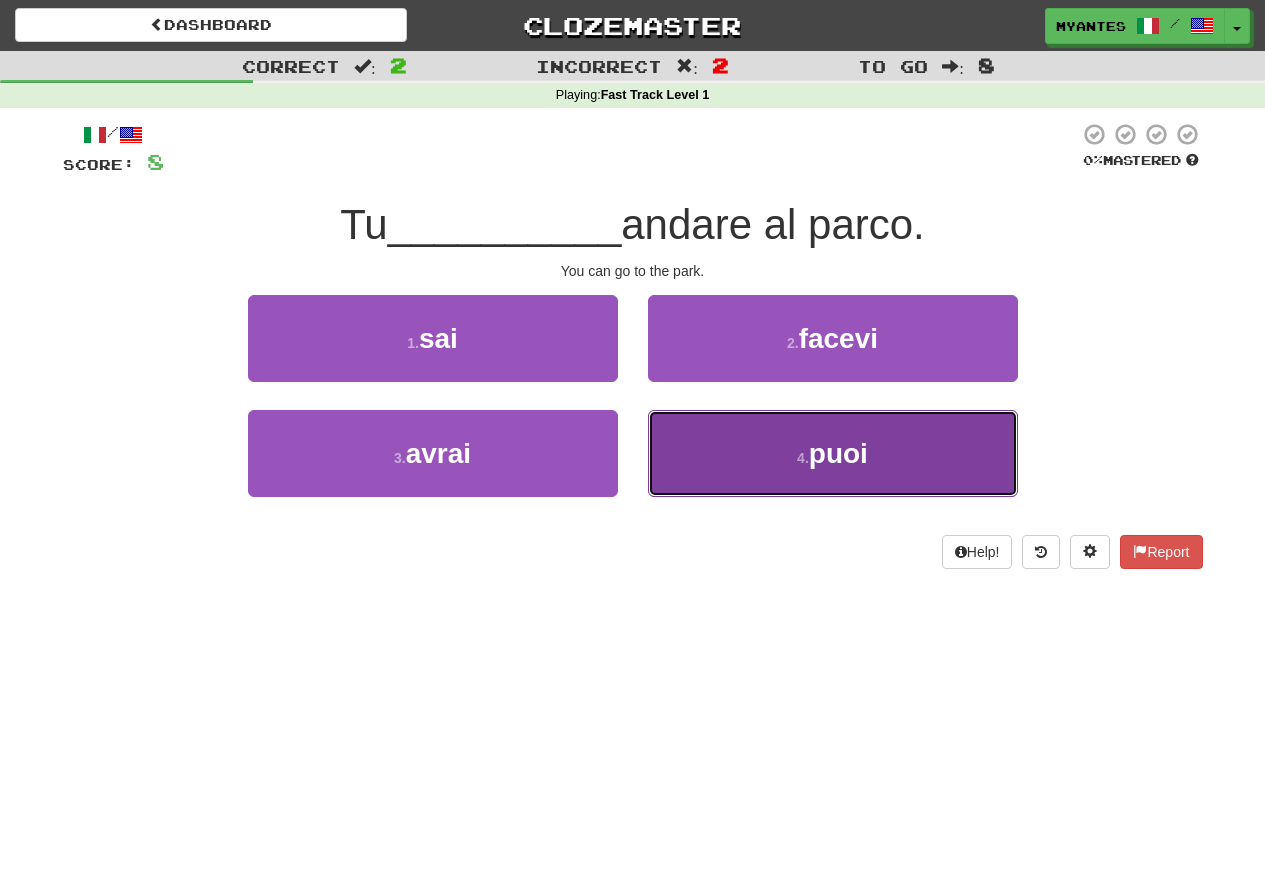 click on "4 .  puoi" at bounding box center [833, 453] 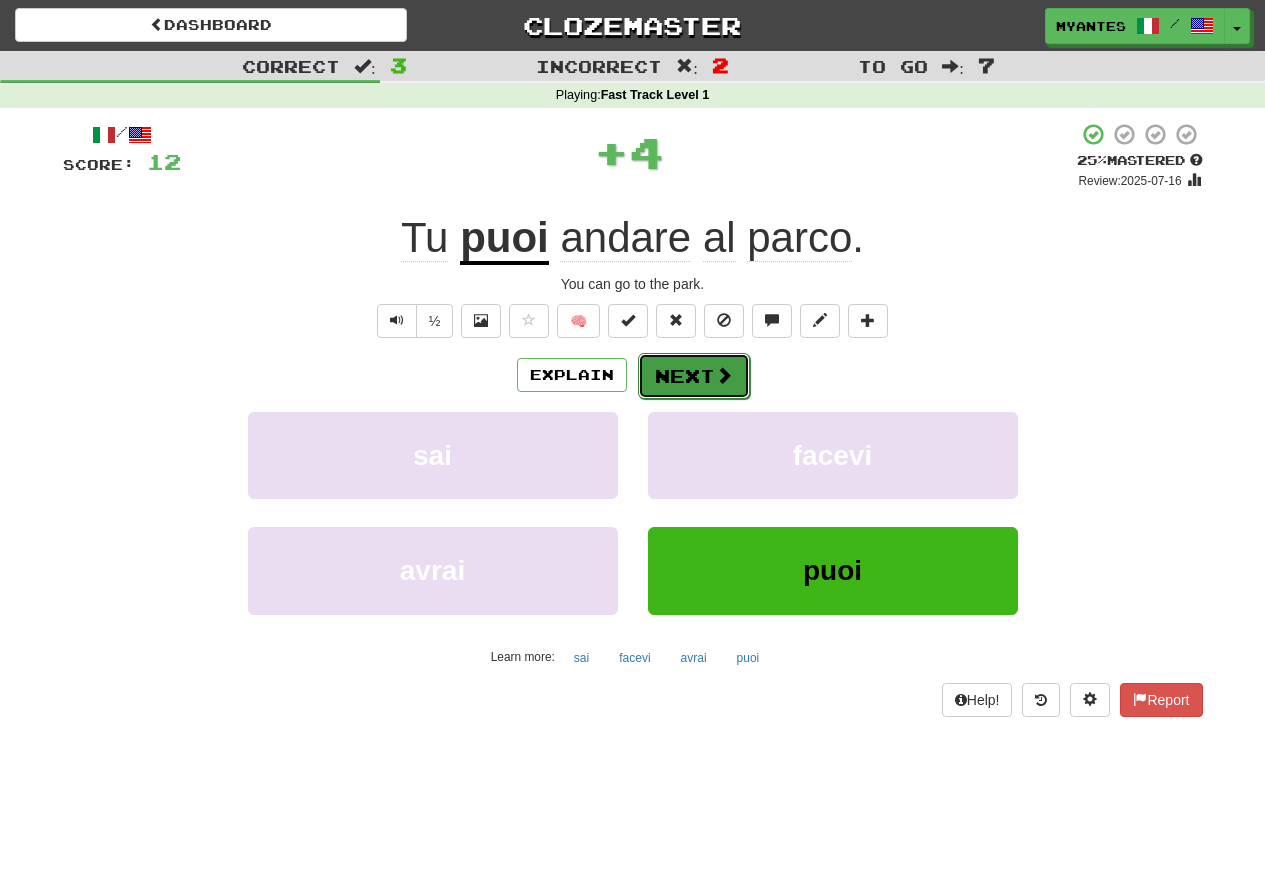 click on "Next" at bounding box center [694, 376] 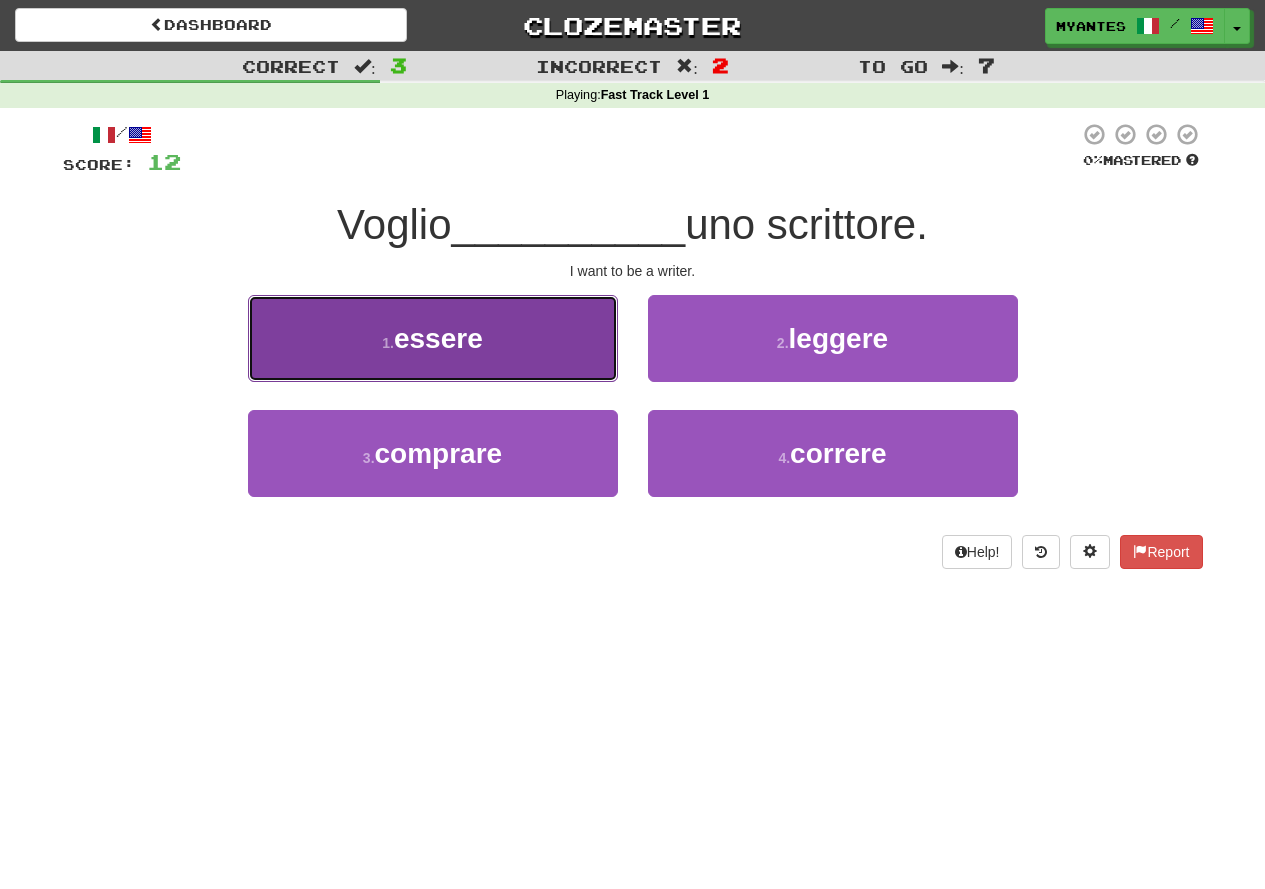 click on "1 .  essere" at bounding box center [433, 338] 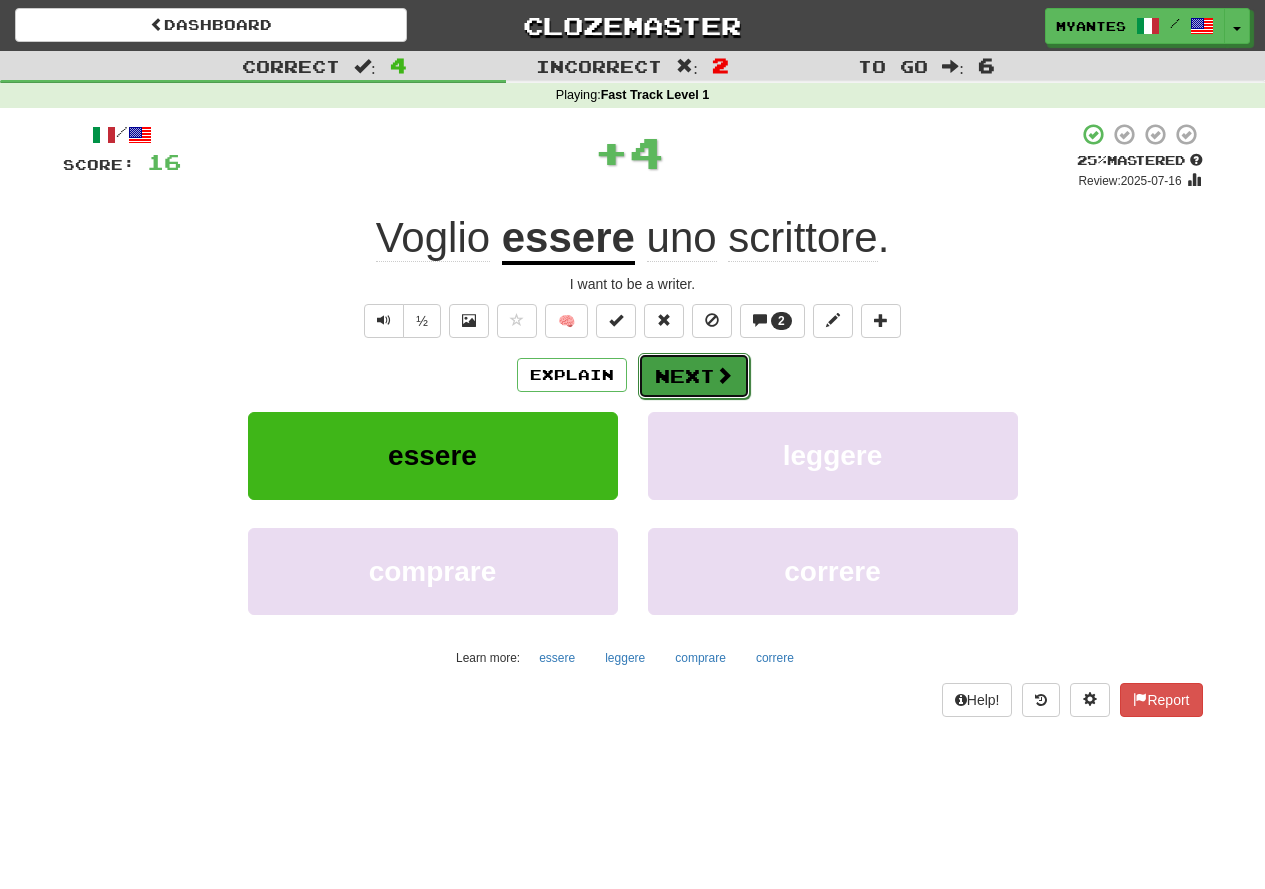 click on "Next" at bounding box center (694, 376) 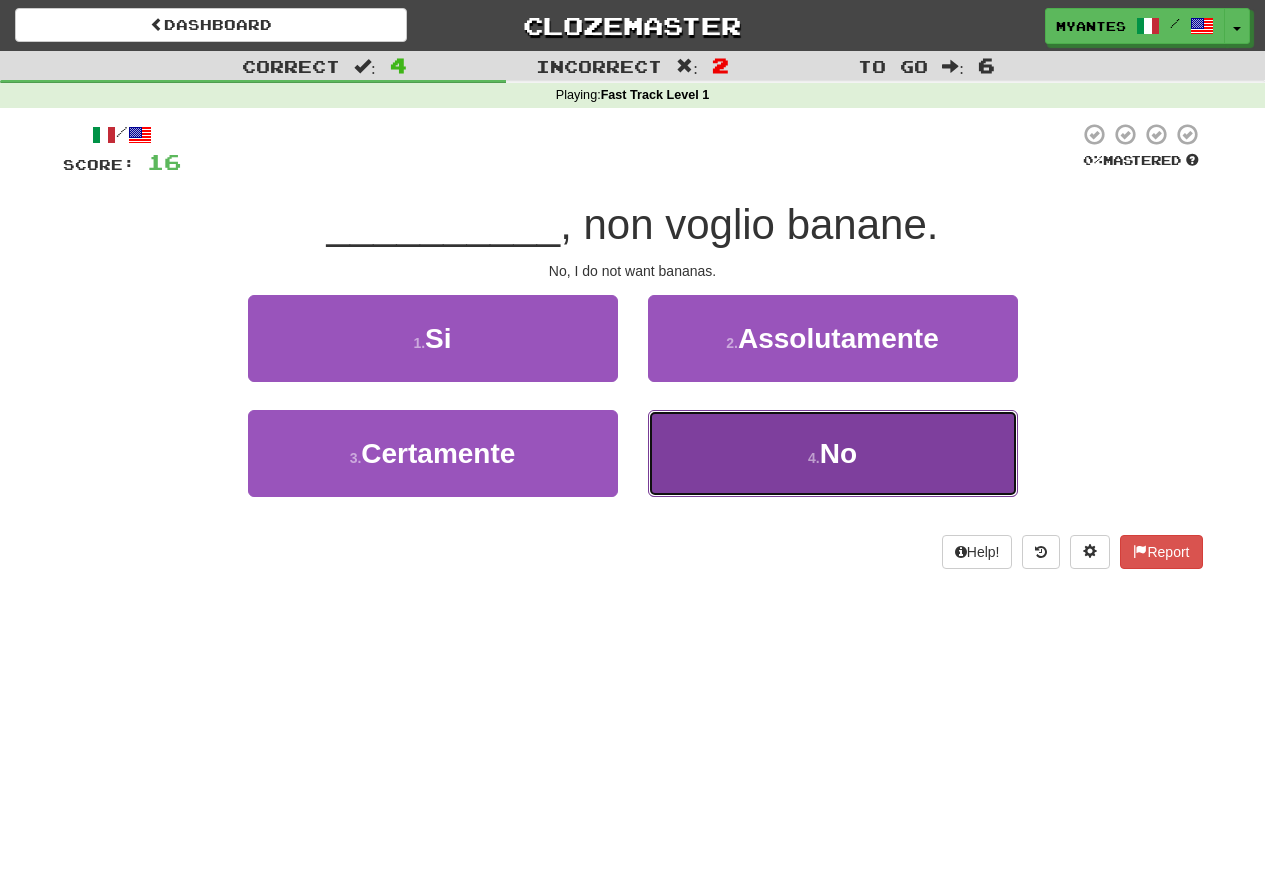 click on "4 .  No" at bounding box center [833, 453] 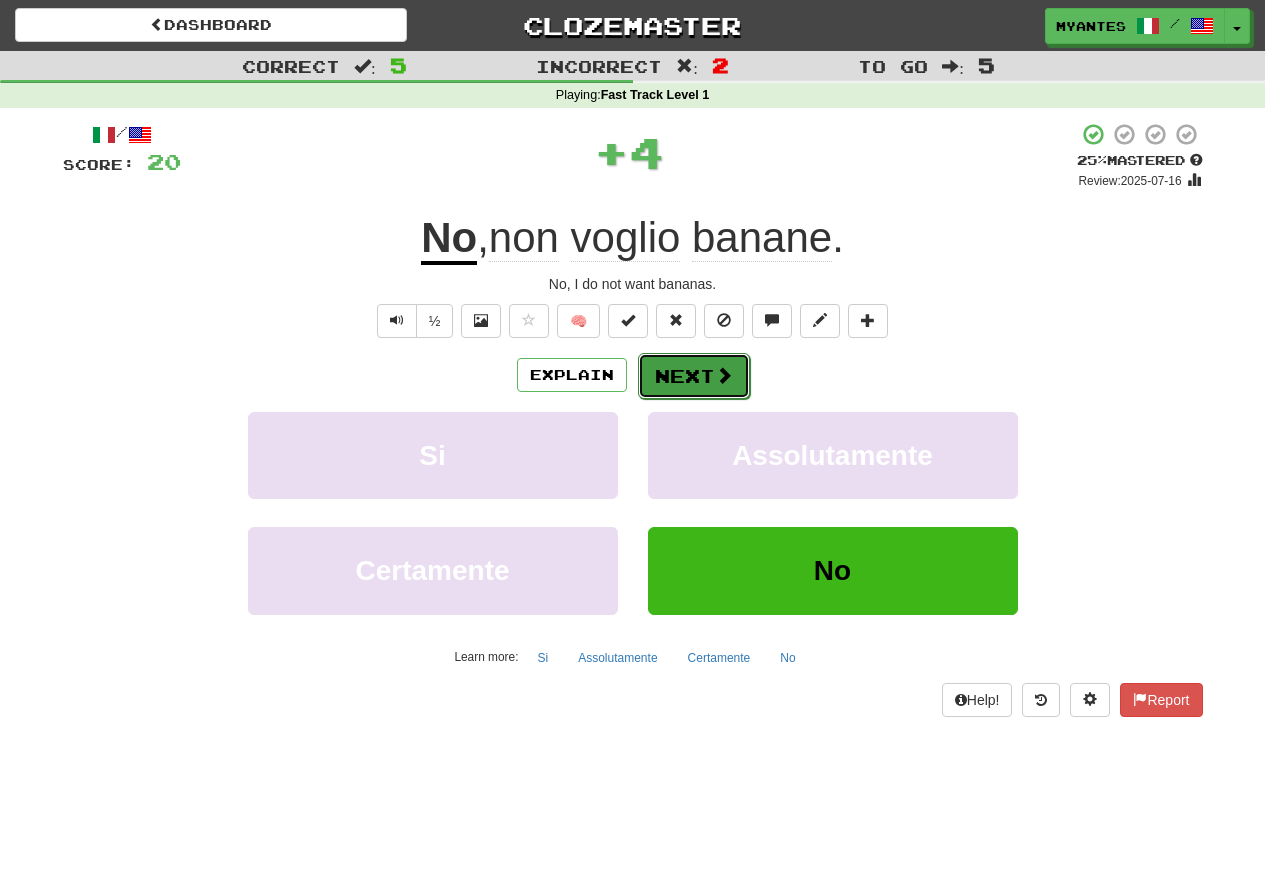 click on "Next" at bounding box center (694, 376) 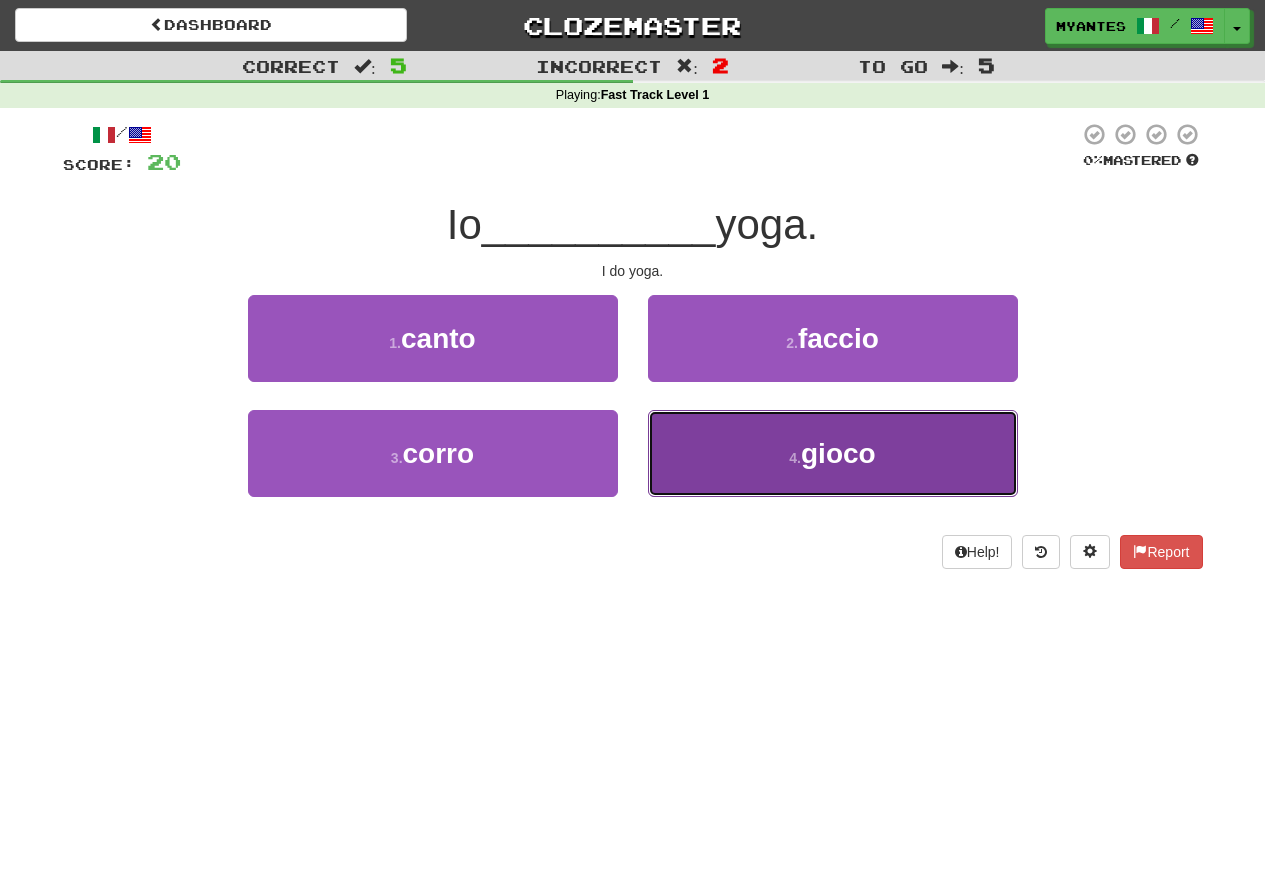 click on "4 .  gioco" at bounding box center (833, 453) 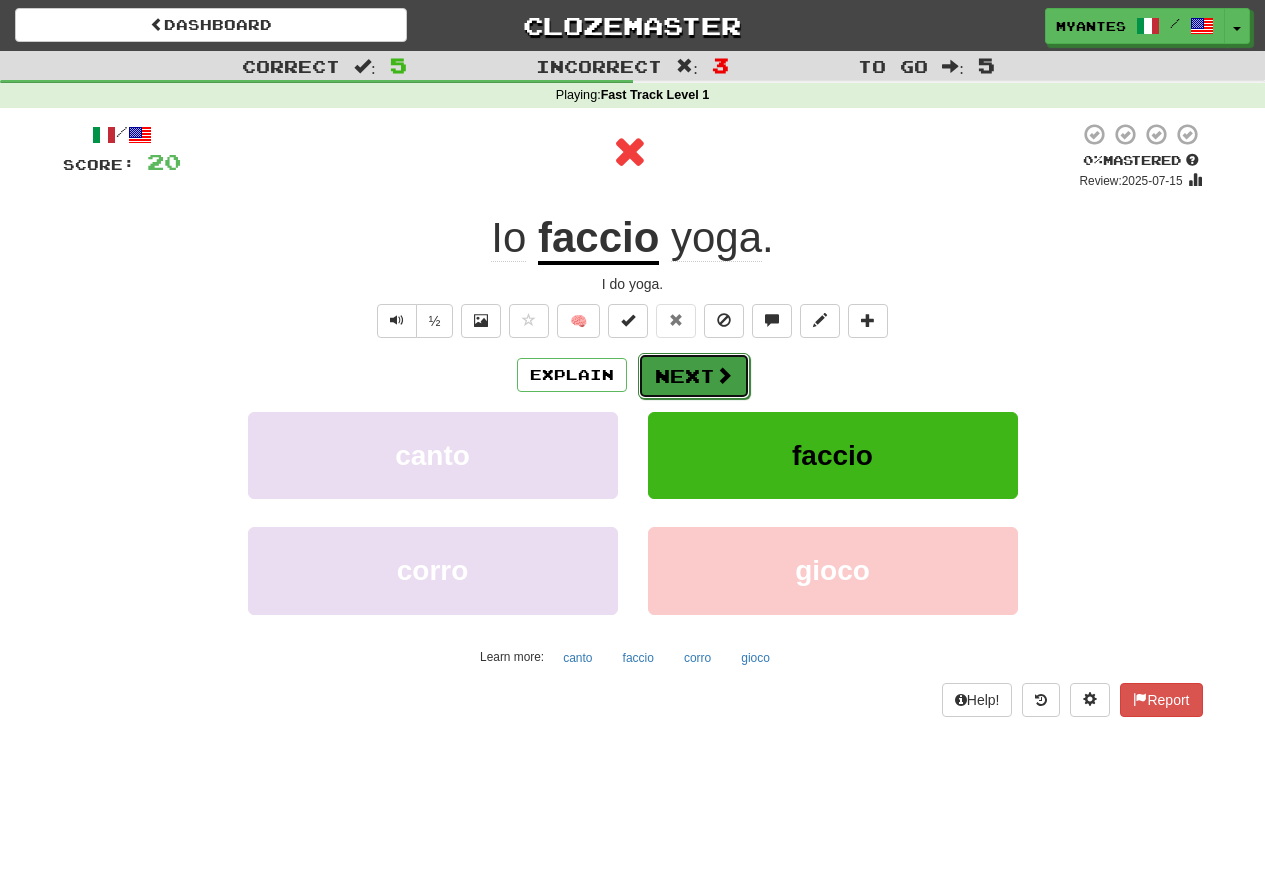click at bounding box center [724, 375] 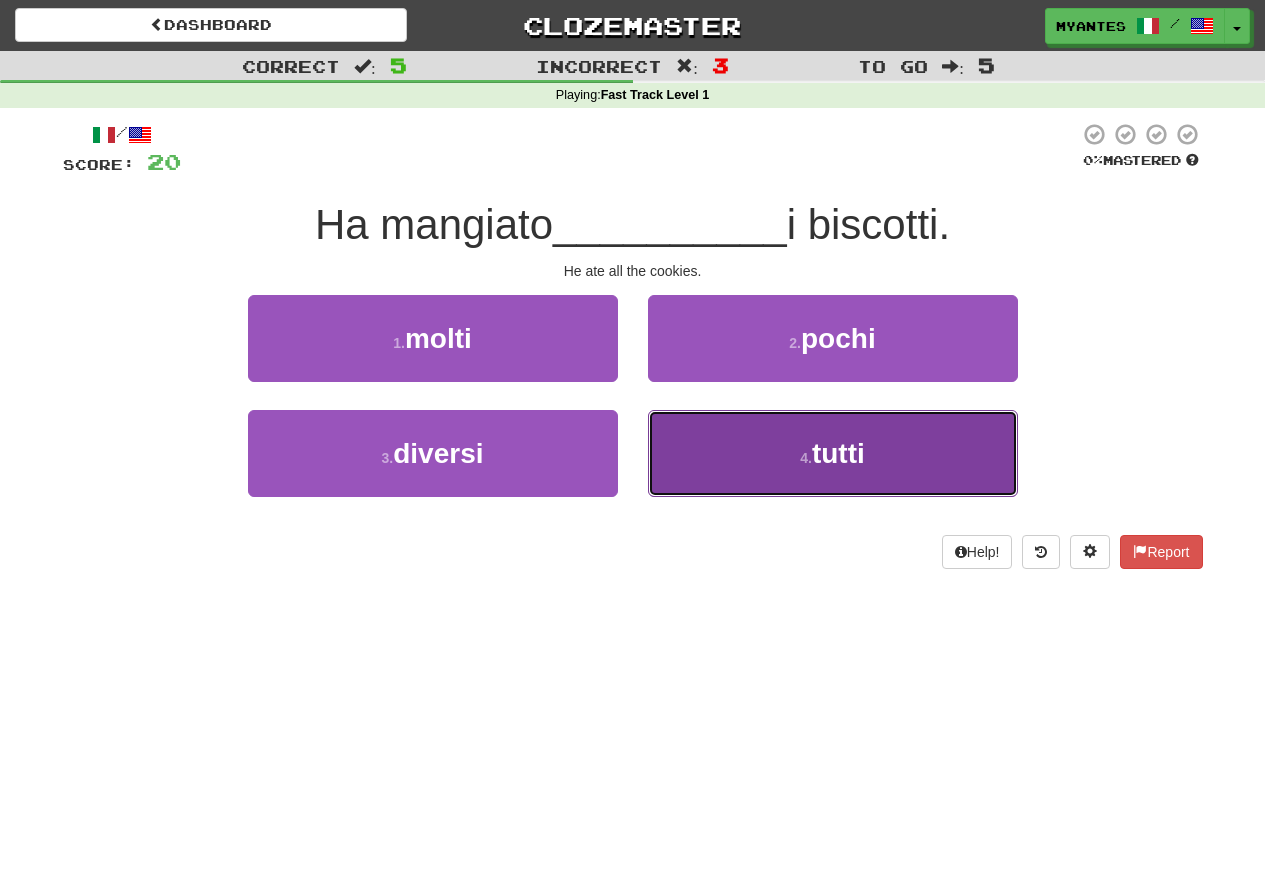 click on "4 .  tutti" at bounding box center (833, 453) 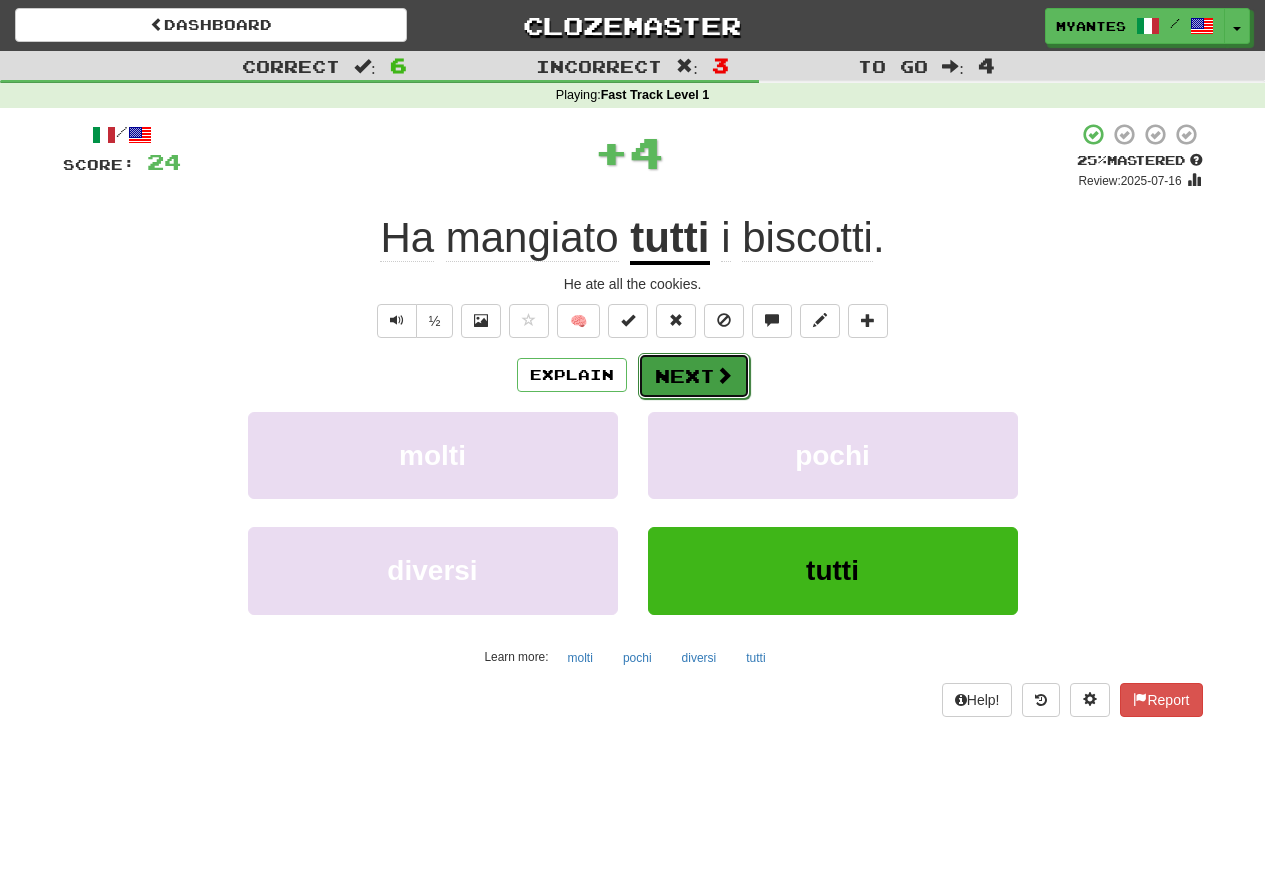 click on "Next" at bounding box center (694, 376) 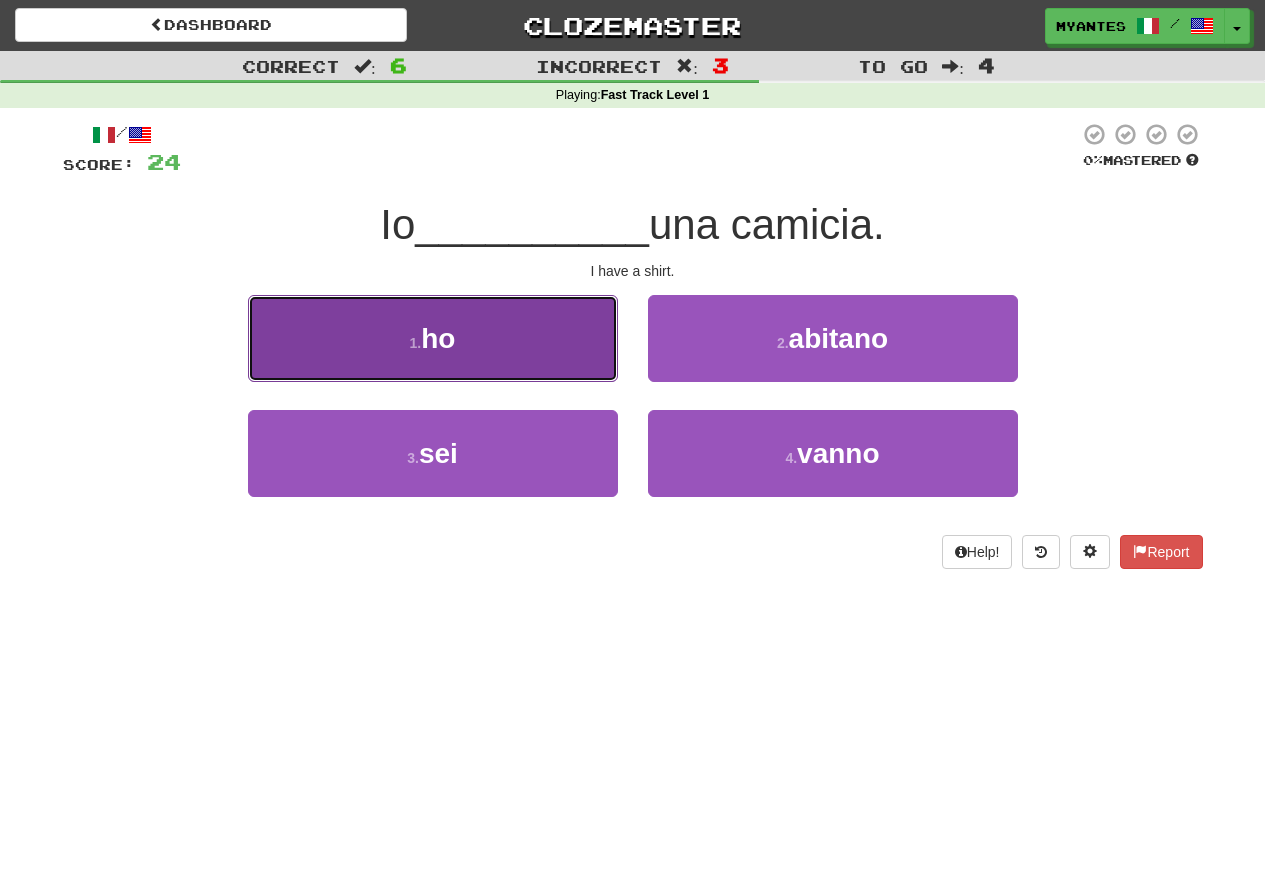 click on "1 .  ho" at bounding box center [433, 338] 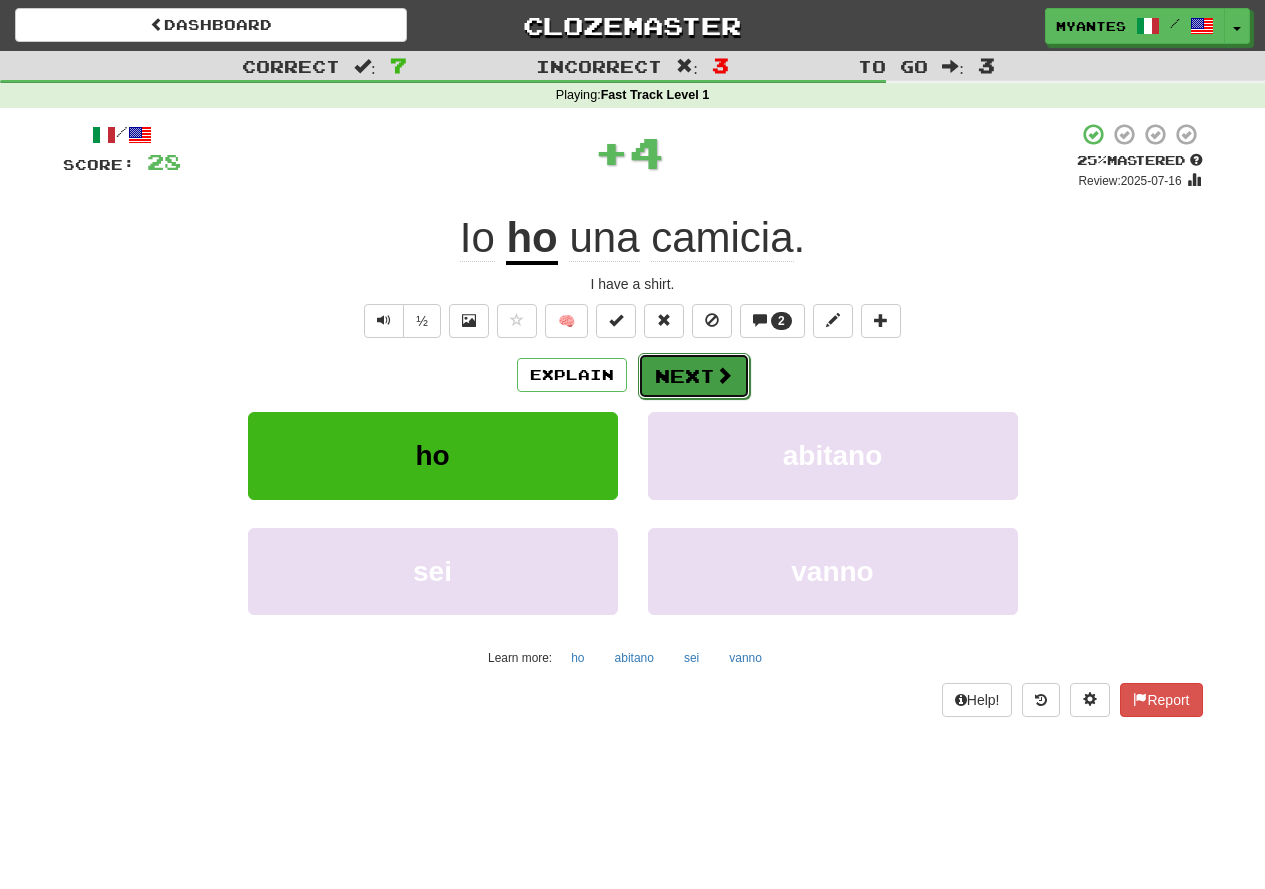 click on "Next" at bounding box center (694, 376) 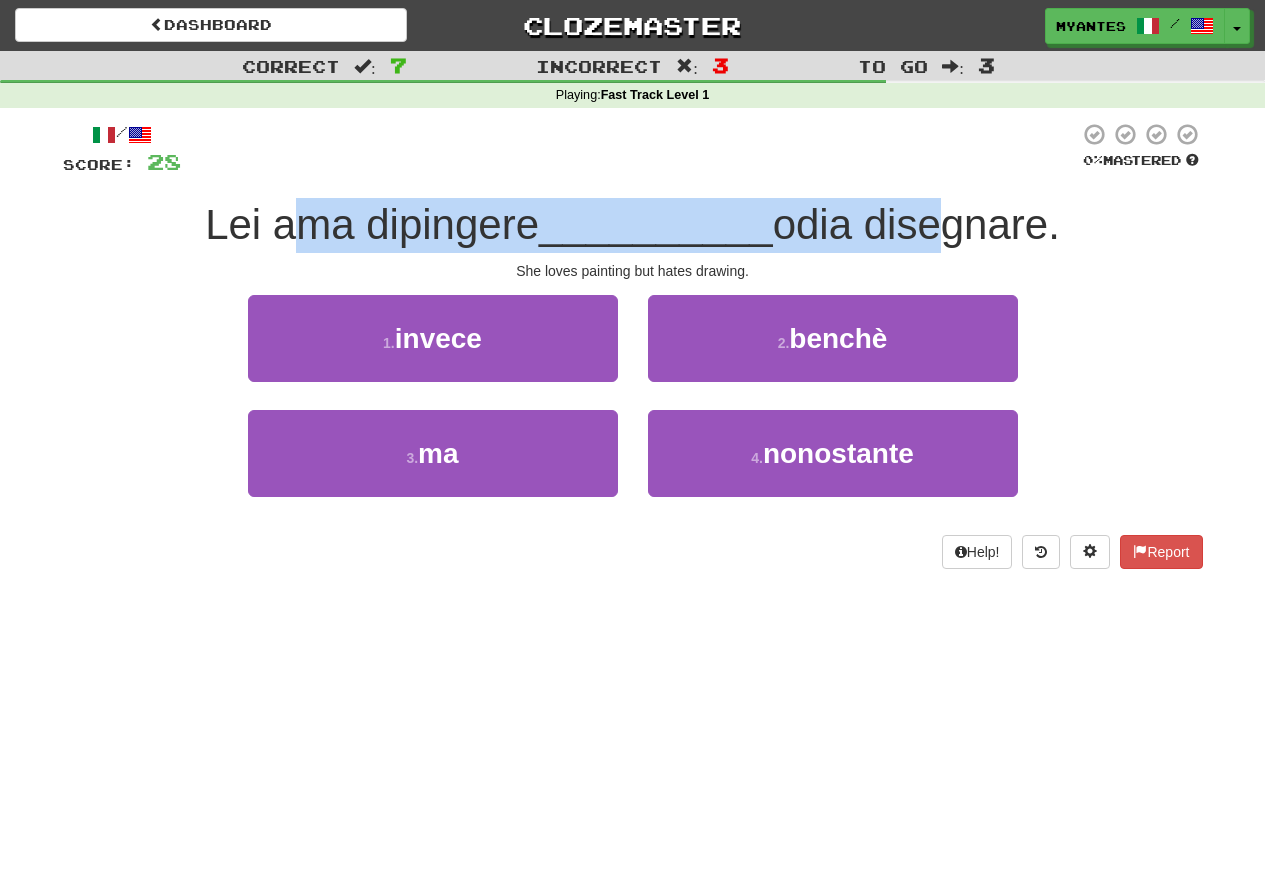 drag, startPoint x: 295, startPoint y: 225, endPoint x: 942, endPoint y: 224, distance: 647.0008 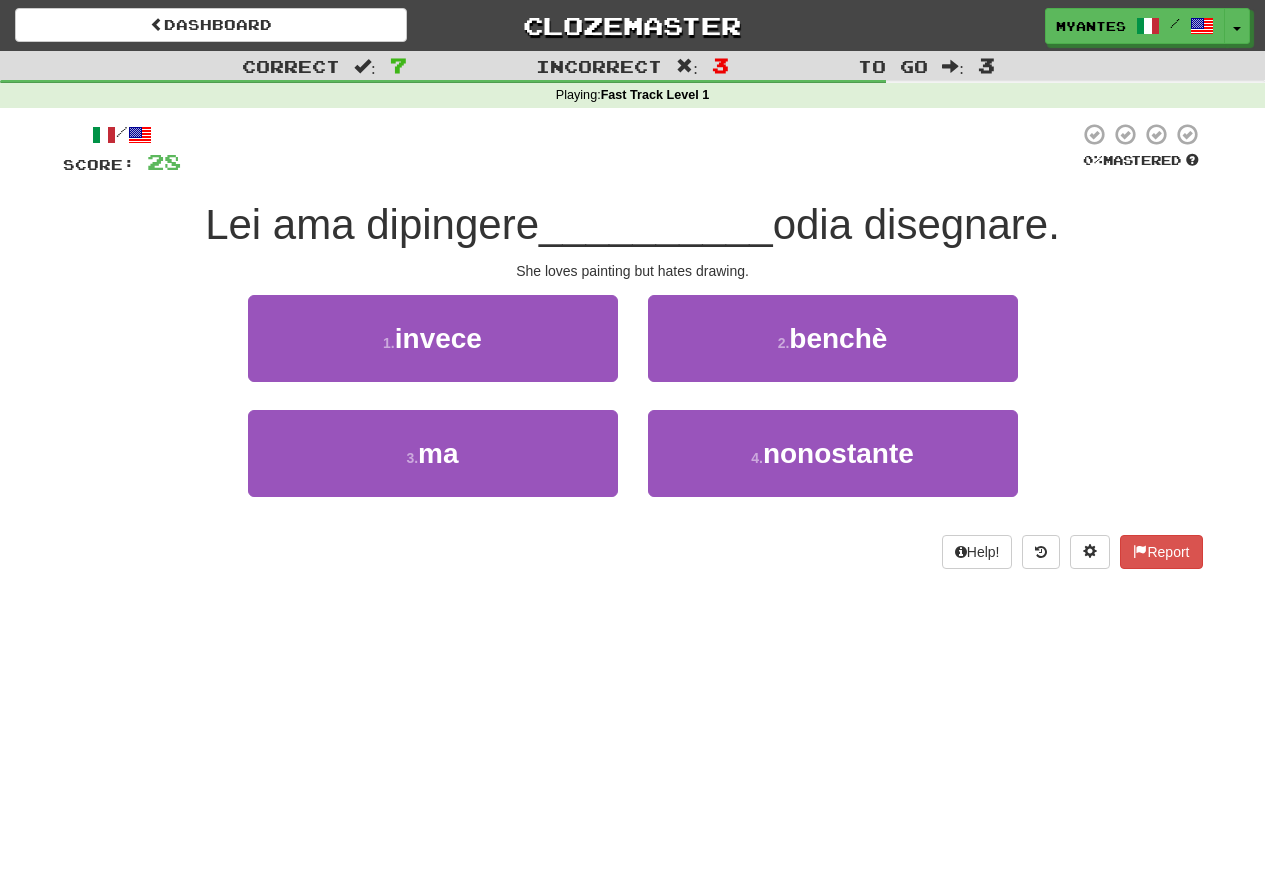 click on "odia disegnare." at bounding box center [916, 224] 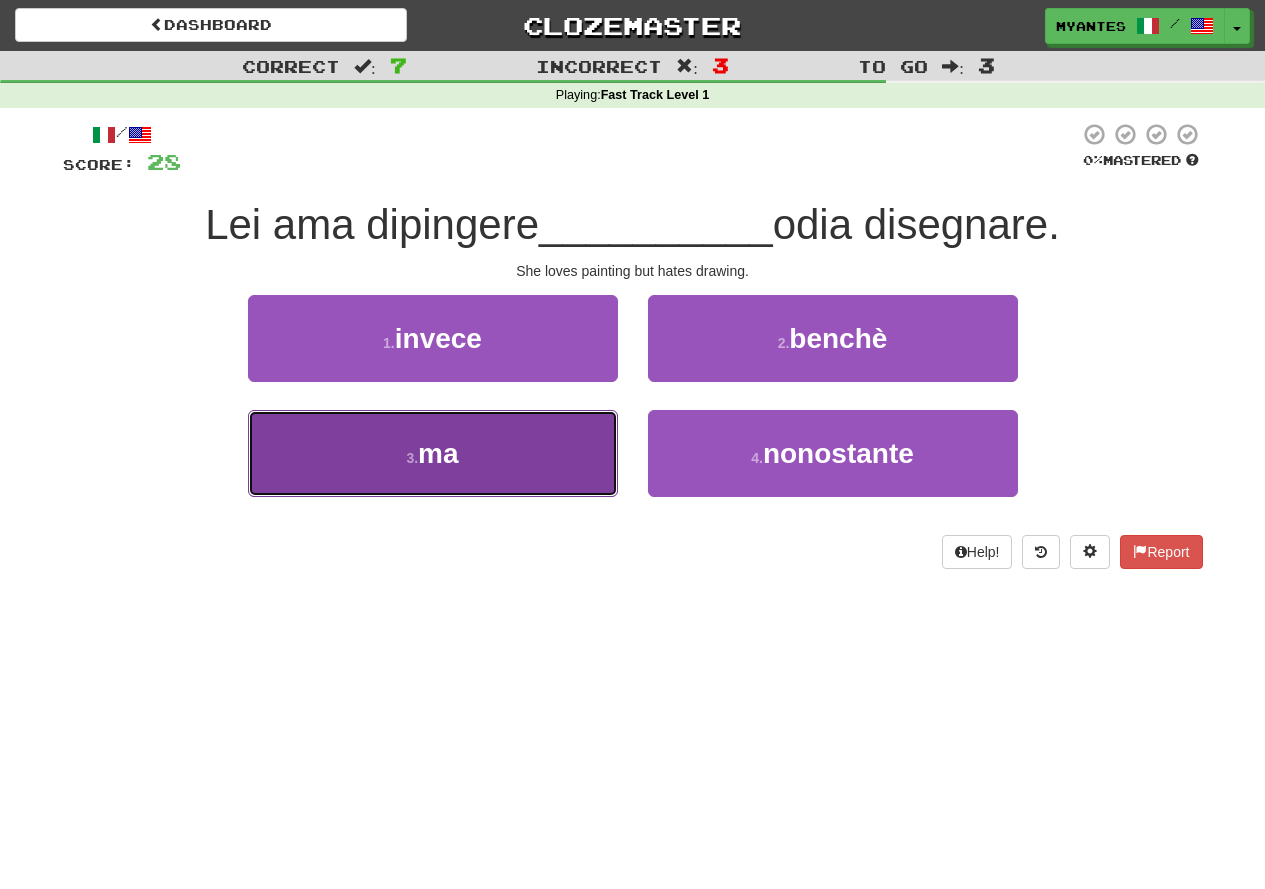 click on "3 .  ma" at bounding box center [433, 453] 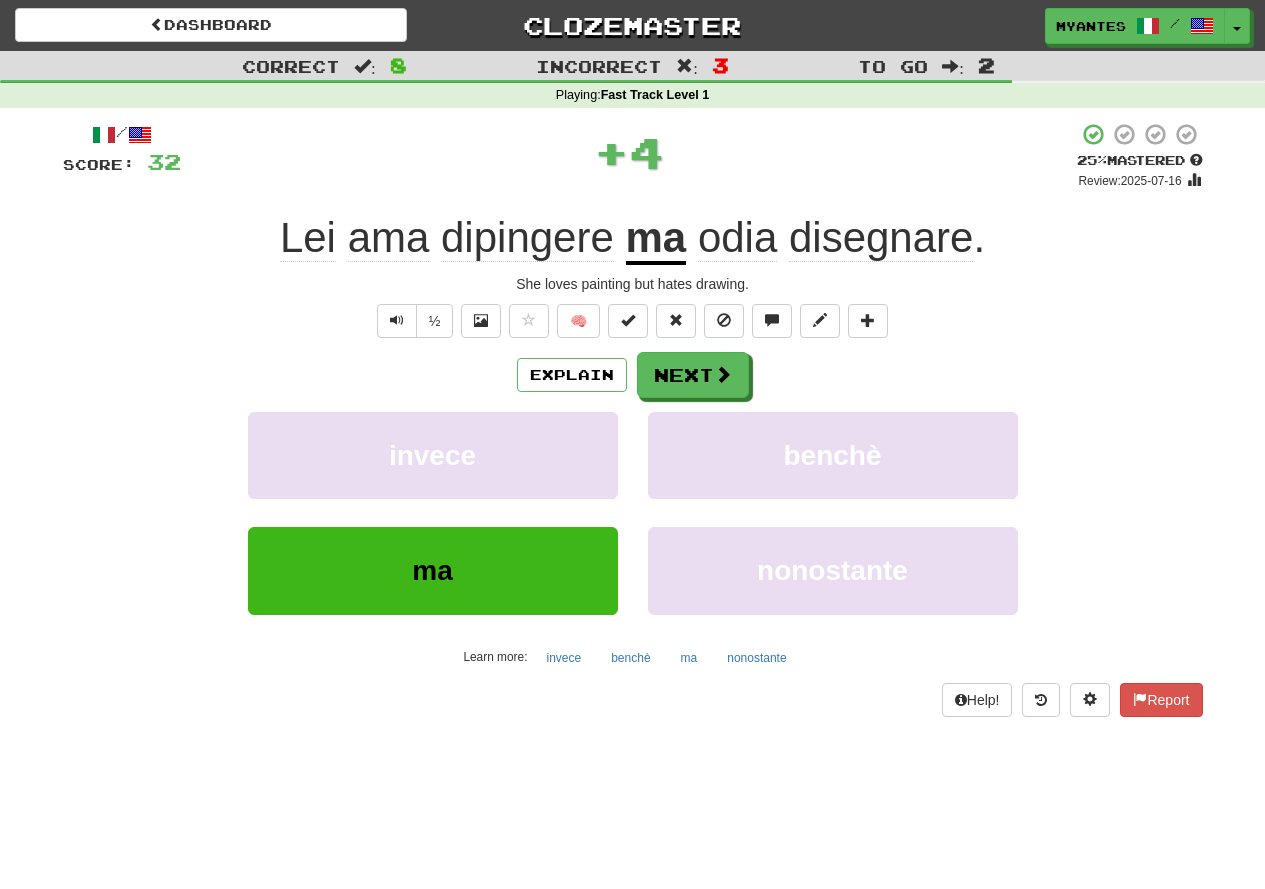 click on "disegnare" at bounding box center [881, 238] 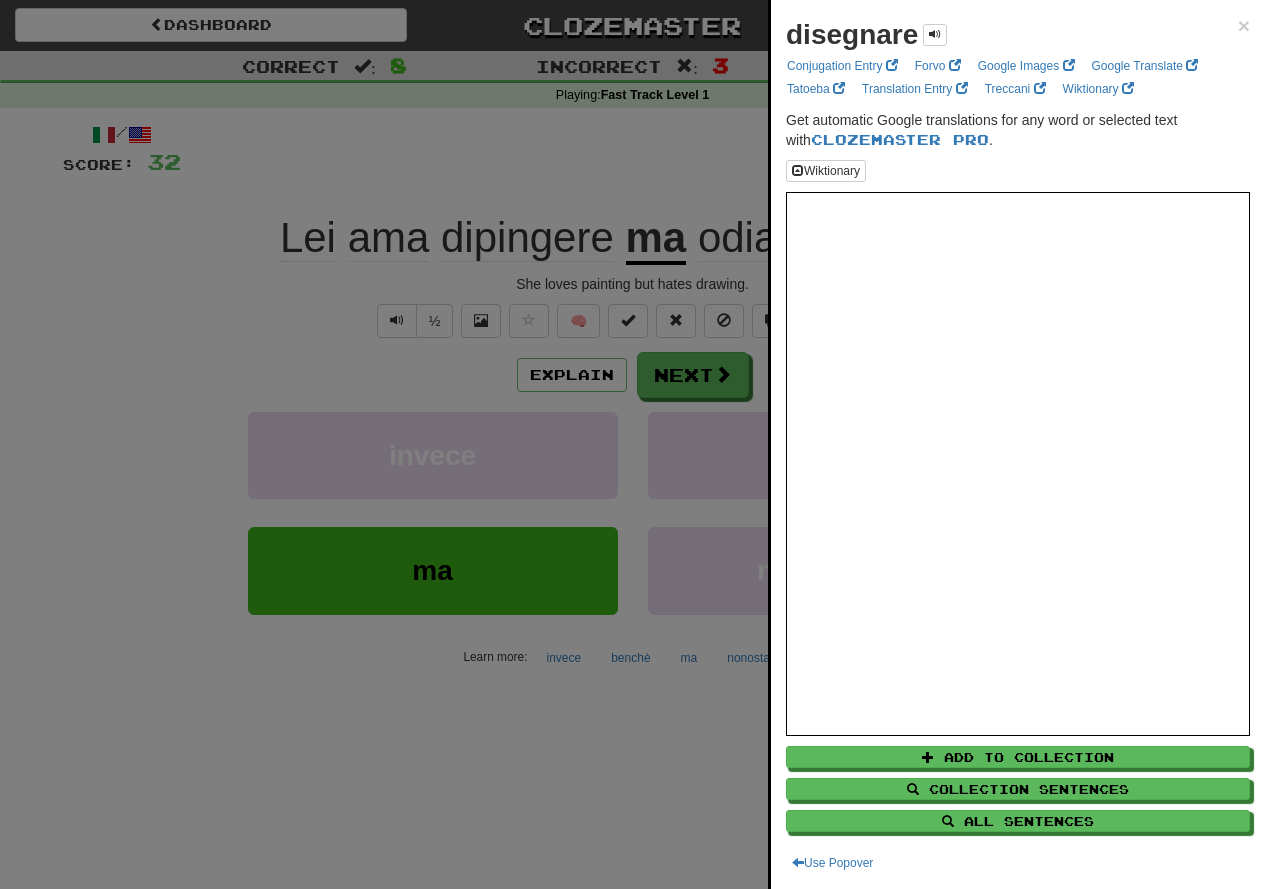 click at bounding box center (632, 444) 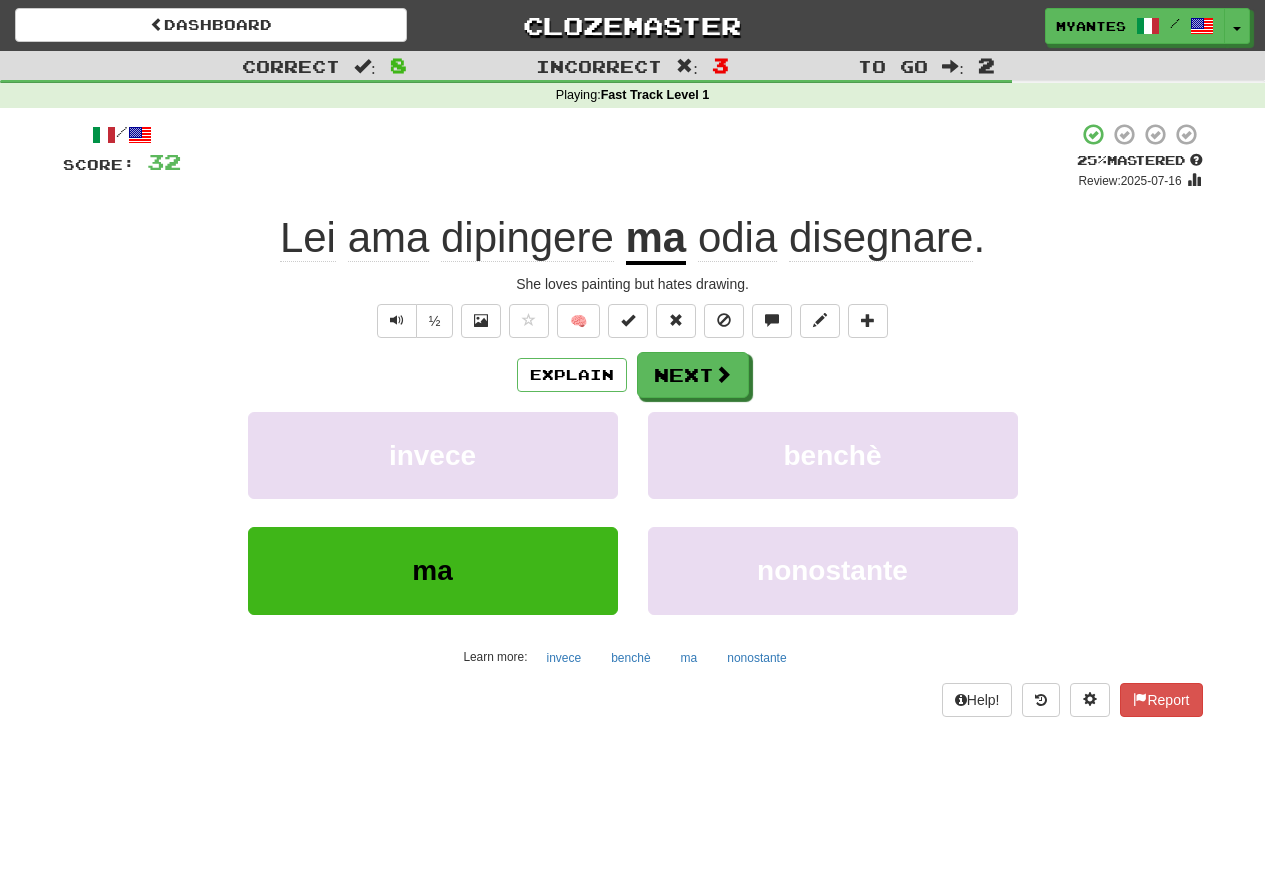 click on "dipingere" 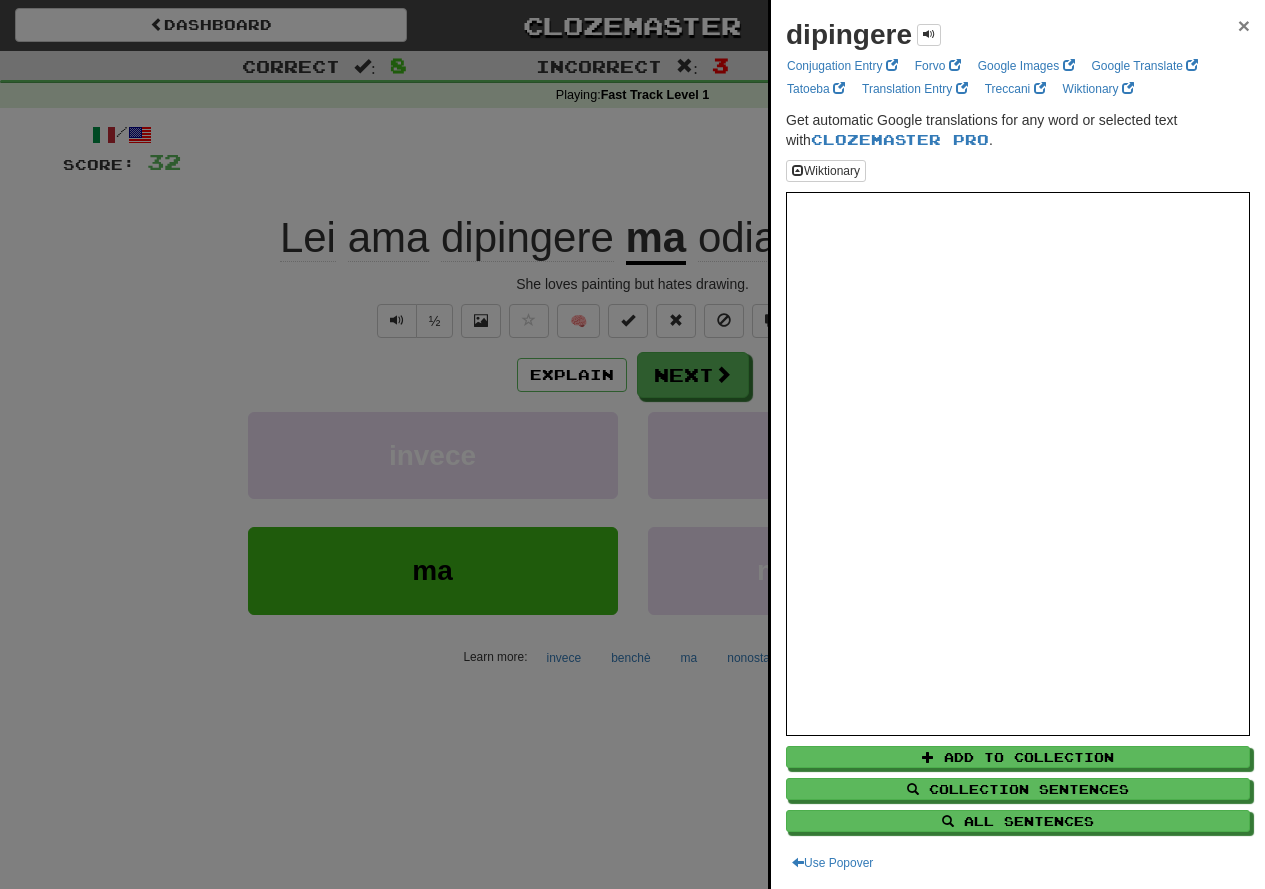 click on "×" at bounding box center [1244, 25] 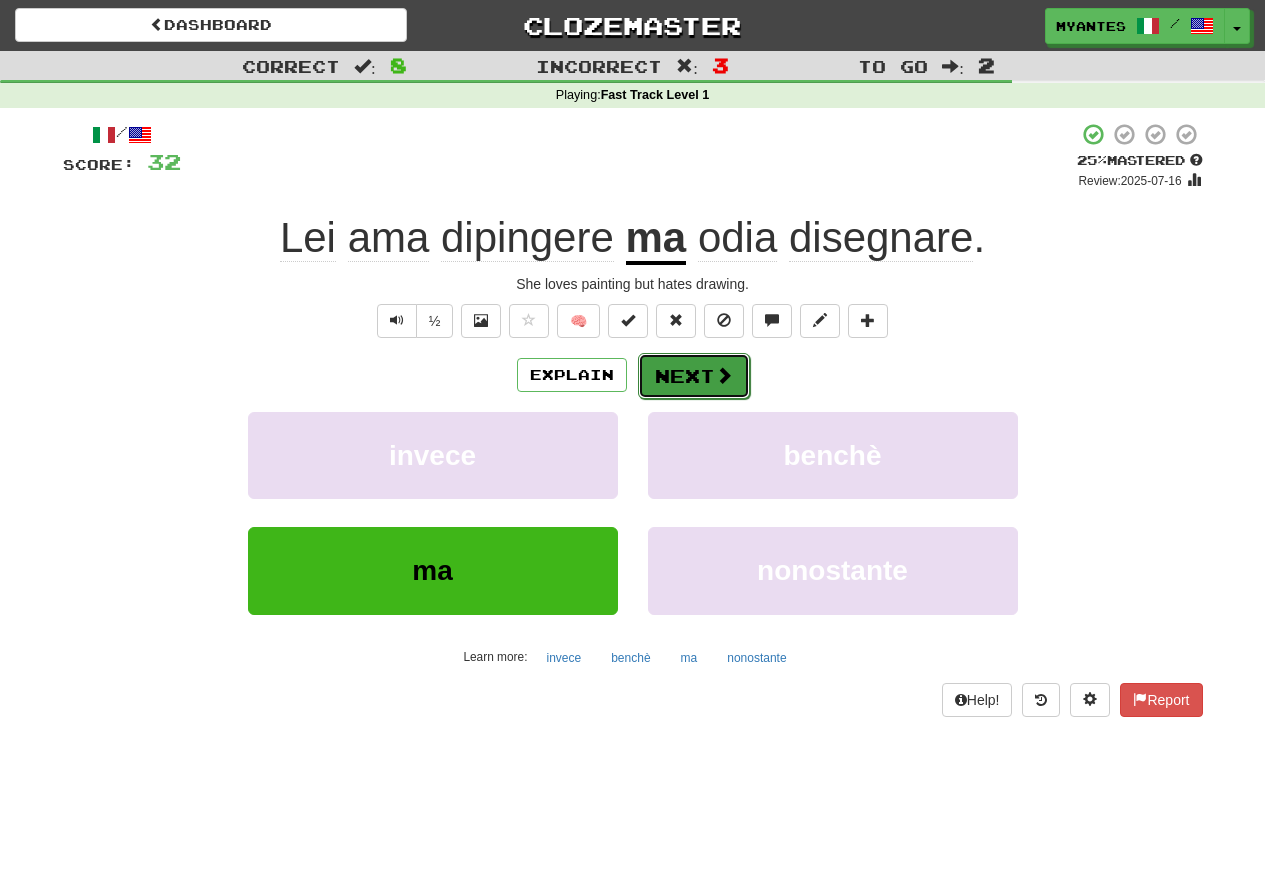 click at bounding box center (724, 375) 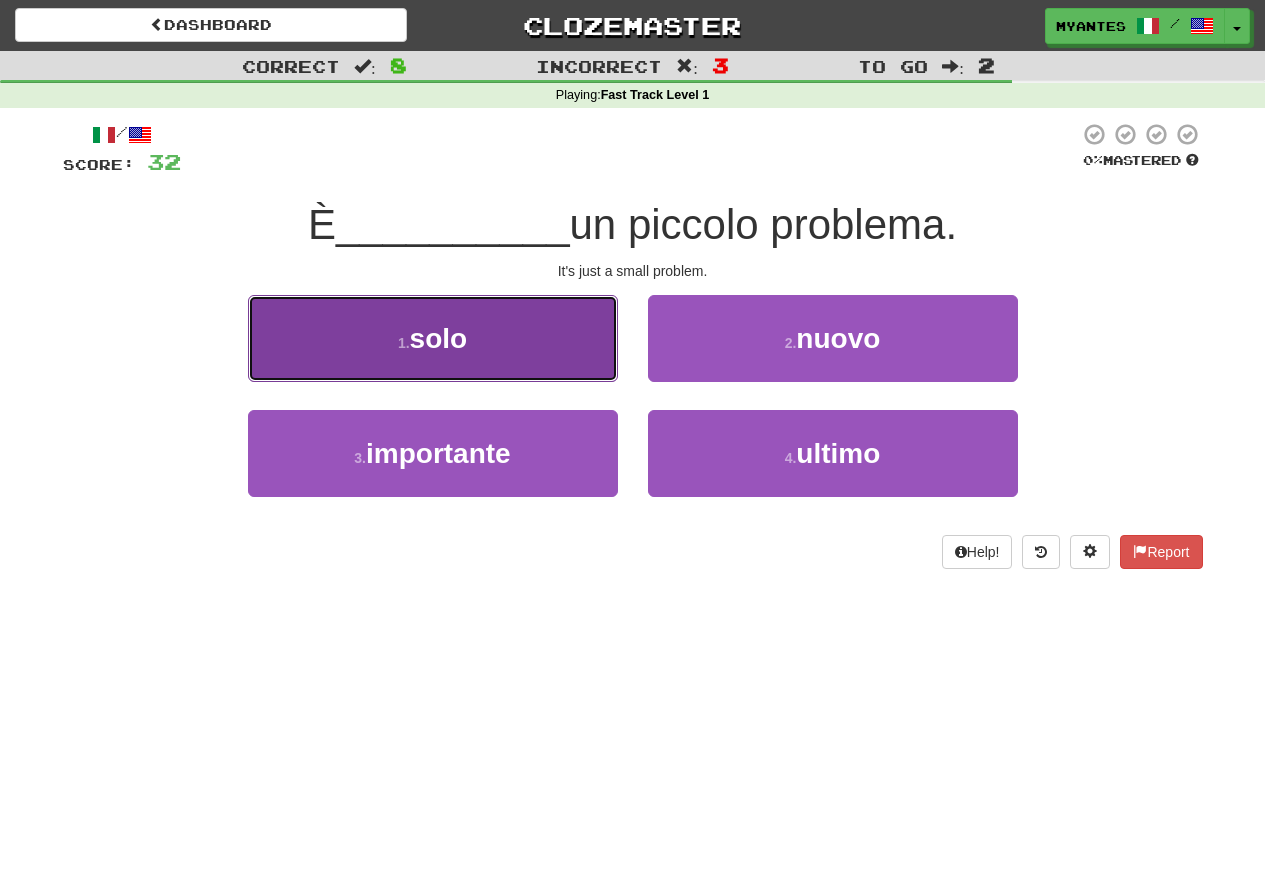 click on "1 .  solo" at bounding box center (433, 338) 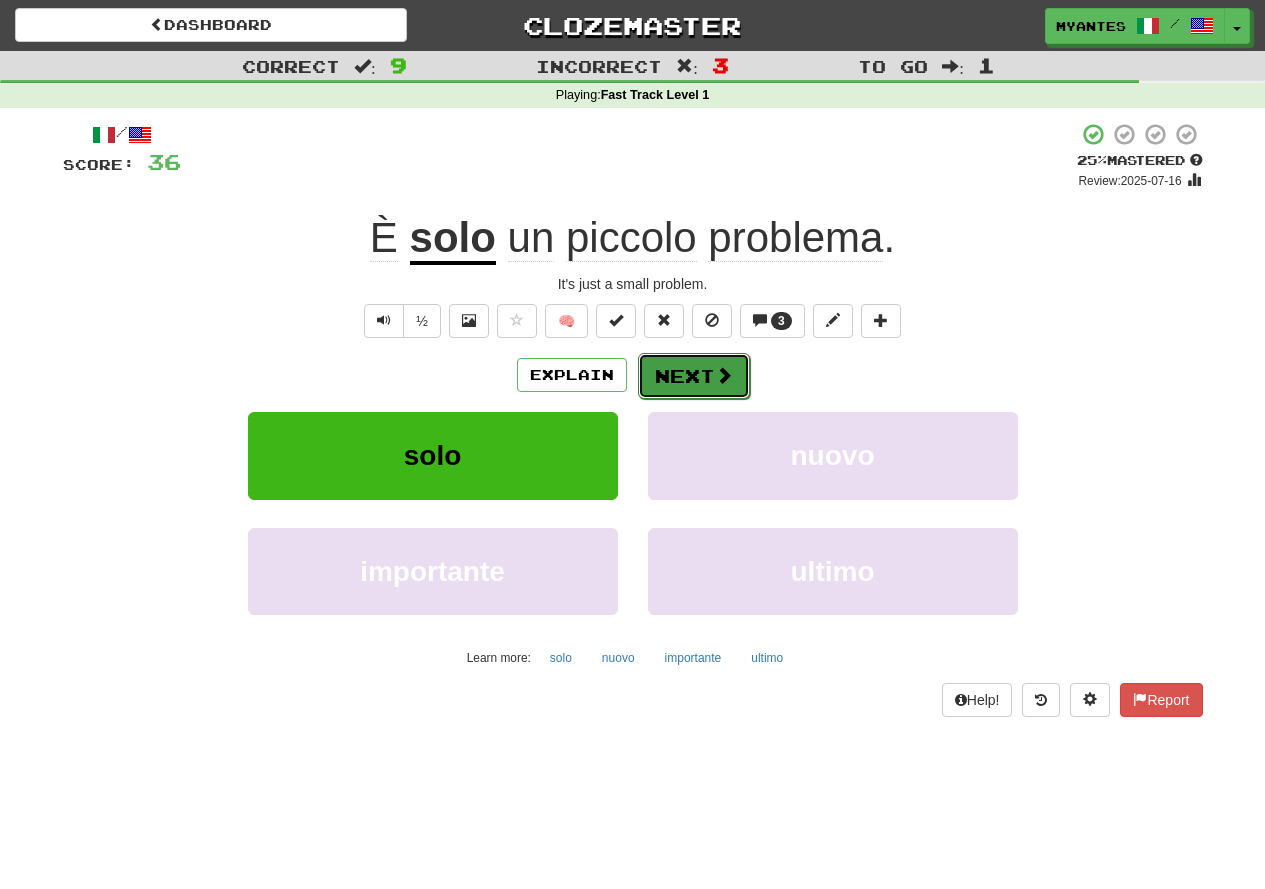 click on "Next" at bounding box center (694, 376) 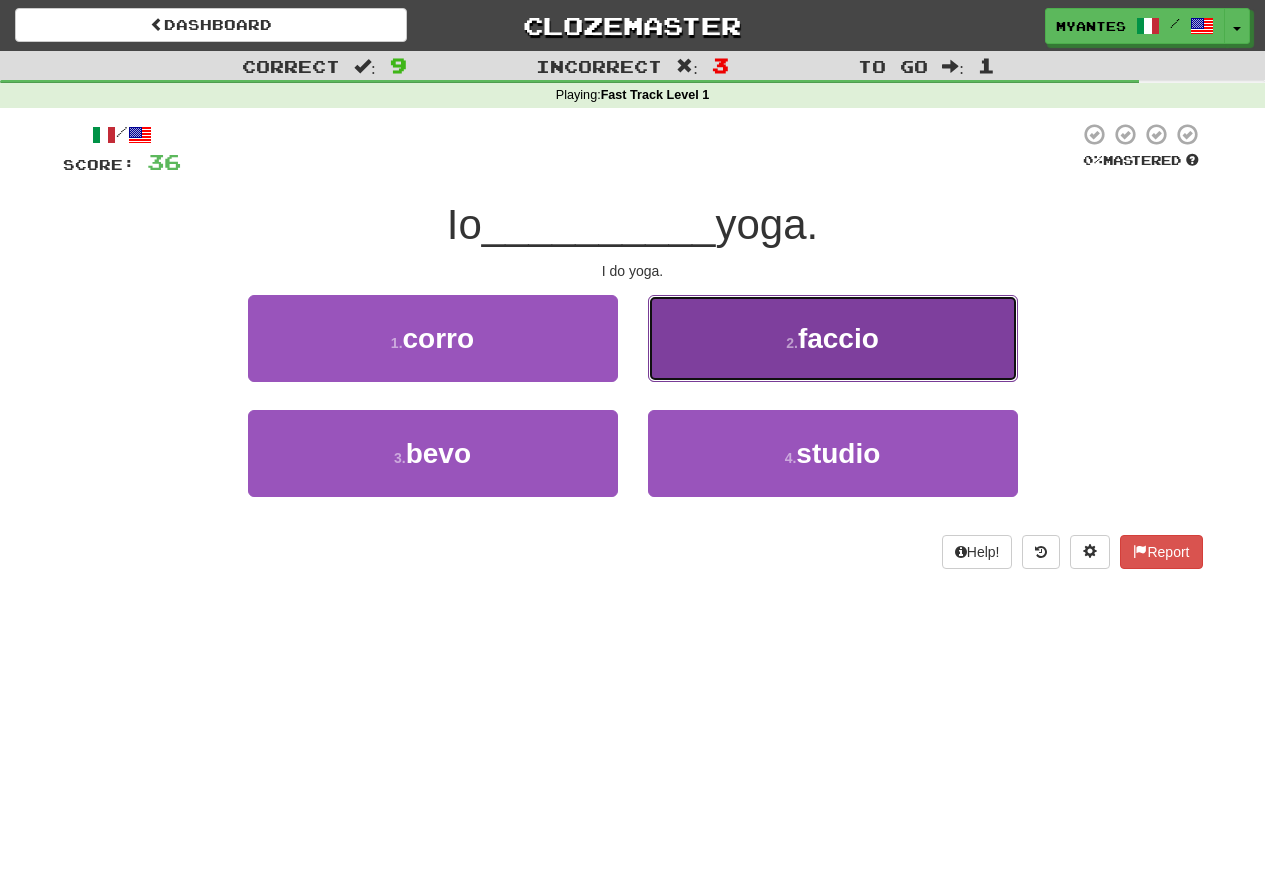 click on "2 .  faccio" at bounding box center (833, 338) 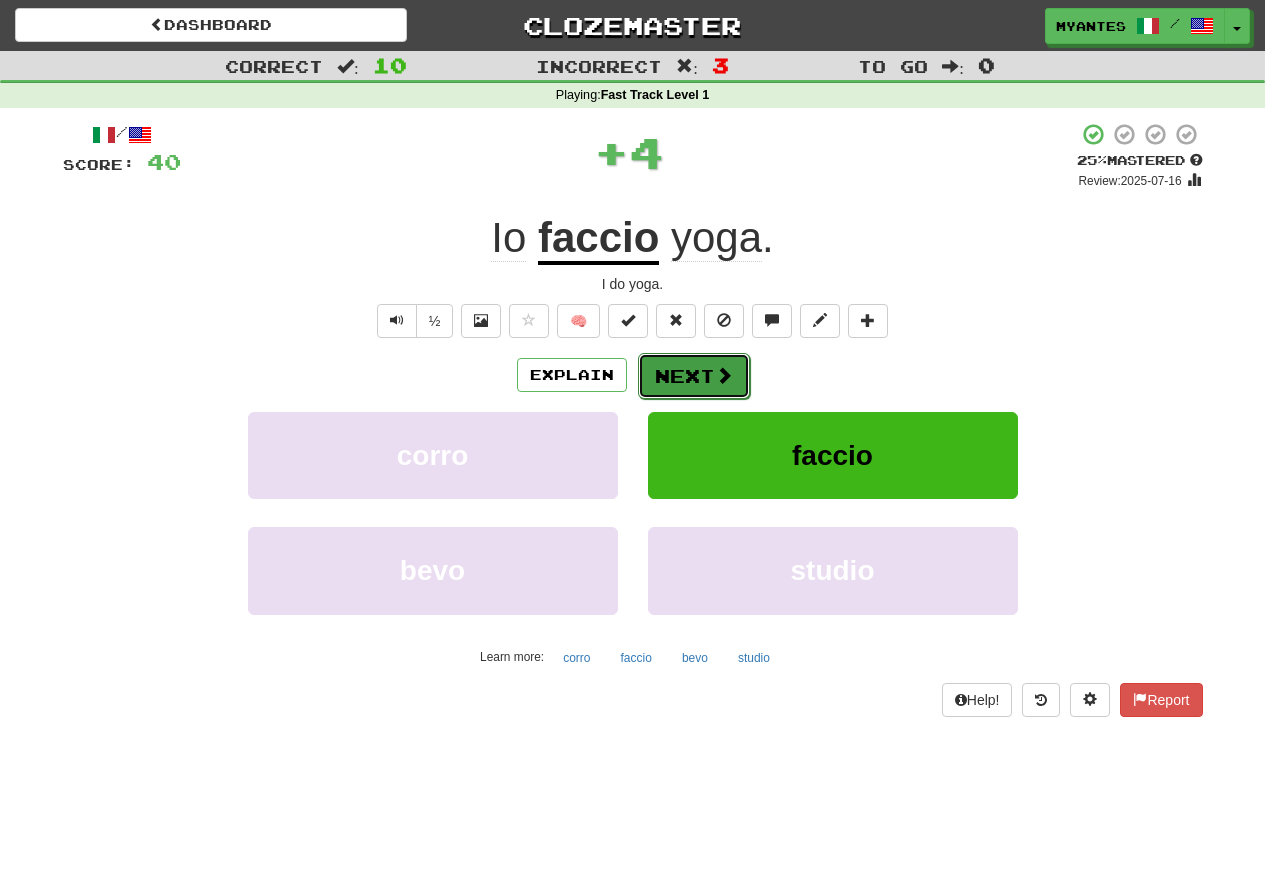 click at bounding box center (724, 375) 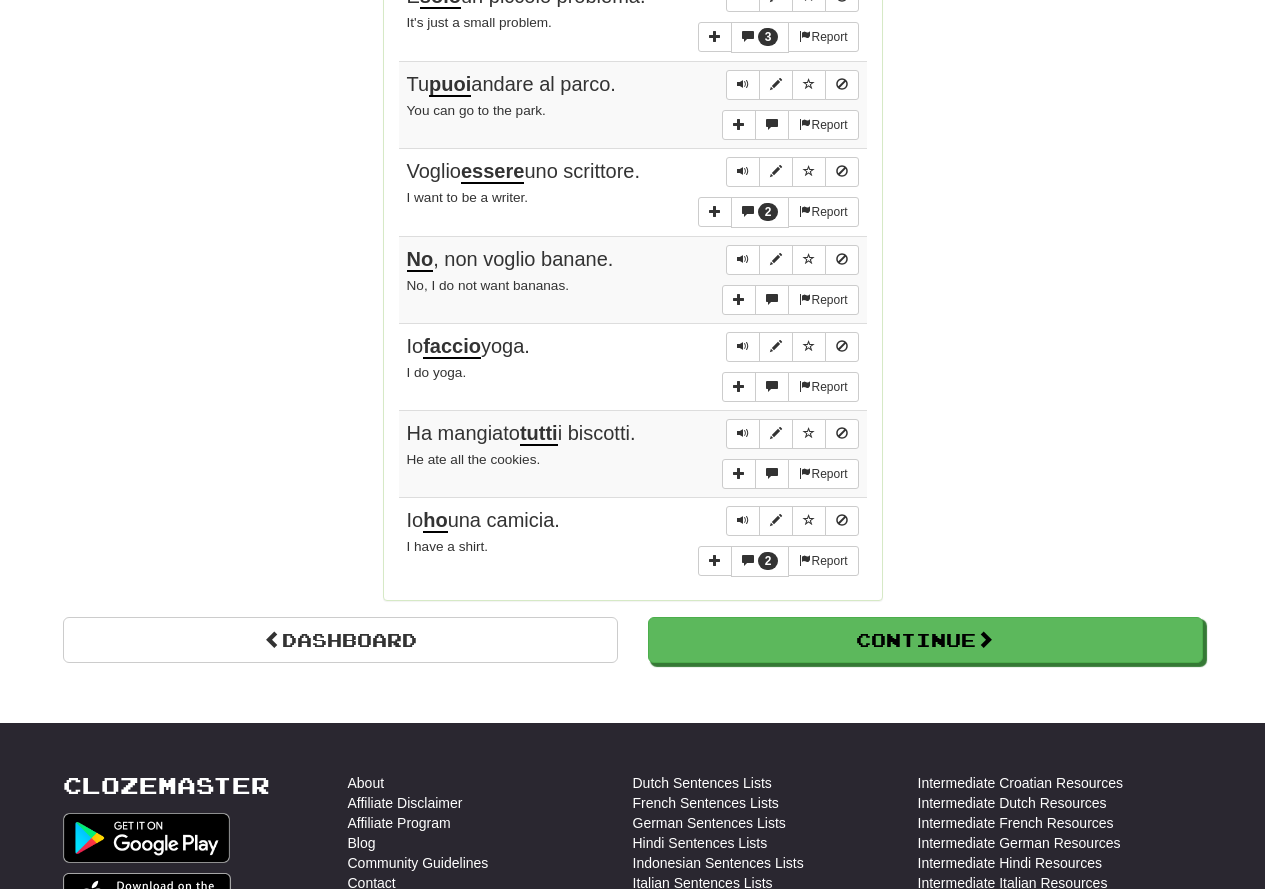 scroll, scrollTop: 1500, scrollLeft: 0, axis: vertical 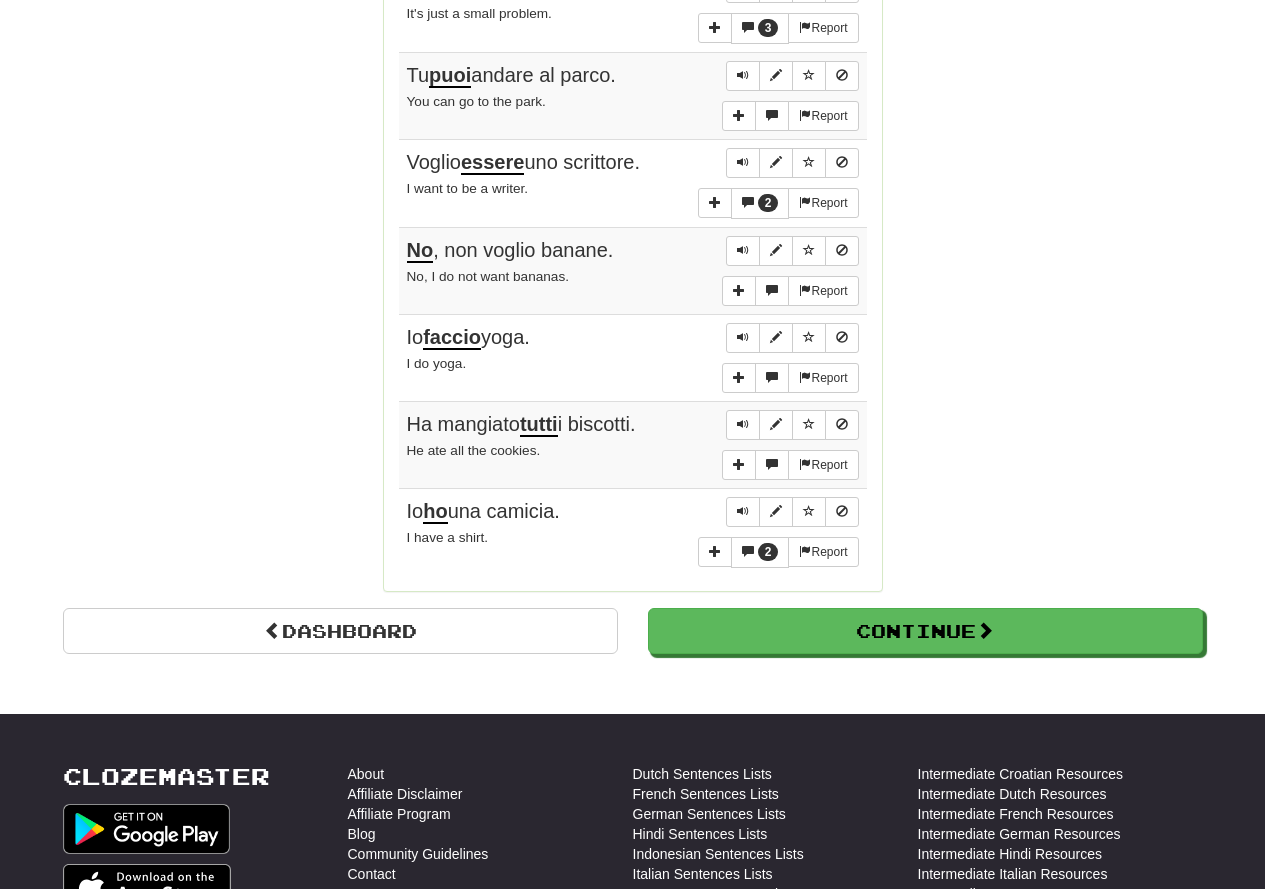 click on "faccio" at bounding box center [452, 338] 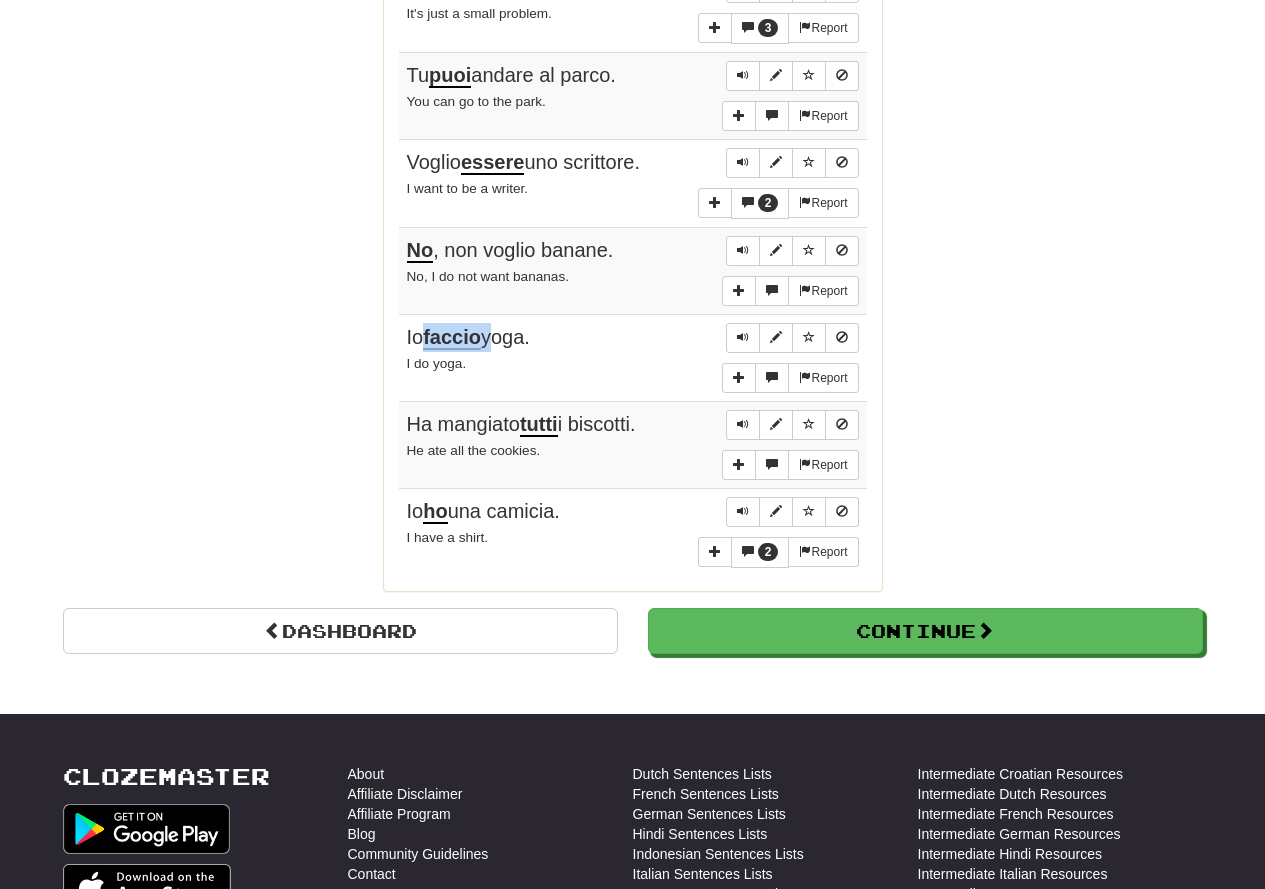 click on "faccio" at bounding box center [452, 338] 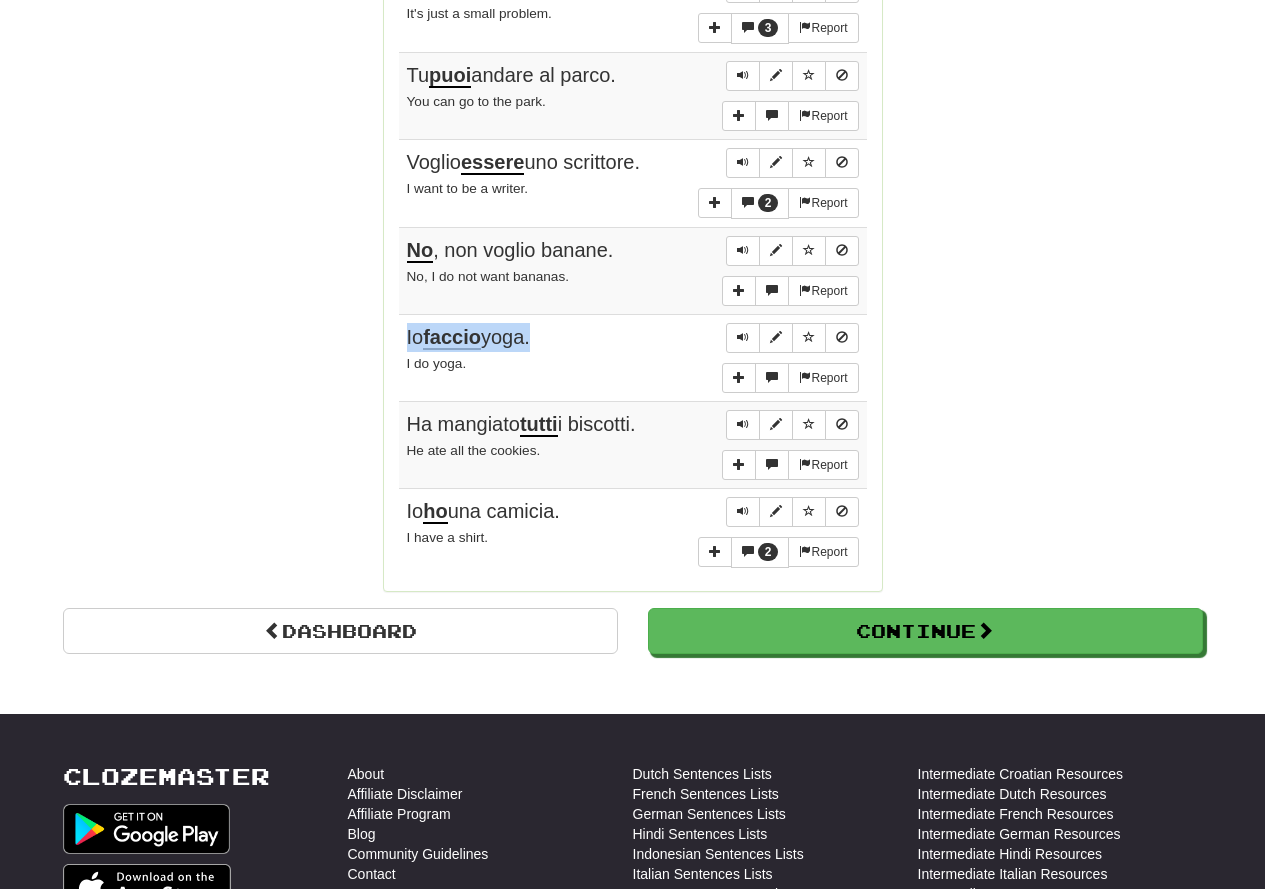 click on "faccio" at bounding box center [452, 338] 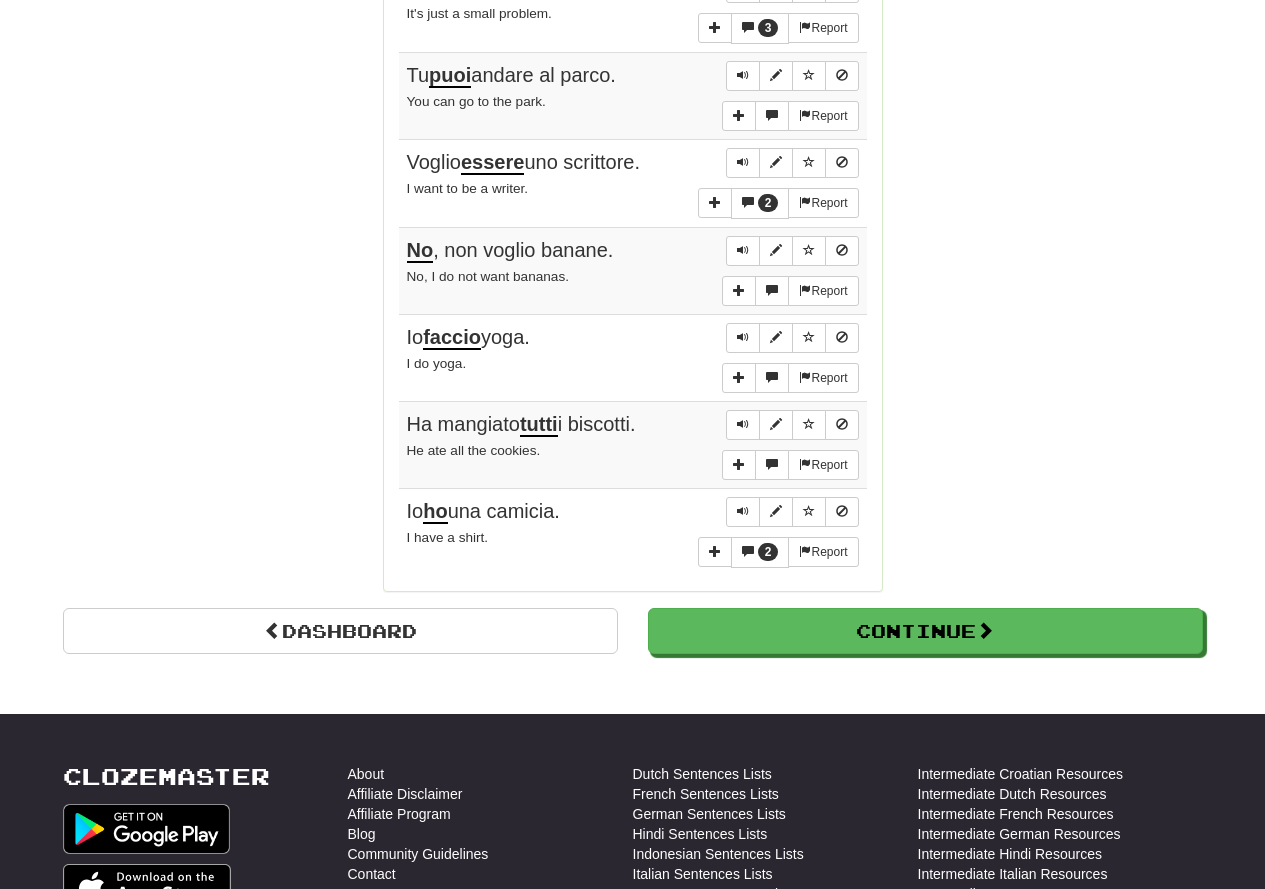 click on "faccio" at bounding box center (452, 338) 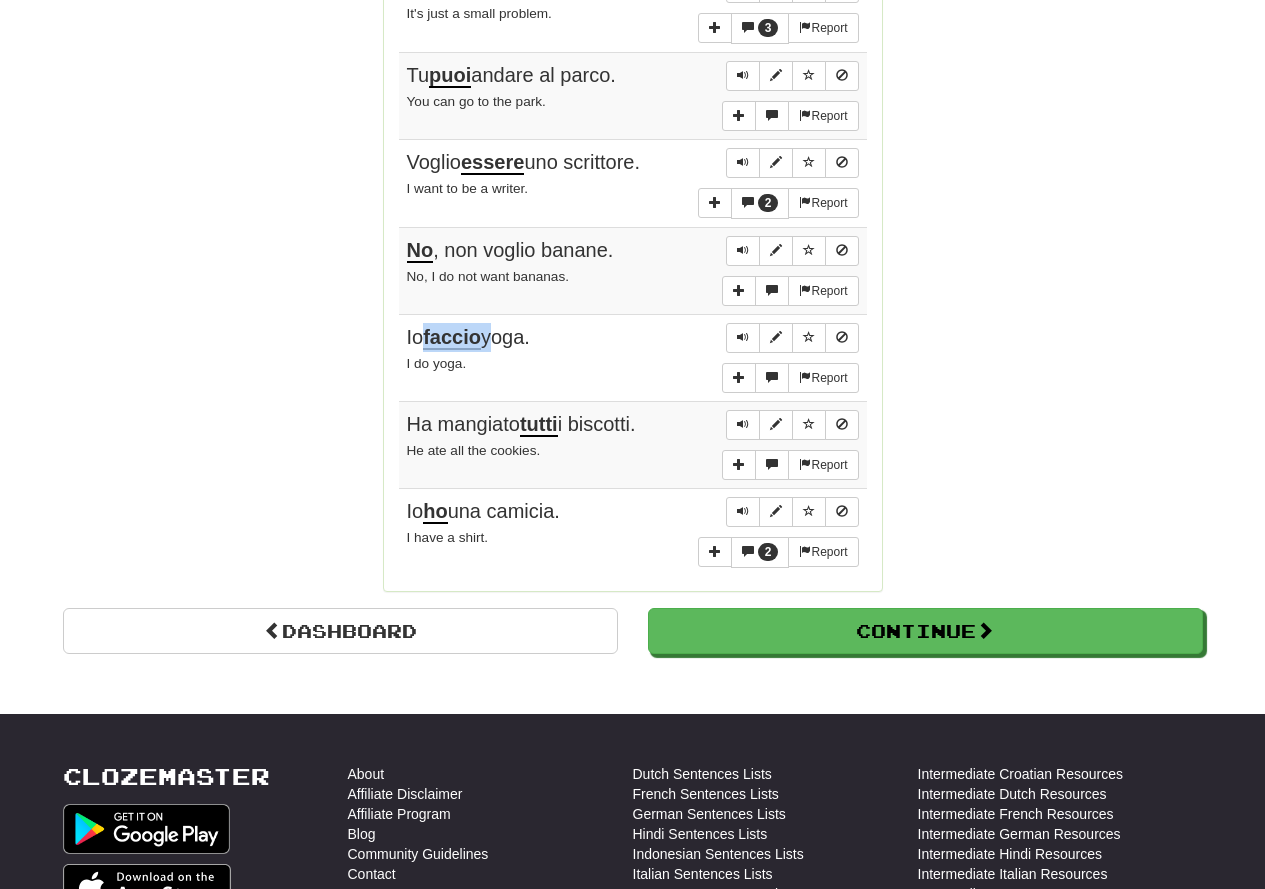 click on "faccio" at bounding box center (452, 338) 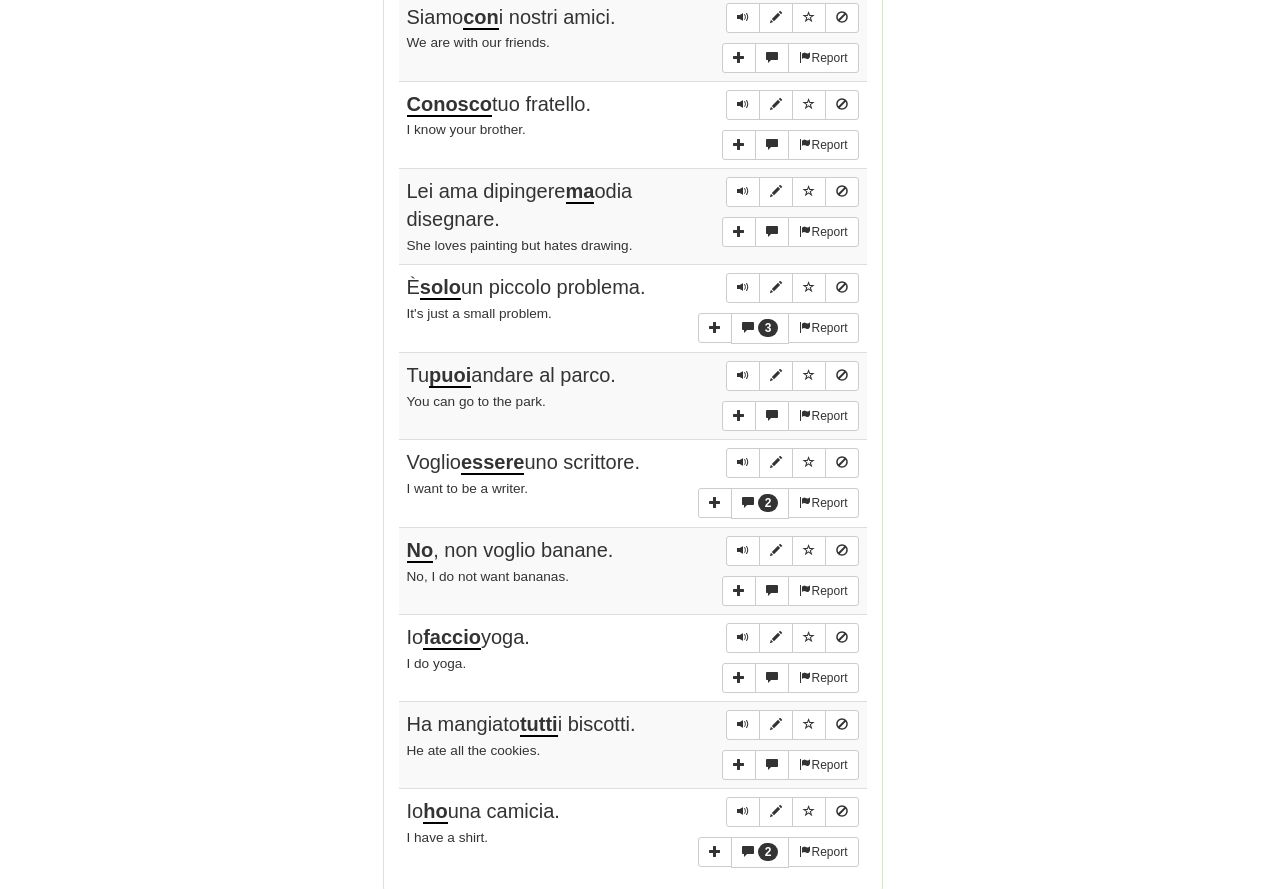 click on "Round Results Stats: Score:   + 40 Time:   1 : 39 New:   10 Review:   0 Correct:   10 Incorrect:   3 Get fluent faster. Get  Clozemaster Pro   Progress: Fast Track Level 1 Playing:  20  /  1,000 + 10 1% 2% Mastered:  0  /  1,000 0% Ready for Review:  0  /  Level:  0 20  points to level  1  - keep going! Ranked:  655 th  this week Sentences:  Report Siamo  con  i nostri amici. We are with our friends.  Report Conosco  tuo fratello. I know your brother.  Report Lei ama dipingere  ma  odia disegnare. She loves painting but hates drawing. 3  Report È  solo  un piccolo problema. It's just a small problem.  Report Tu  puoi  andare al parco. You can go to the park. 2  Report Voglio  essere  uno scrittore. I want to be a writer.  Report No , non voglio banane. No, I do not want bananas.  Report Io  faccio  yoga. I do yoga.  Report Ha mangiato  tutti  i biscotti. He ate all the cookies. 2  Report Io  ho  una camicia. I have a shirt." at bounding box center (633, -20) 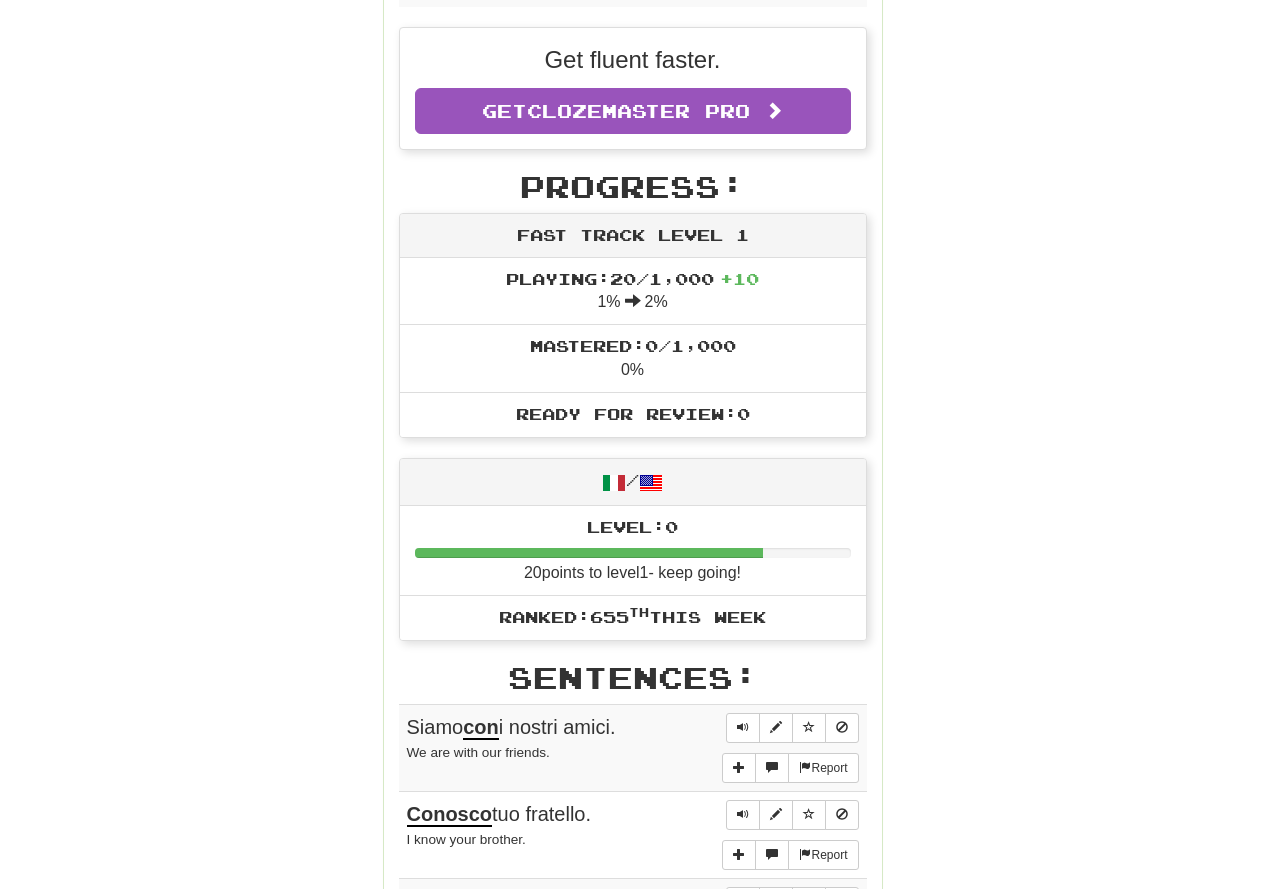 drag, startPoint x: 997, startPoint y: 419, endPoint x: 999, endPoint y: 319, distance: 100.02 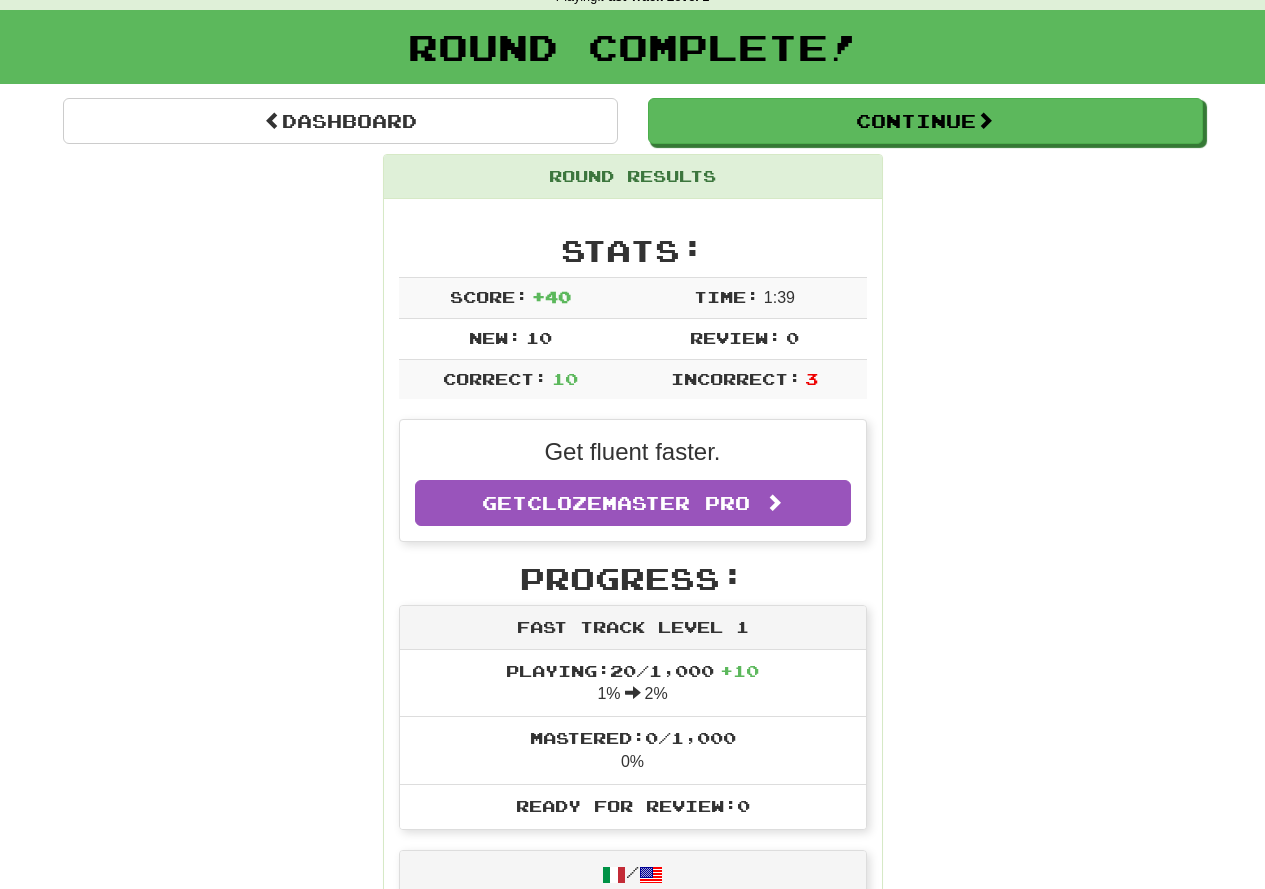 scroll, scrollTop: 0, scrollLeft: 0, axis: both 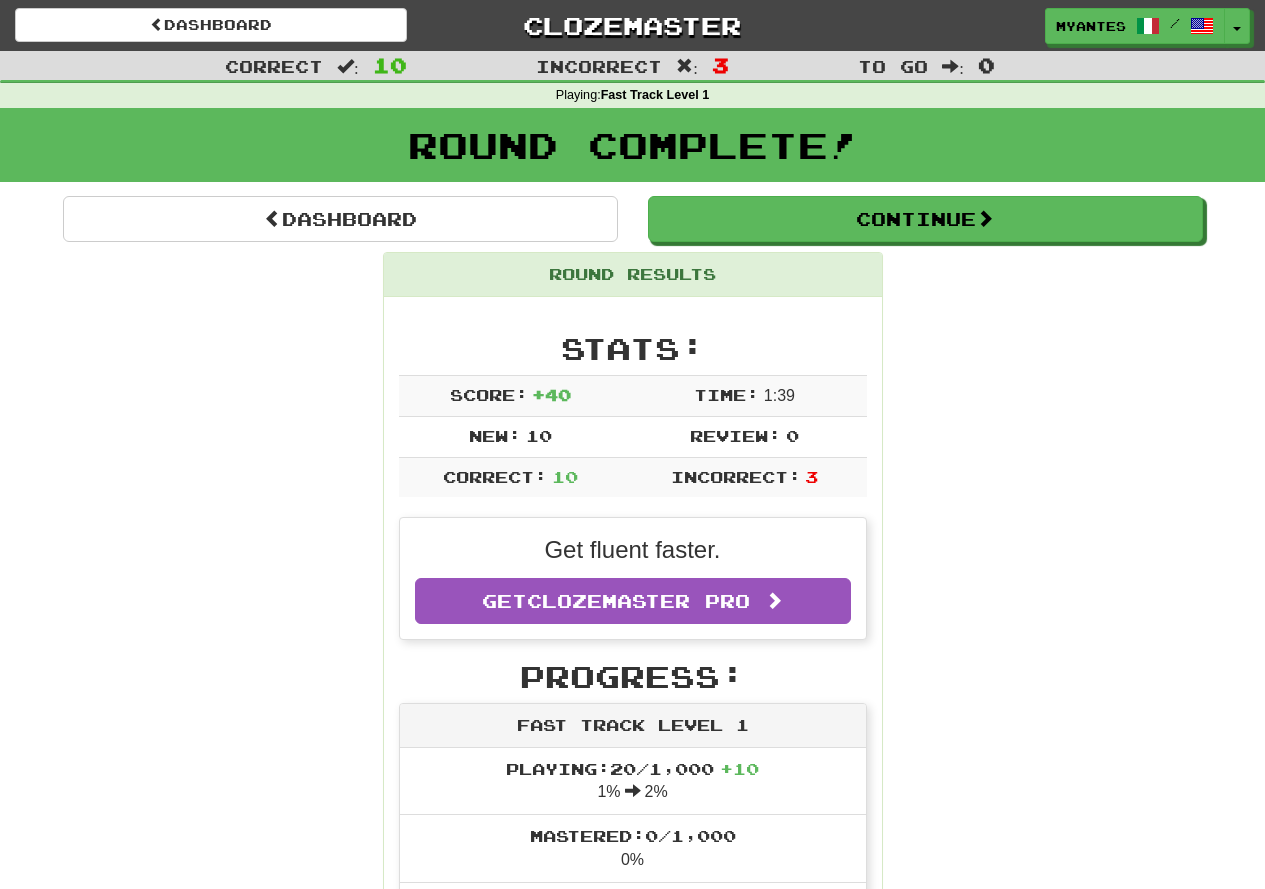 drag, startPoint x: 982, startPoint y: 386, endPoint x: 985, endPoint y: 296, distance: 90.04999 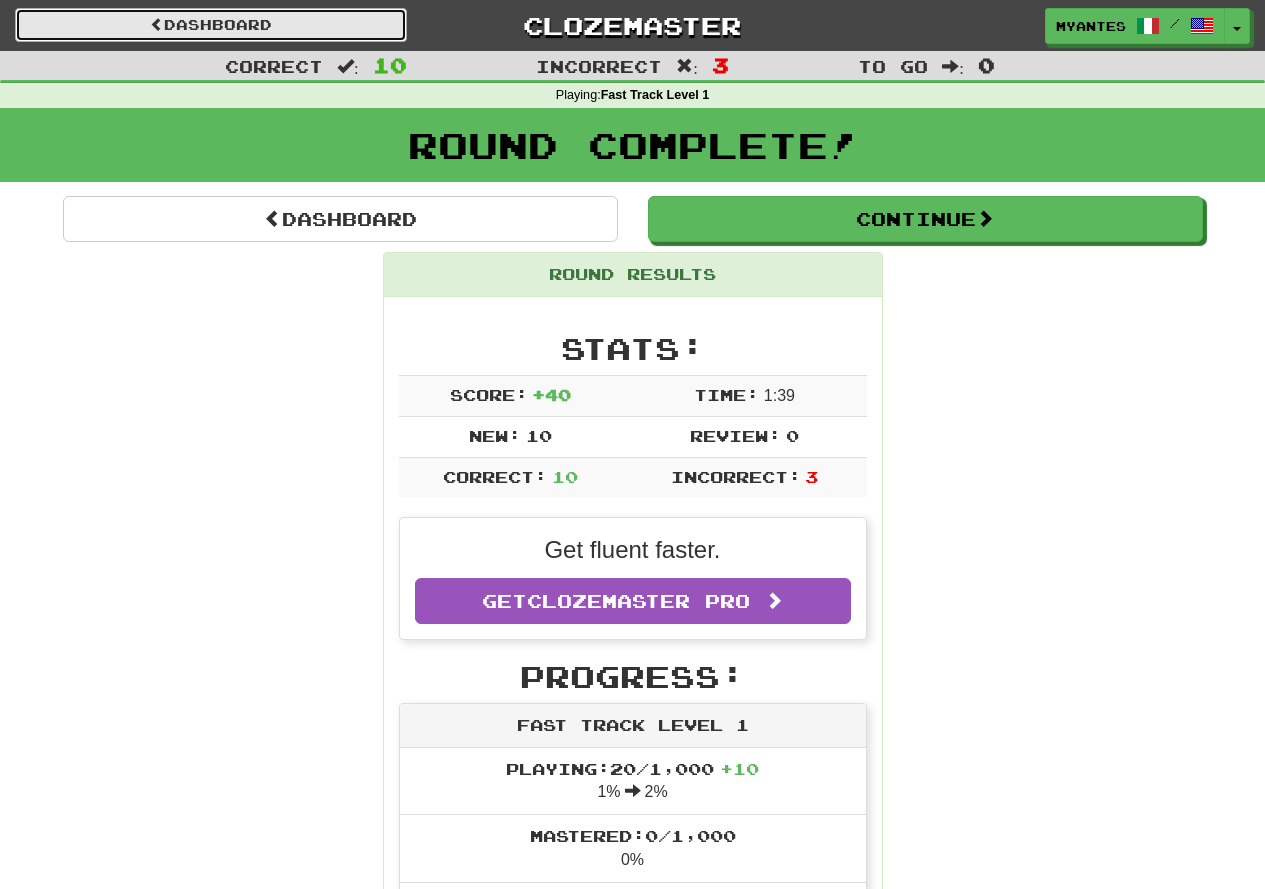 click on "Dashboard" at bounding box center [211, 25] 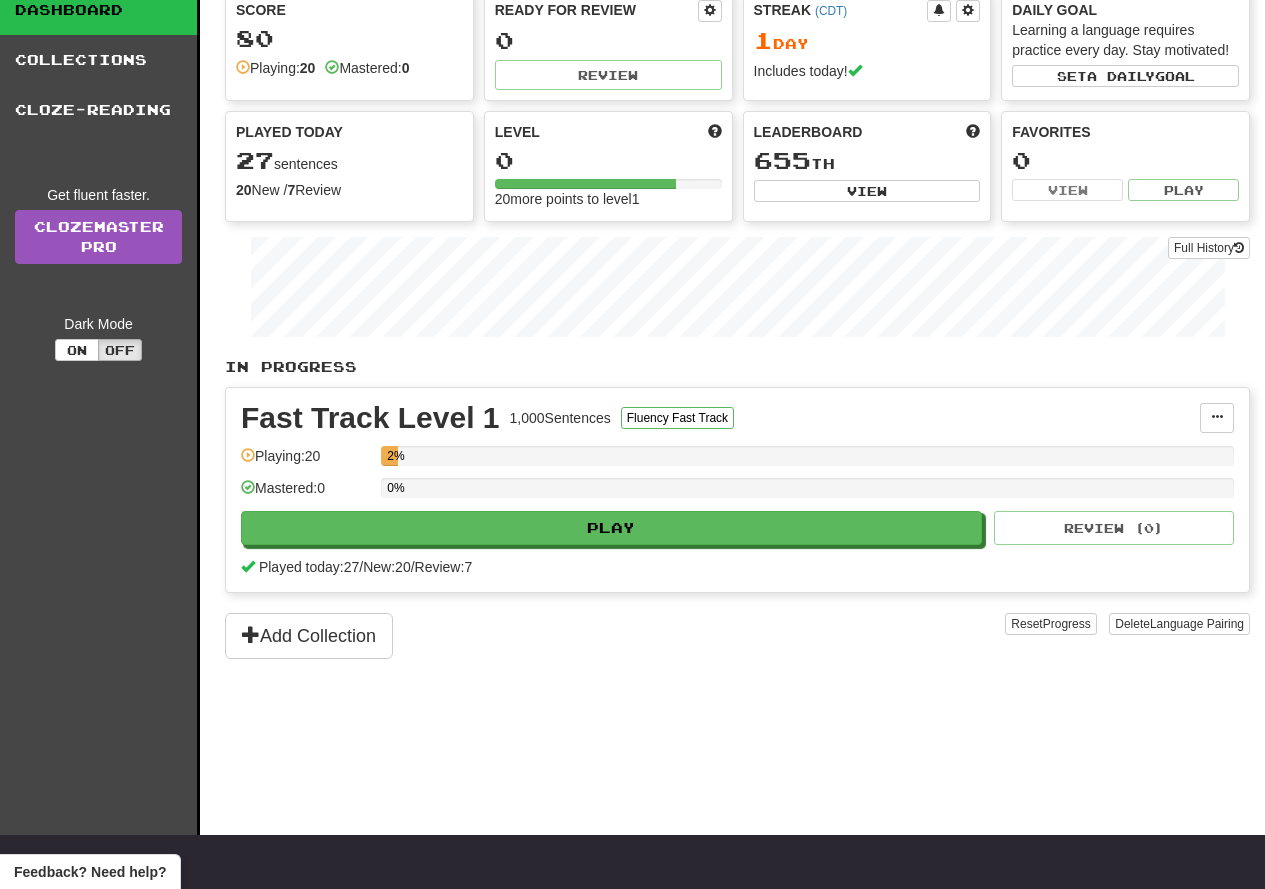 scroll, scrollTop: 100, scrollLeft: 0, axis: vertical 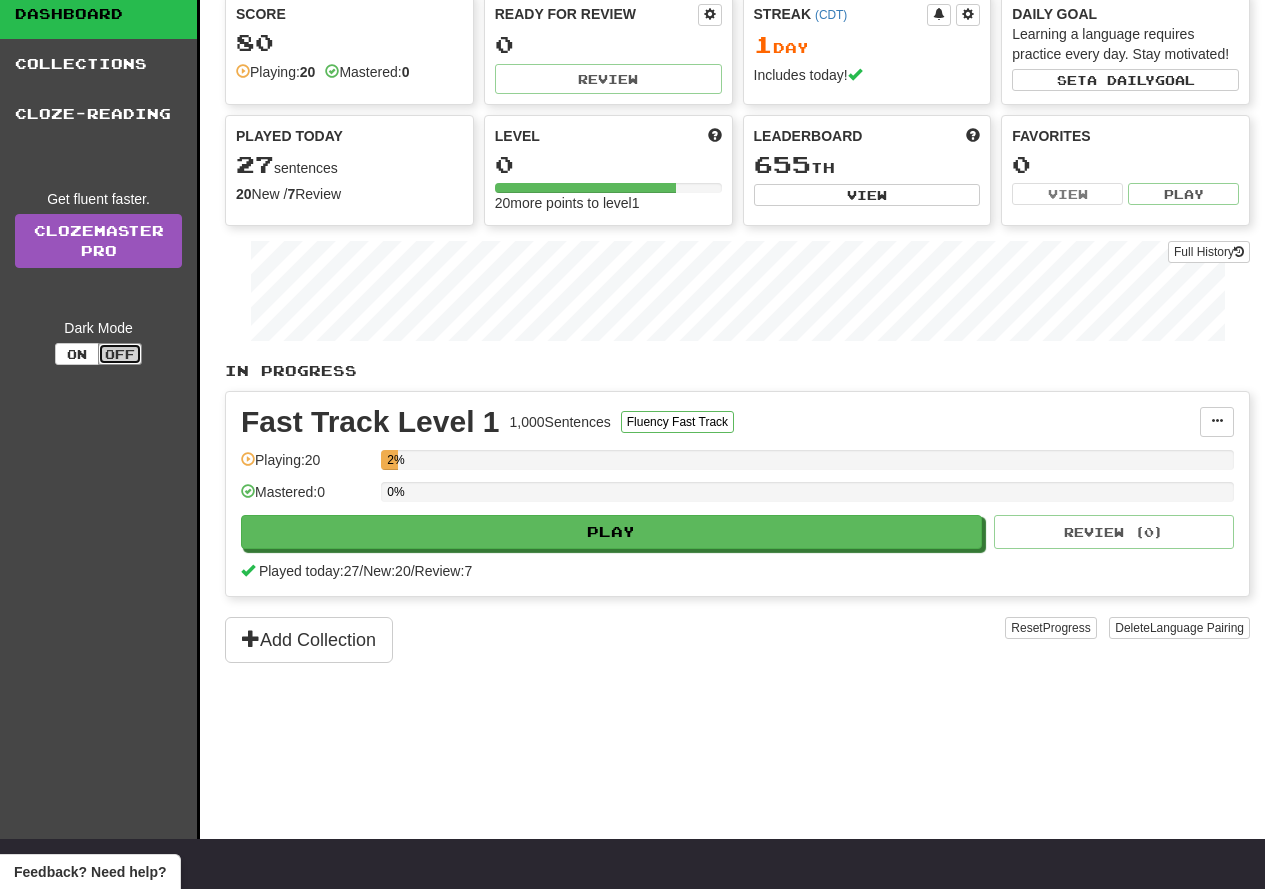 click on "Off" at bounding box center (120, 354) 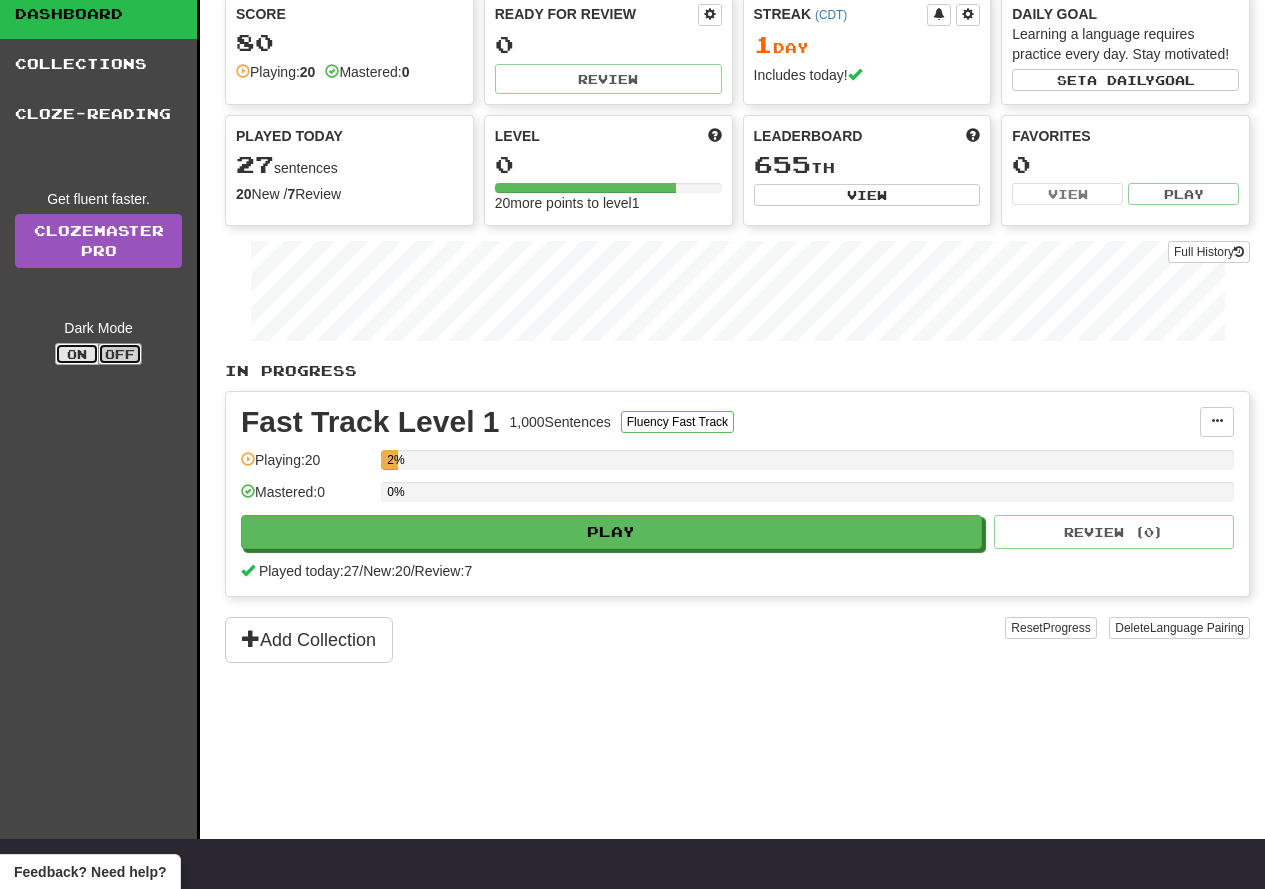 click on "On" at bounding box center (77, 354) 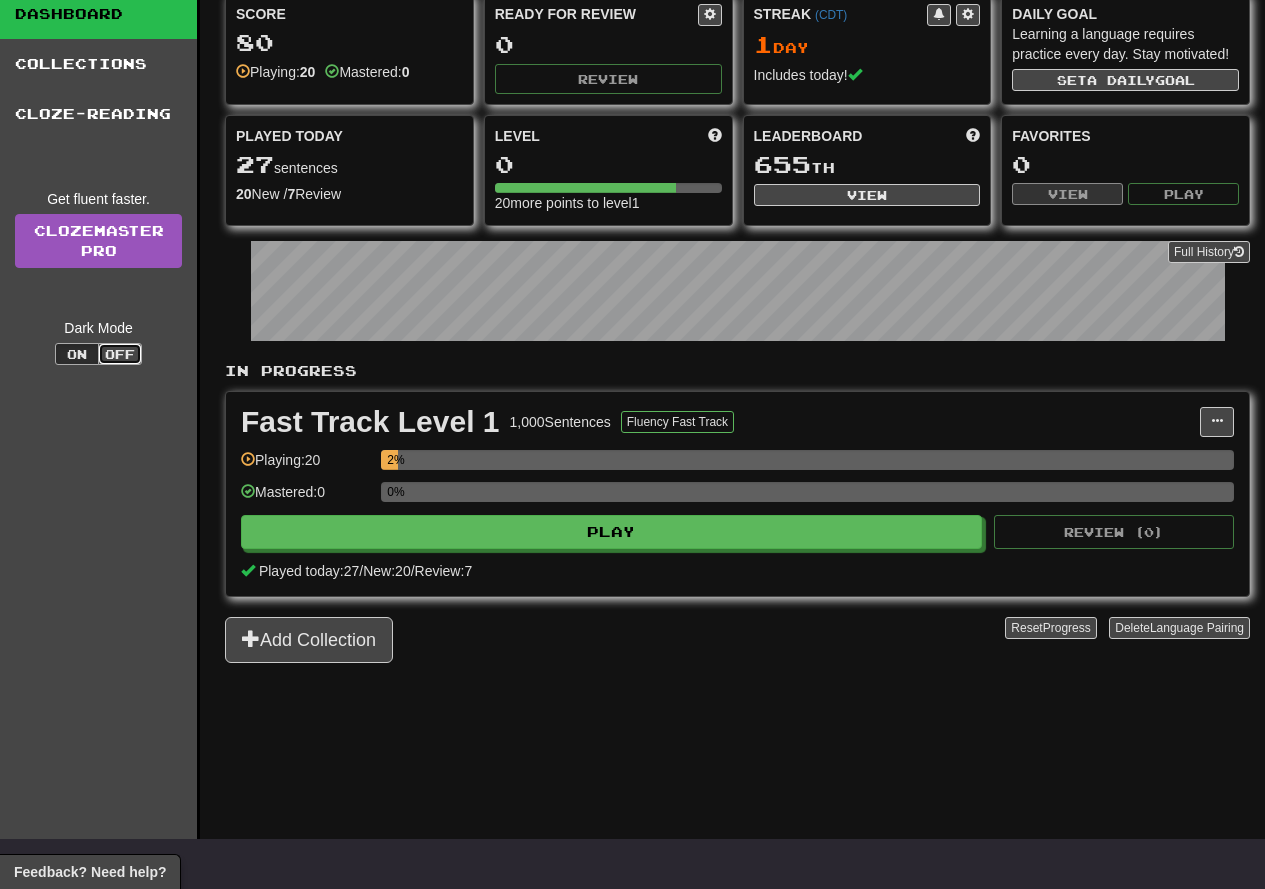 click on "Off" at bounding box center [120, 354] 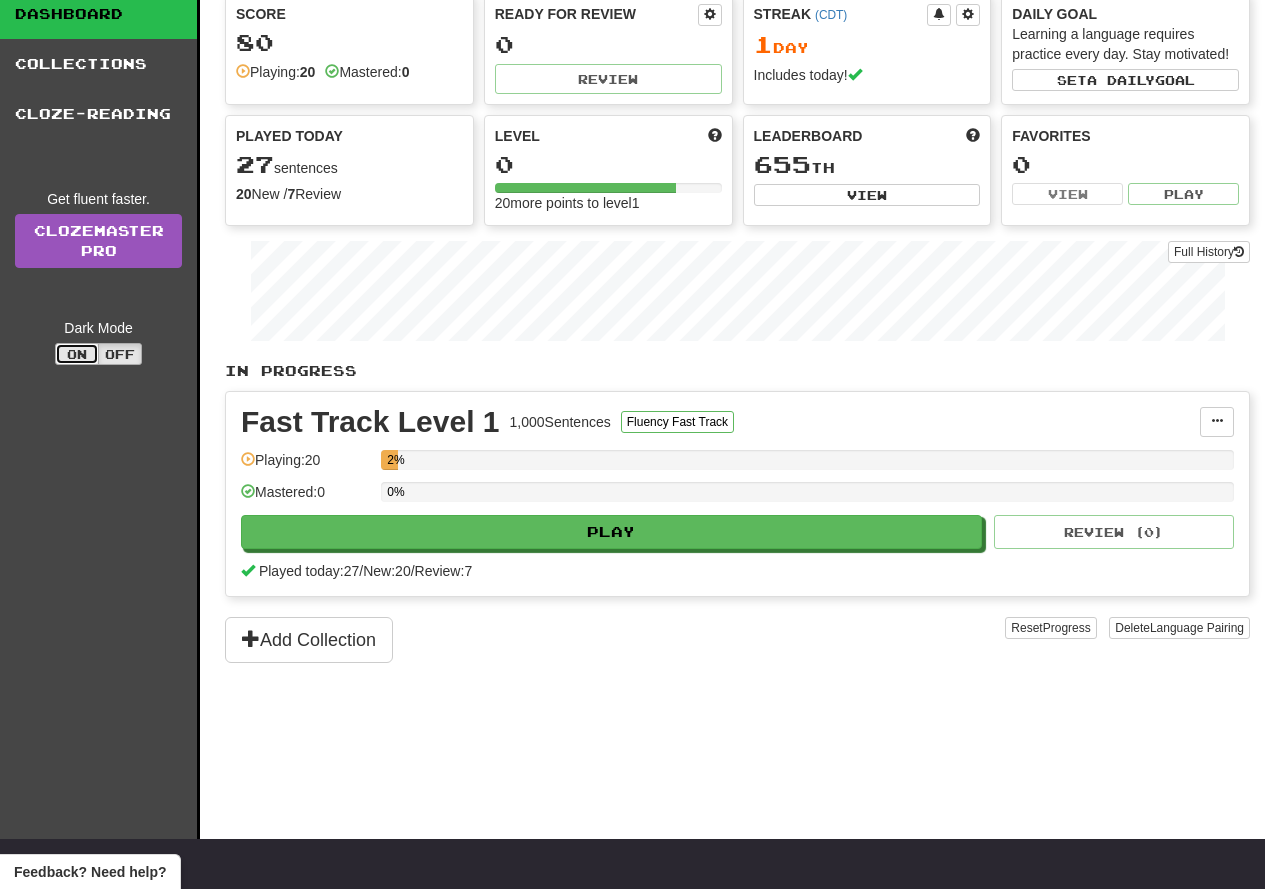 click on "On" at bounding box center [77, 354] 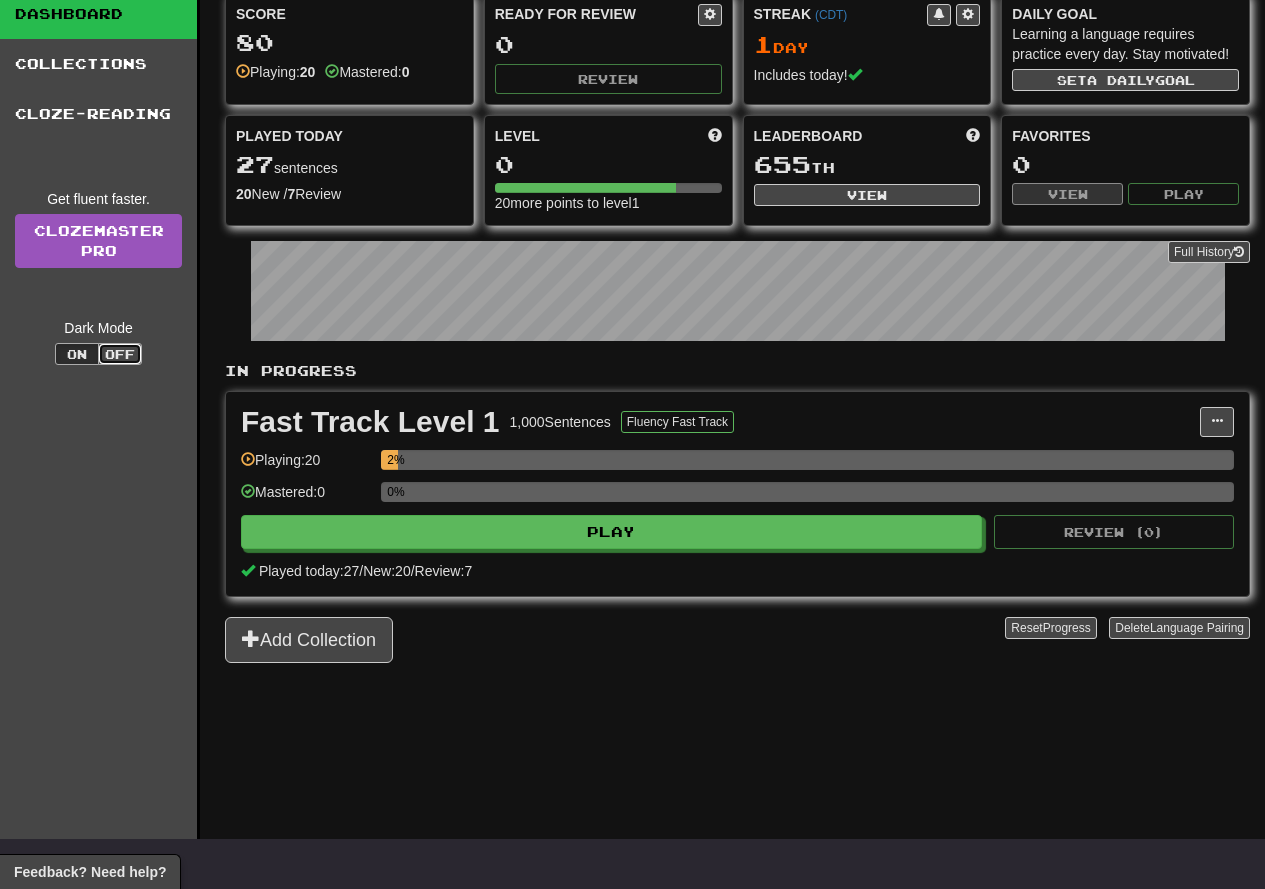 click on "Off" at bounding box center [120, 354] 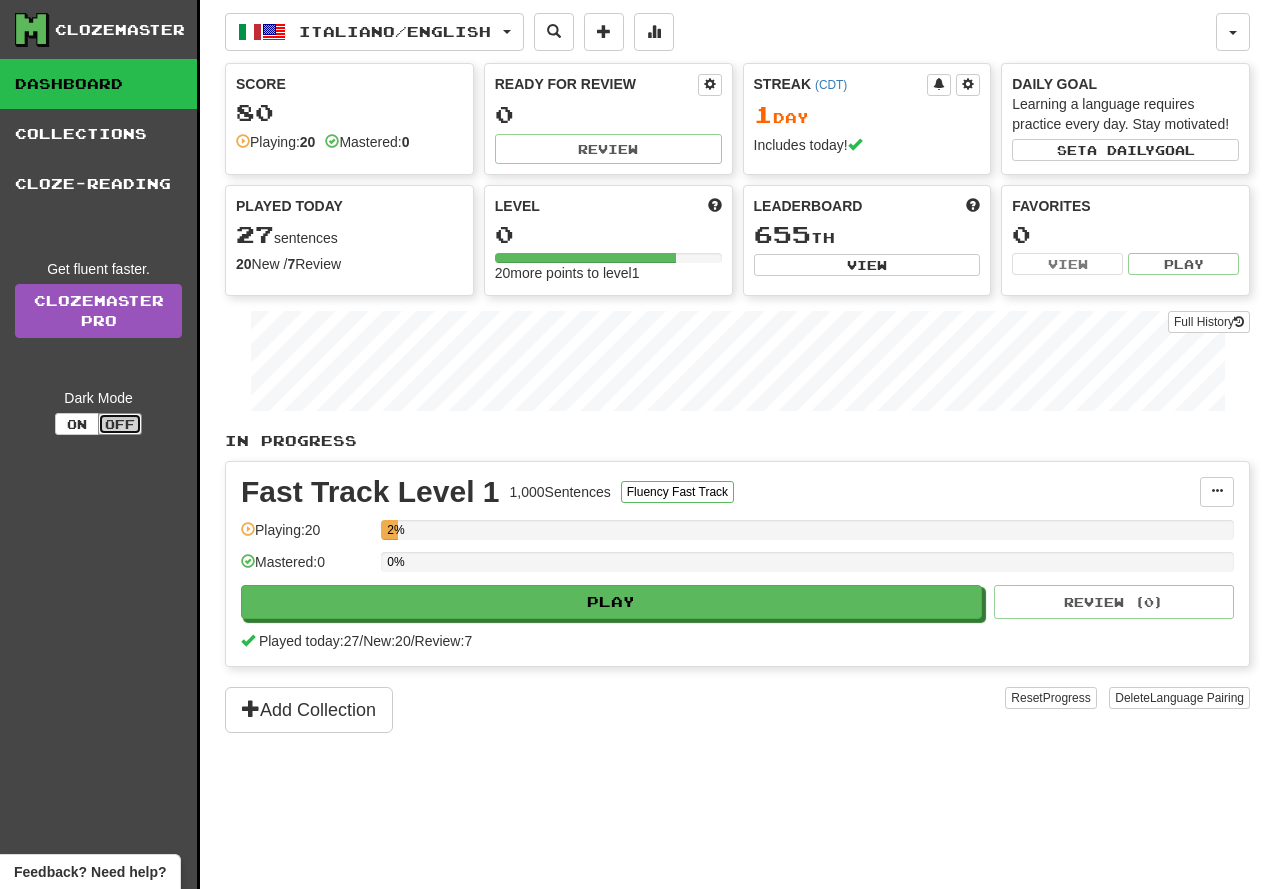 scroll, scrollTop: 0, scrollLeft: 0, axis: both 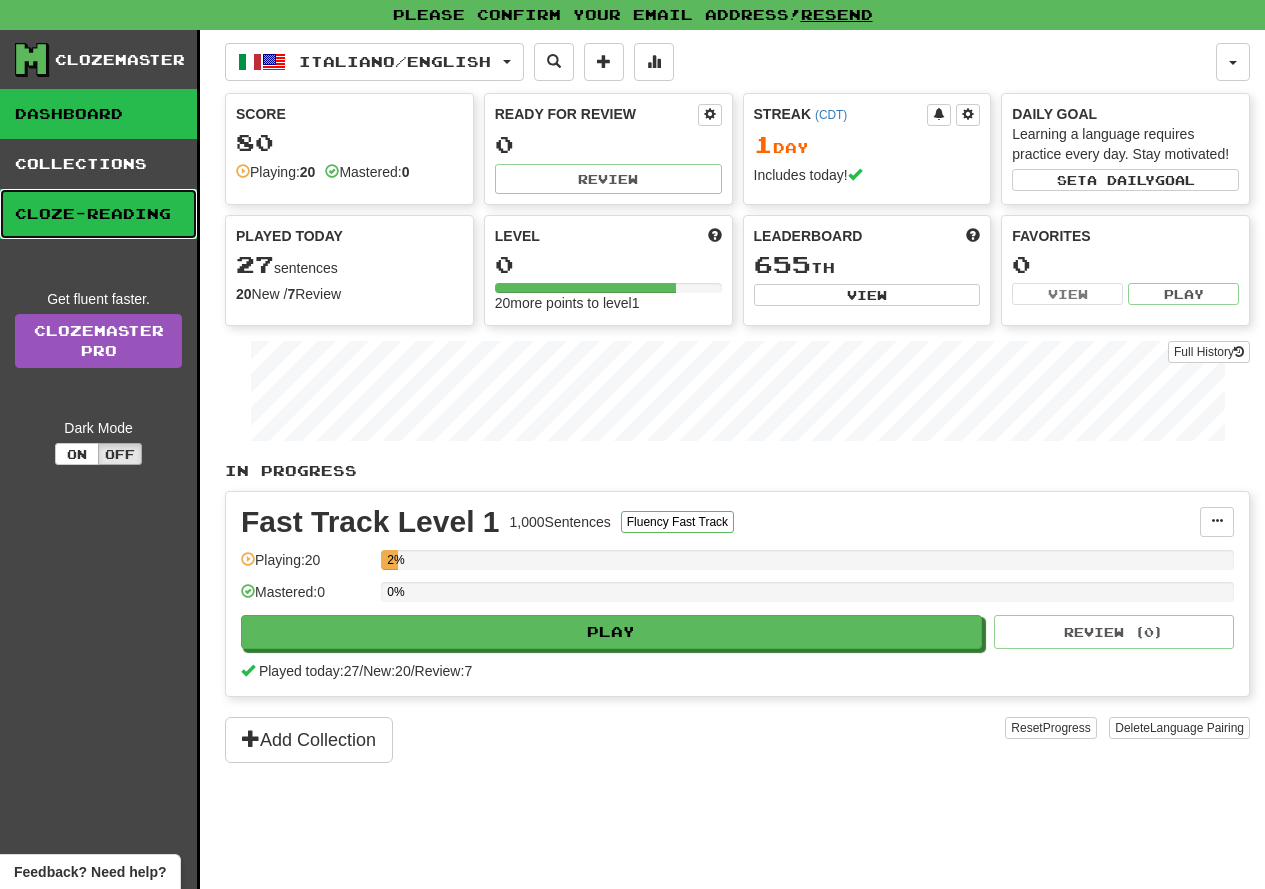 click on "Cloze-Reading" at bounding box center (98, 214) 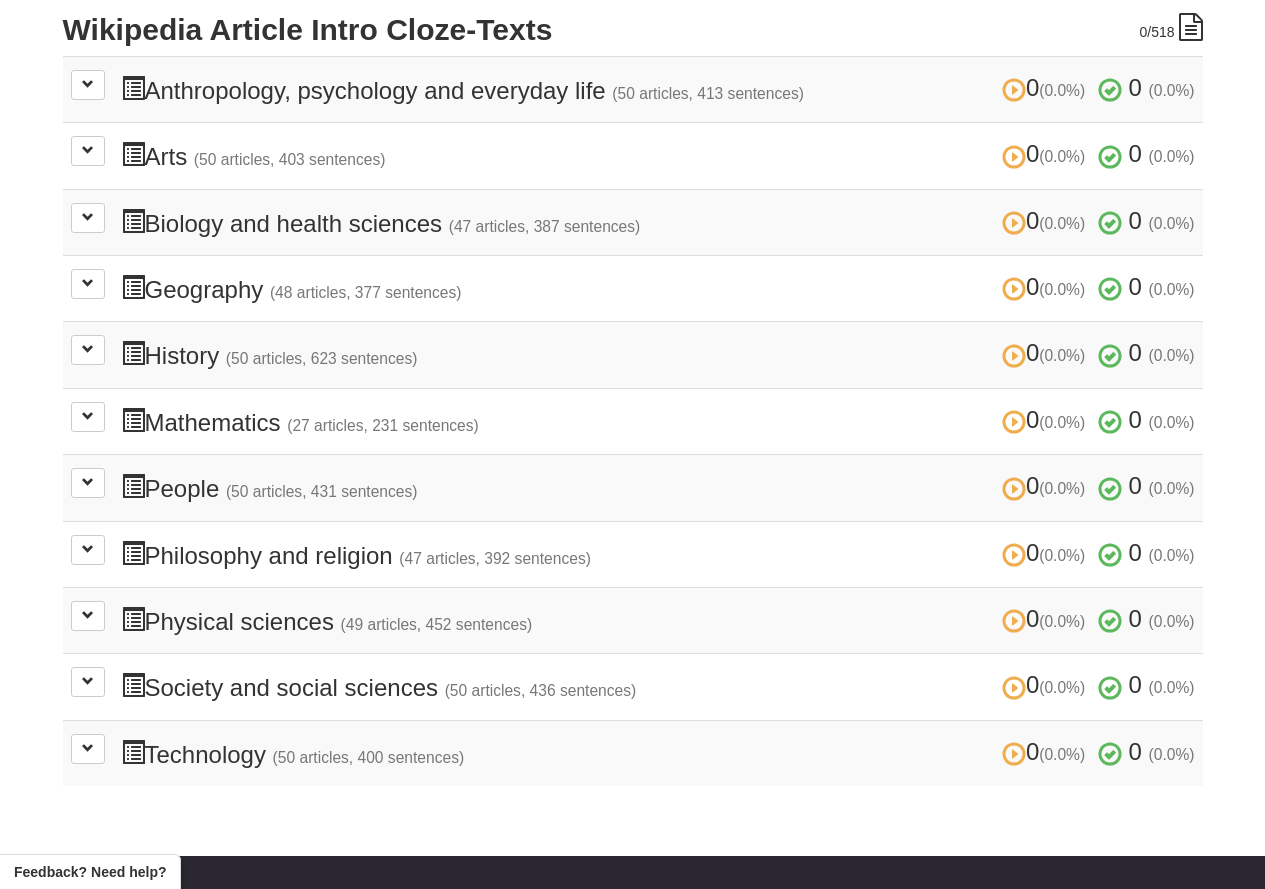 scroll, scrollTop: 500, scrollLeft: 0, axis: vertical 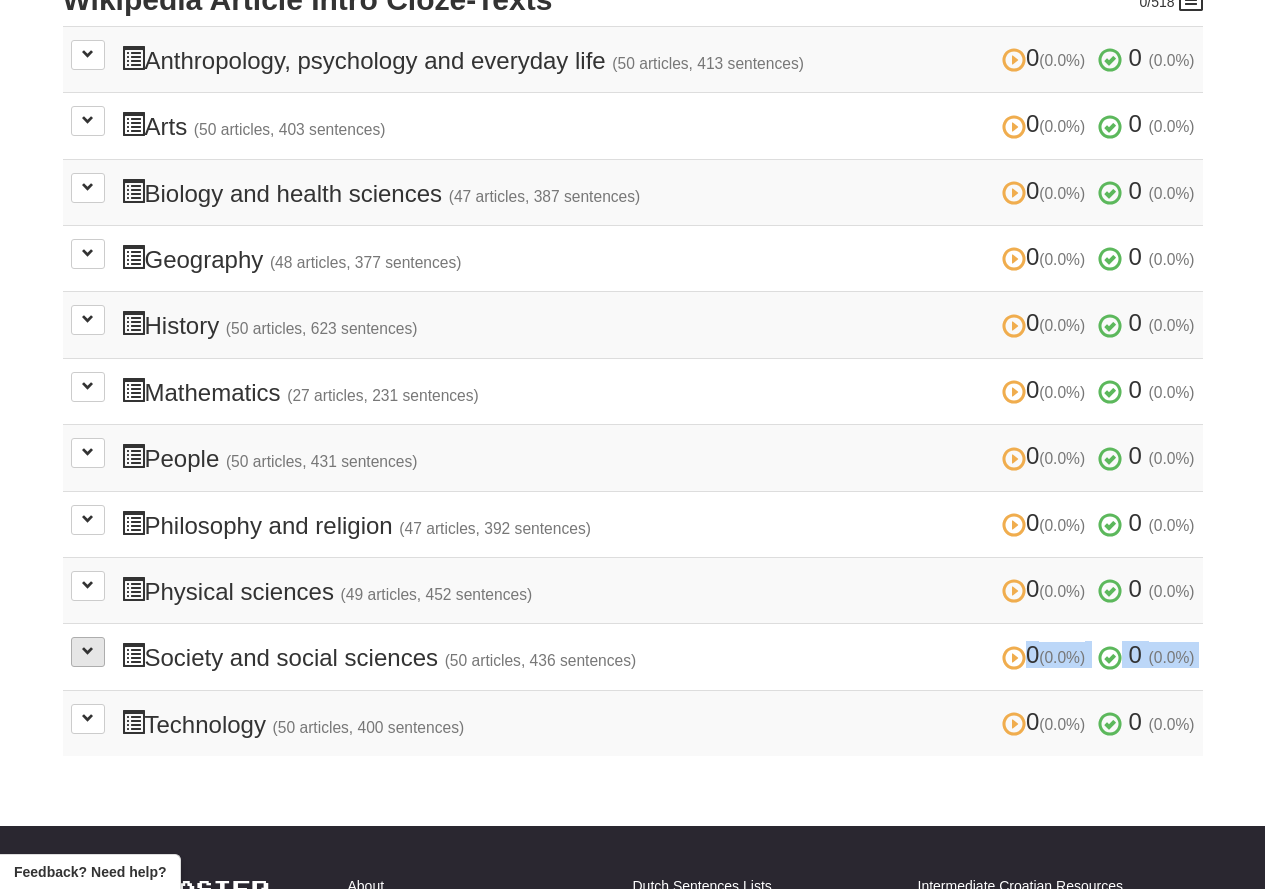 drag, startPoint x: 106, startPoint y: 654, endPoint x: 91, endPoint y: 650, distance: 15.524175 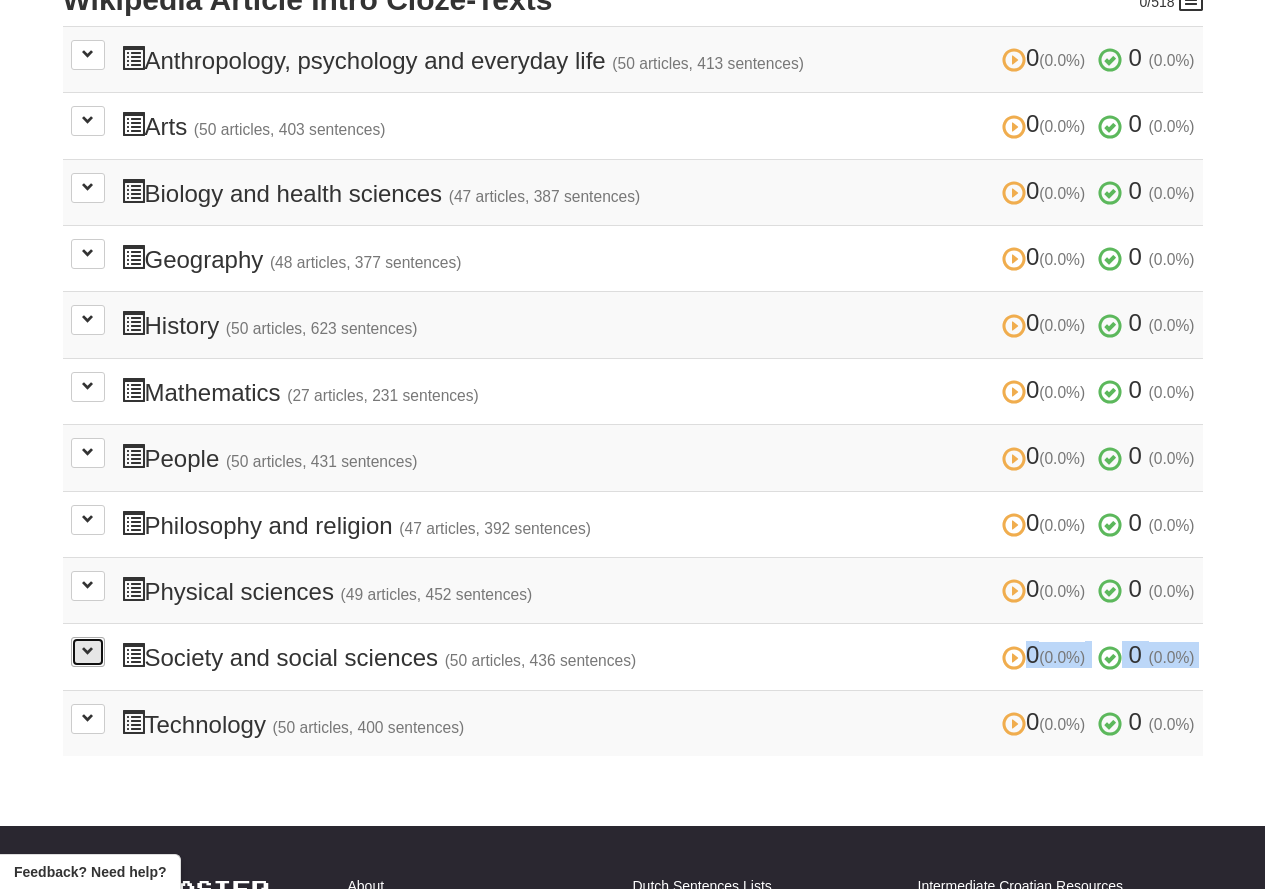 click at bounding box center [88, 651] 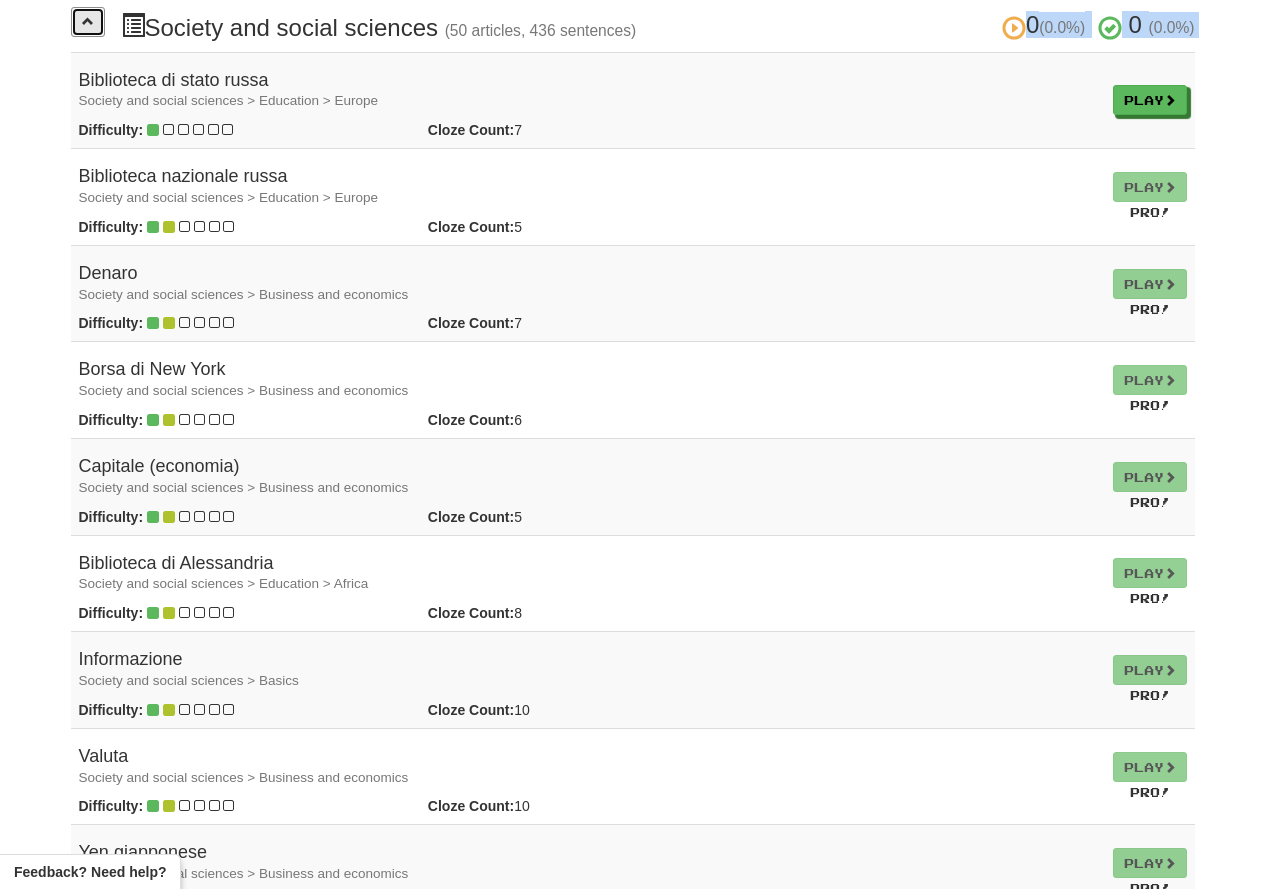 scroll, scrollTop: 1000, scrollLeft: 0, axis: vertical 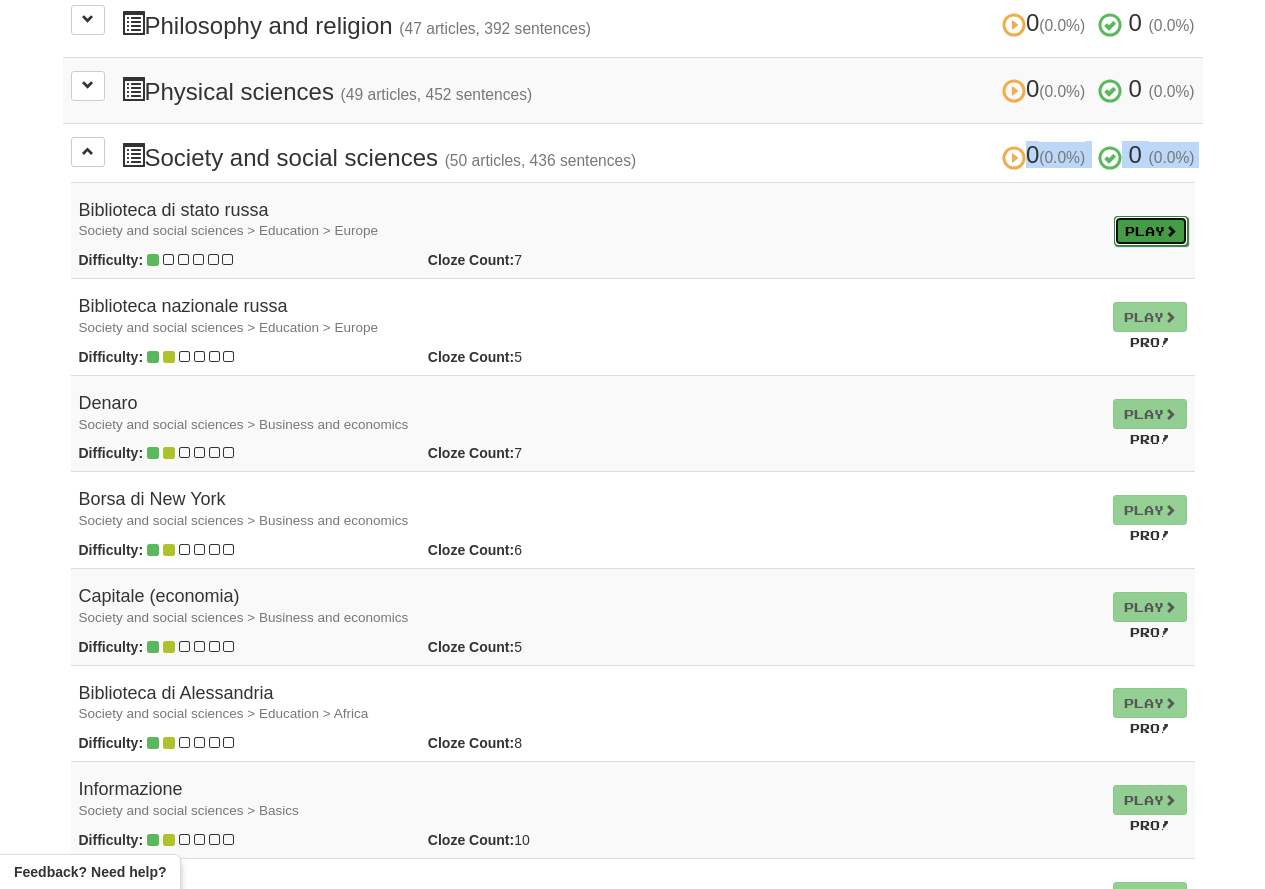click on "Play" at bounding box center (1151, 231) 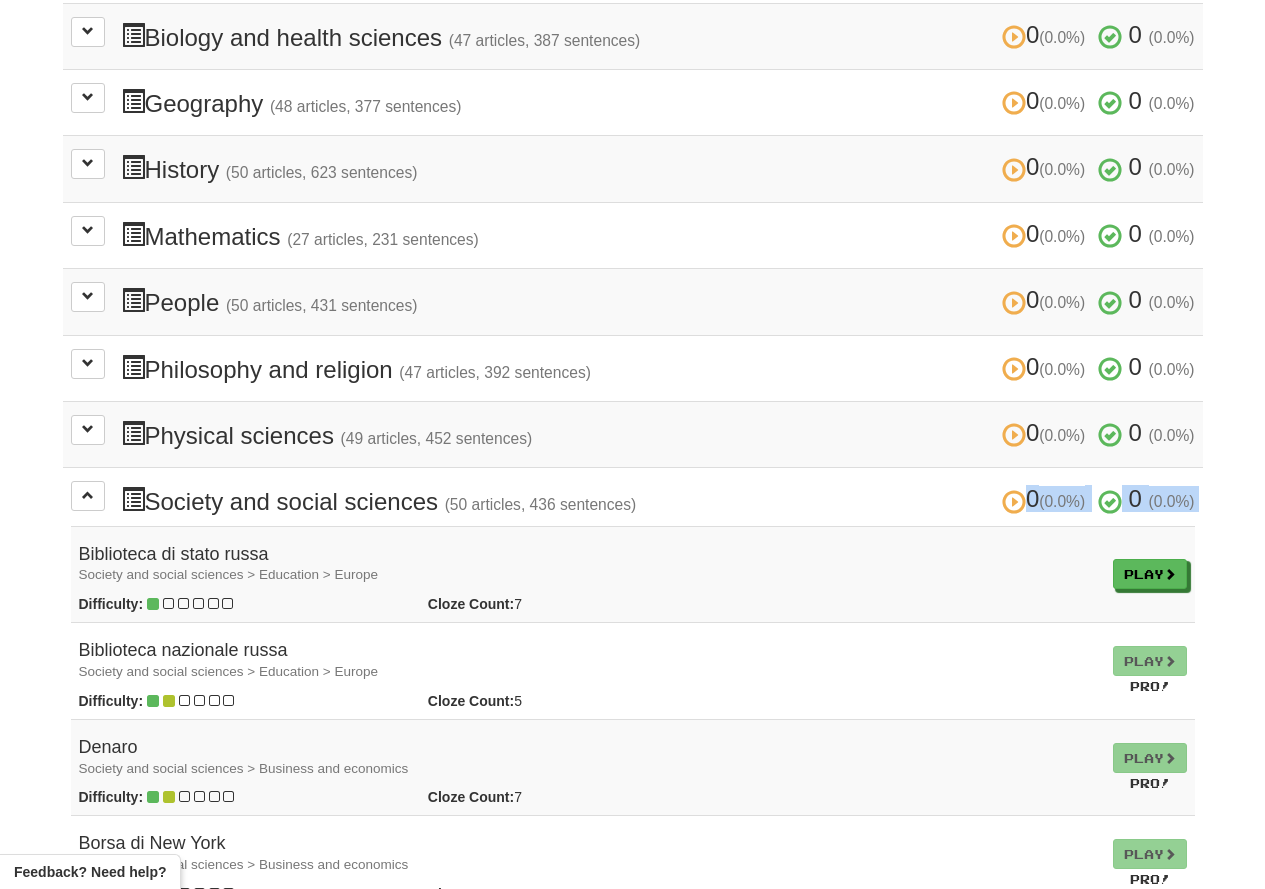 scroll, scrollTop: 600, scrollLeft: 0, axis: vertical 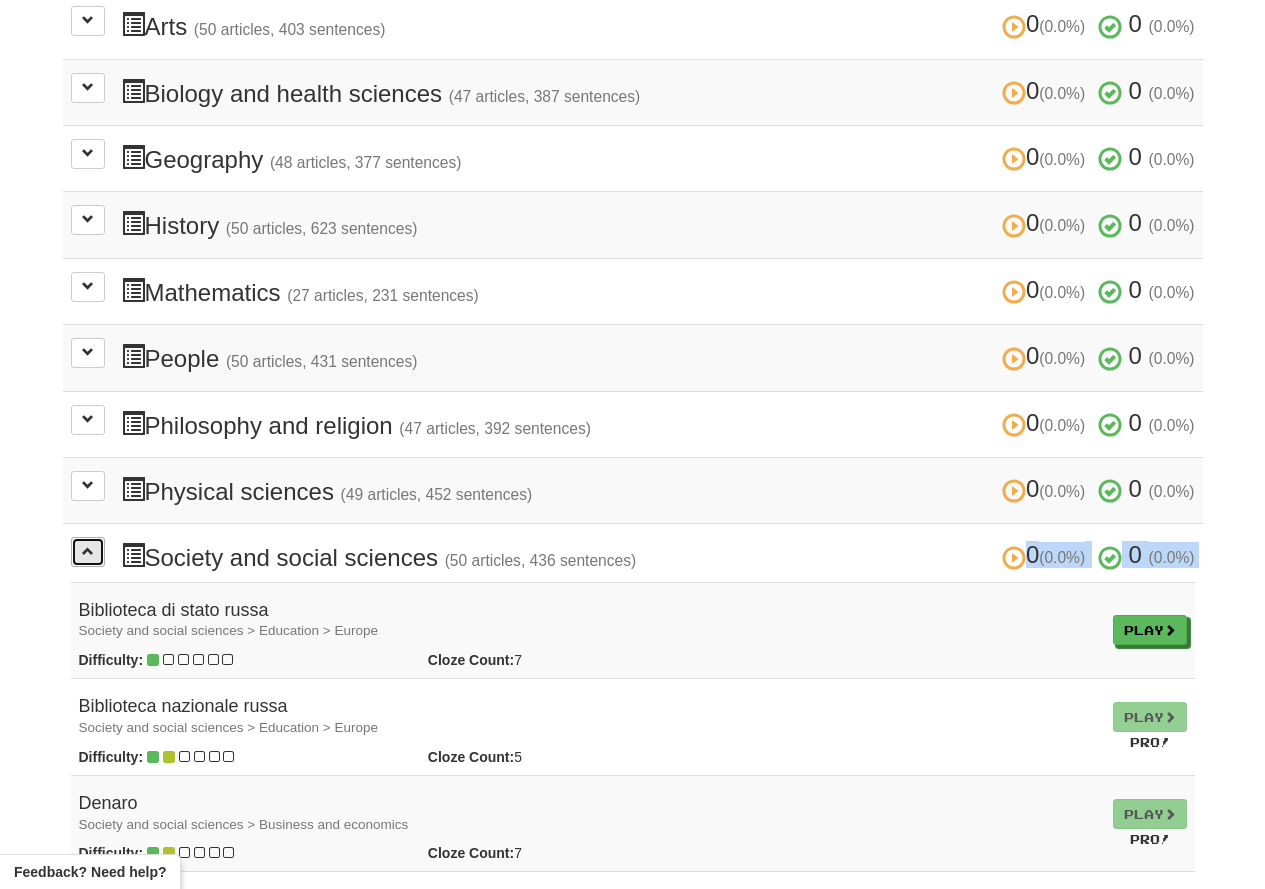 click at bounding box center [88, 552] 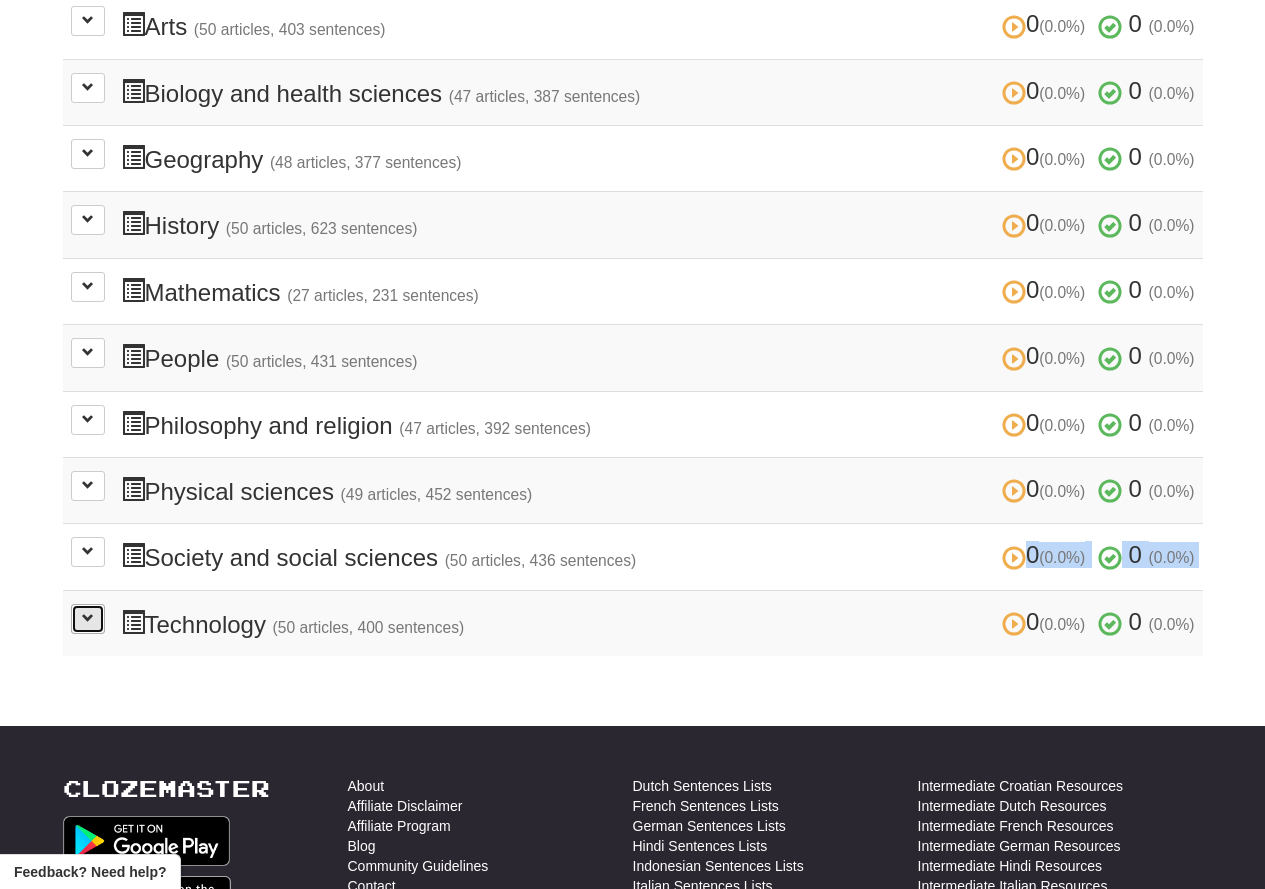 click at bounding box center [88, 619] 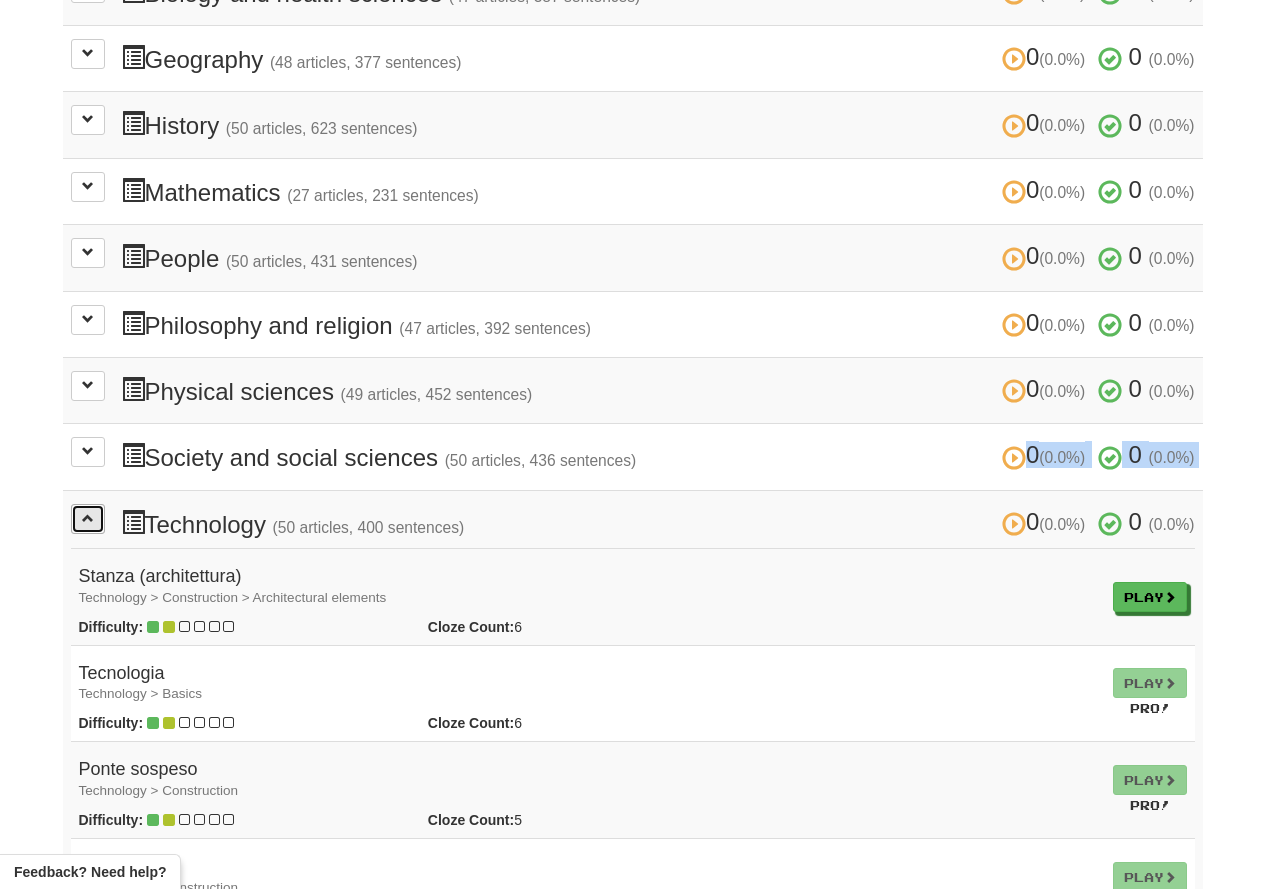 click at bounding box center [88, 519] 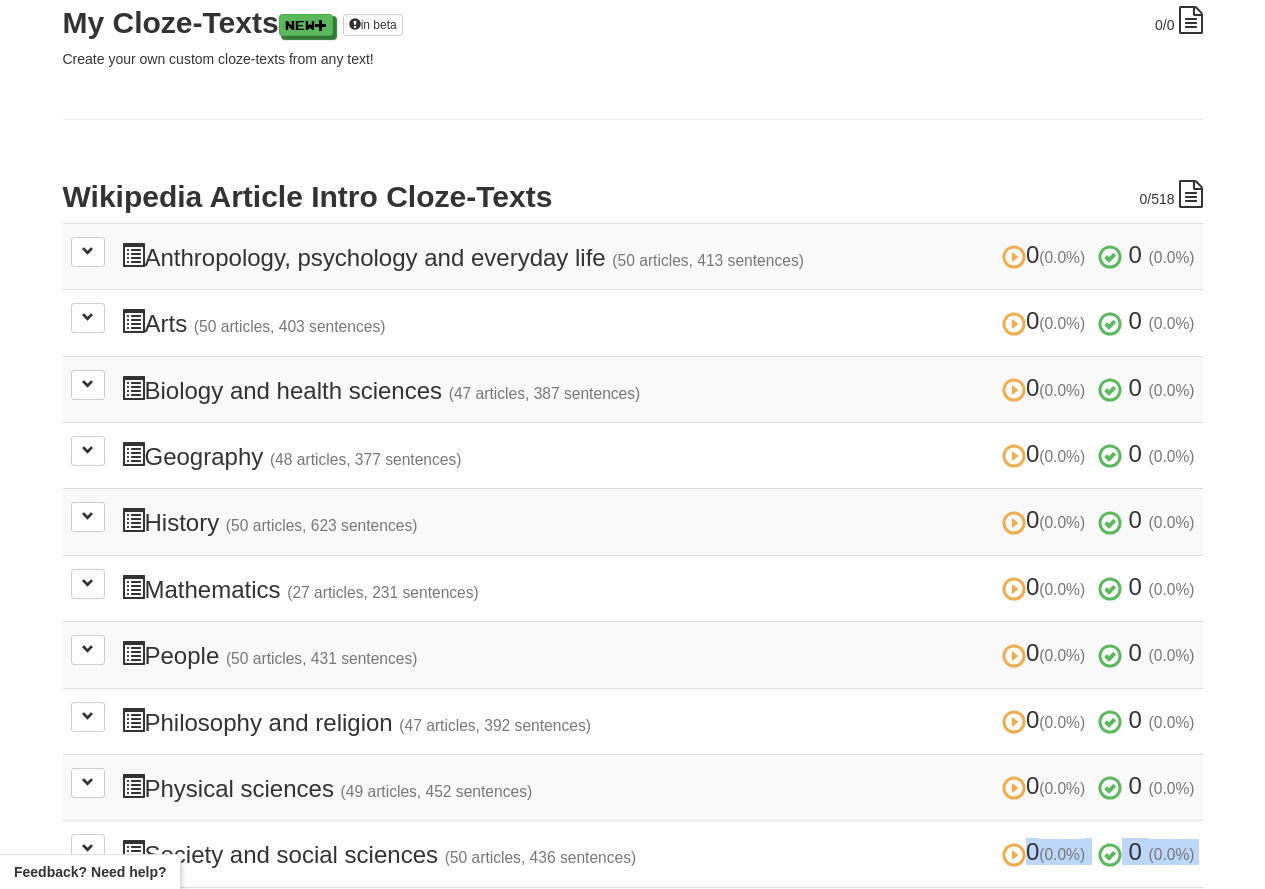 scroll, scrollTop: 300, scrollLeft: 0, axis: vertical 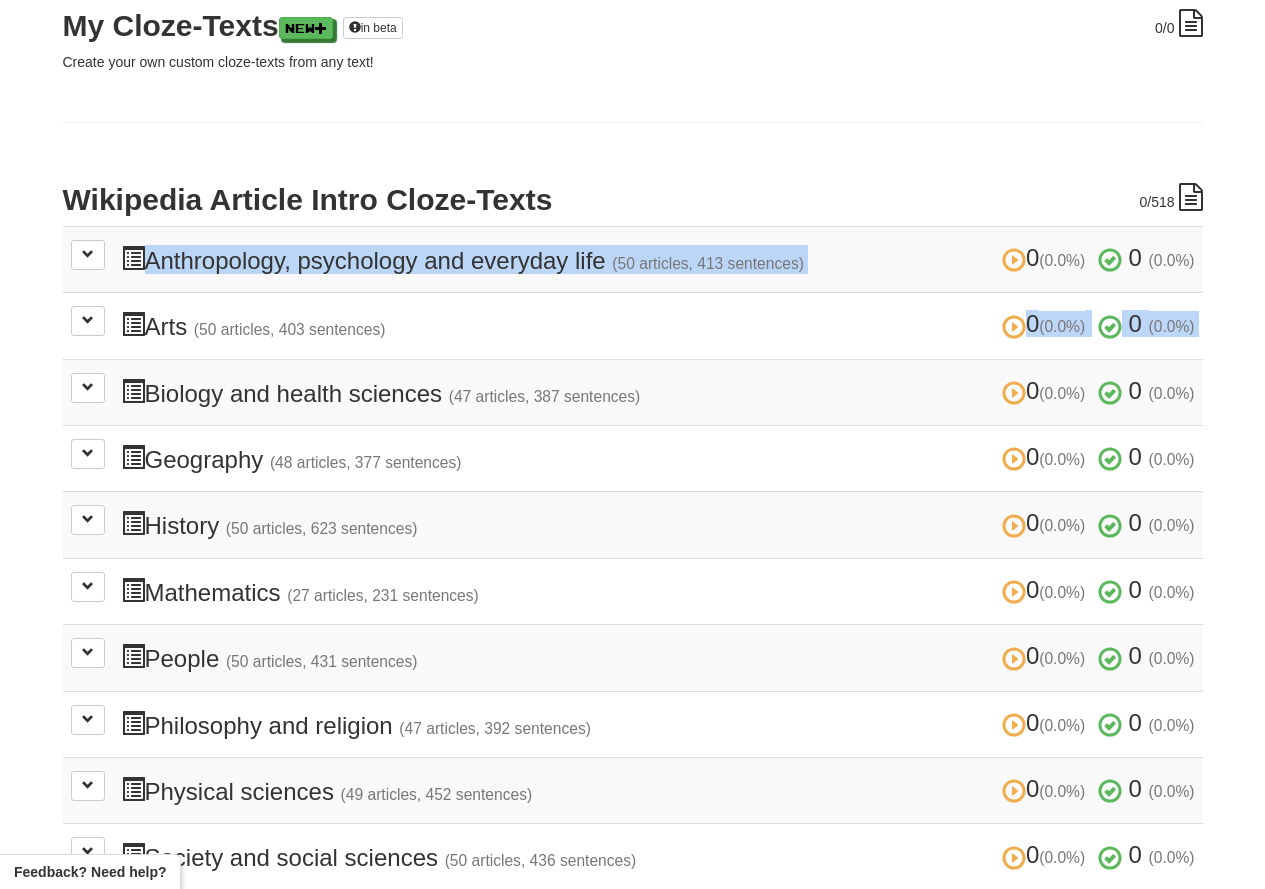 click on "0
(0.0%)
0
(0.0%)
Anthropology, psychology and everyday life
(50 articles, 413 sentences)
0
(0.0%)
0
(0.0%)
Loading...
0
(0.0%)
0
(0.0%)
Arts
(50 articles, 403 sentences)
0
(0.0%)
0
(0.0%)
Loading...
0
(0.0%)
0
(0.0%)
Biology and health sciences
(47 articles, 387 sentences)
0
(0.0%)
0
(0.0%)
Loading...
0
(0.0%)
0
(0.0%)
Geography
(48 articles, 377 sentences)
0
(0.0%)
0
(0.0%)
Loading...
0
(0.0%)
0
(0.0%)
History
(50 articles, 623 sentences)
0
(0.0%)
0
(0.0%)
Loading...
0
(0.0%)
0
(0.0%)
Mathematics
(27 articles, 231 sentences)
0
(0.0%)
0
(0.0%)
Loading..." at bounding box center (633, 591) 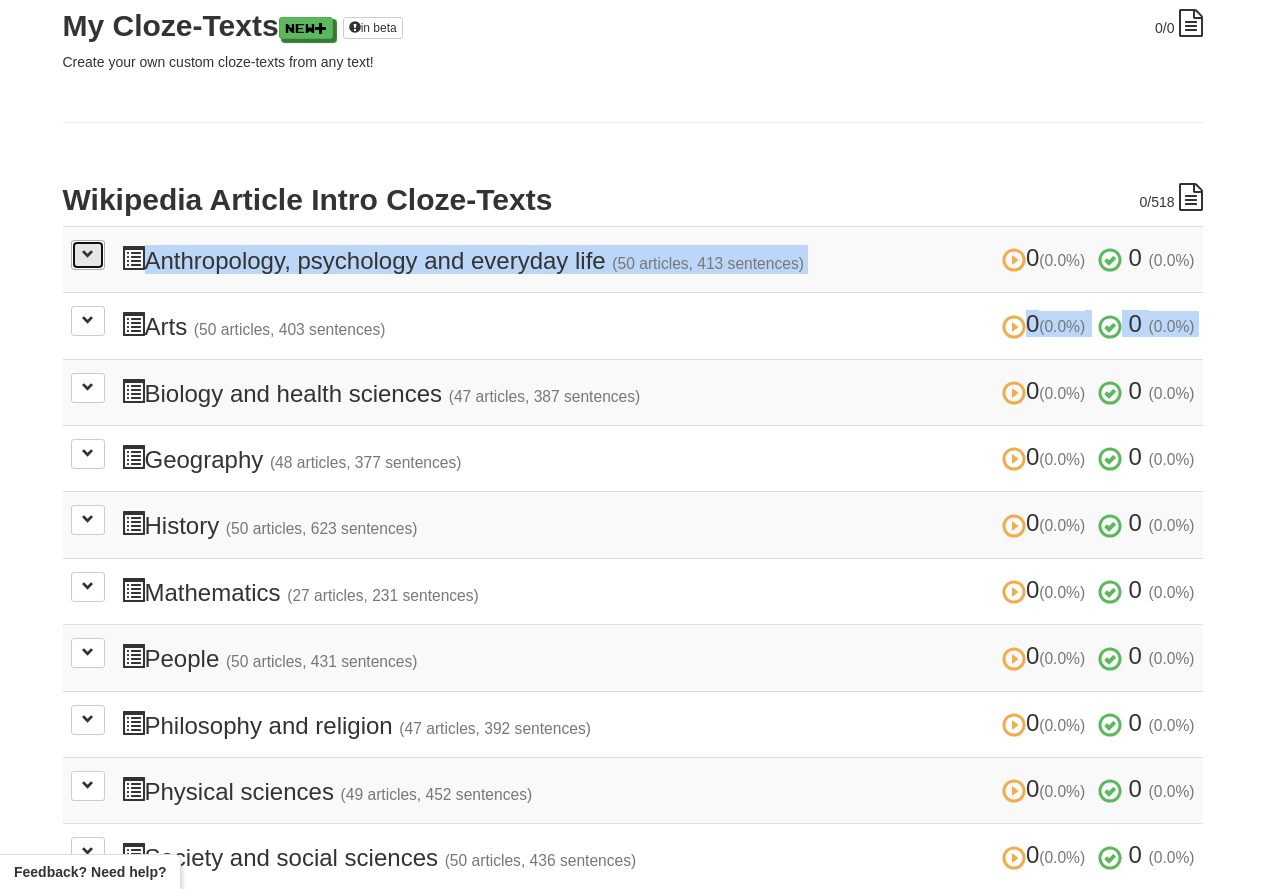 click at bounding box center [88, 255] 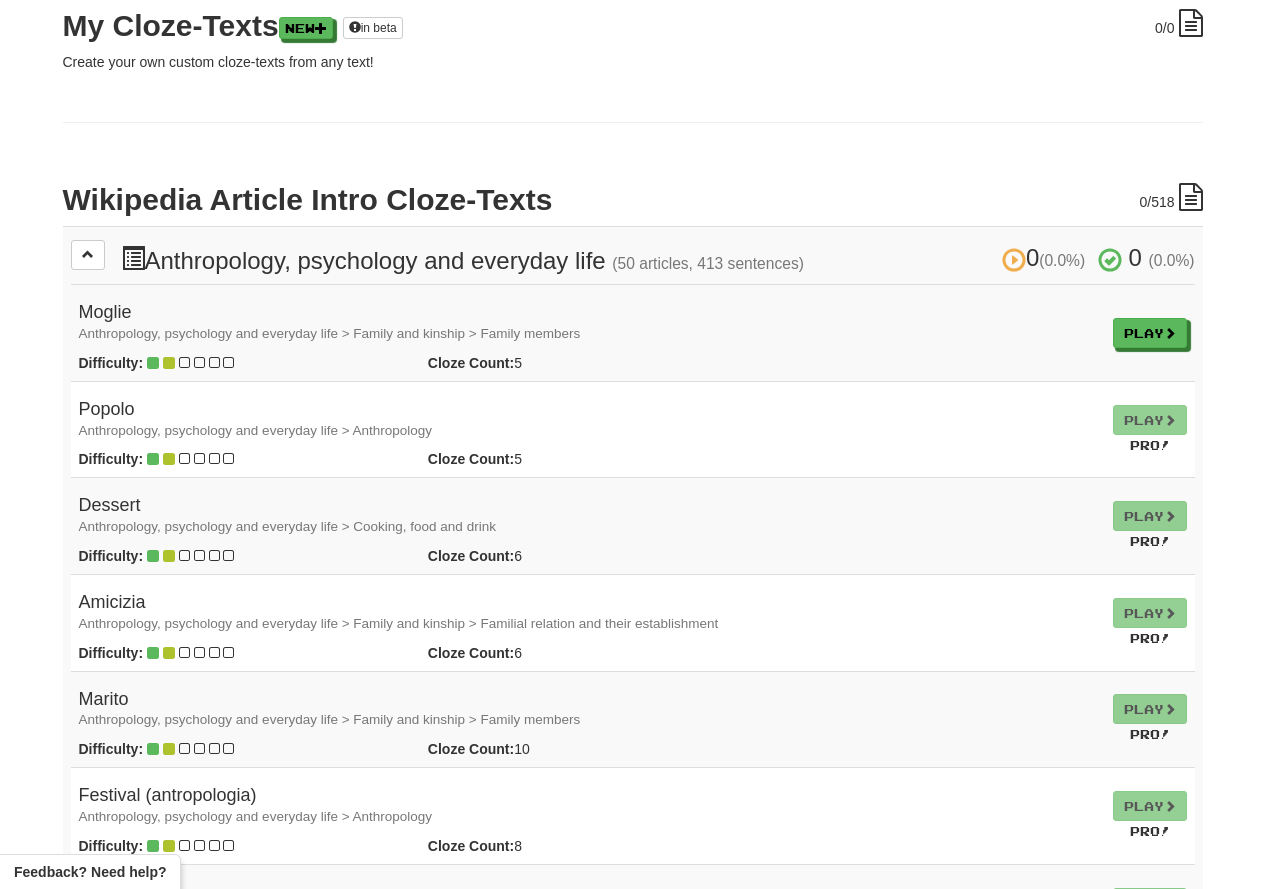 click on "Cloze-Reading
Learning Italian from English
Improve your reading skills by filling in the missing words for longer texts. Highlight part of a sentence or click on words within a sentence after answering to get useful links and translations.
Clozemaster Challenge: Cloze-read 5000 sentences.  Progress: 0 / 5000 (0.000%)
0 /0
My Cloze-Texts
New
in beta
Create your own custom cloze-texts from any text!
0 /518
Wikipedia Article Intro Cloze-Texts
0
(0.0%)
0
(0.0%)
Anthropology, psychology and everyday life
(50 articles, 413 sentences)
0
(0.0%)
0
(0.0%)
Moglie
Anthropology, psychology and everyday life > Family and kinship  > Family members
Difficulty:
Cloze Count:
5
Play
Play
Popolo
Anthropology, psychology and everyday life > Anthropology
Difficulty:
5" at bounding box center (633, 2788) 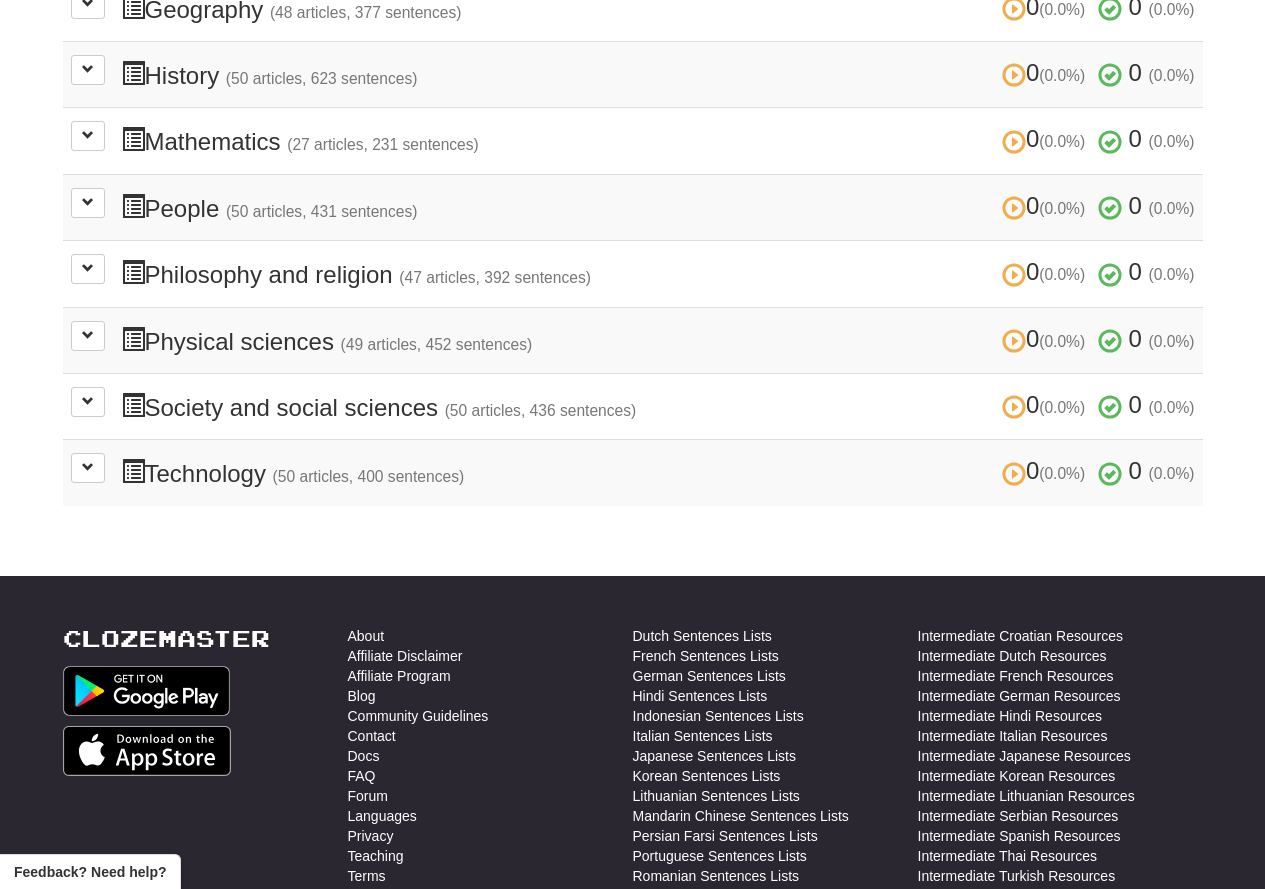 scroll, scrollTop: 5300, scrollLeft: 0, axis: vertical 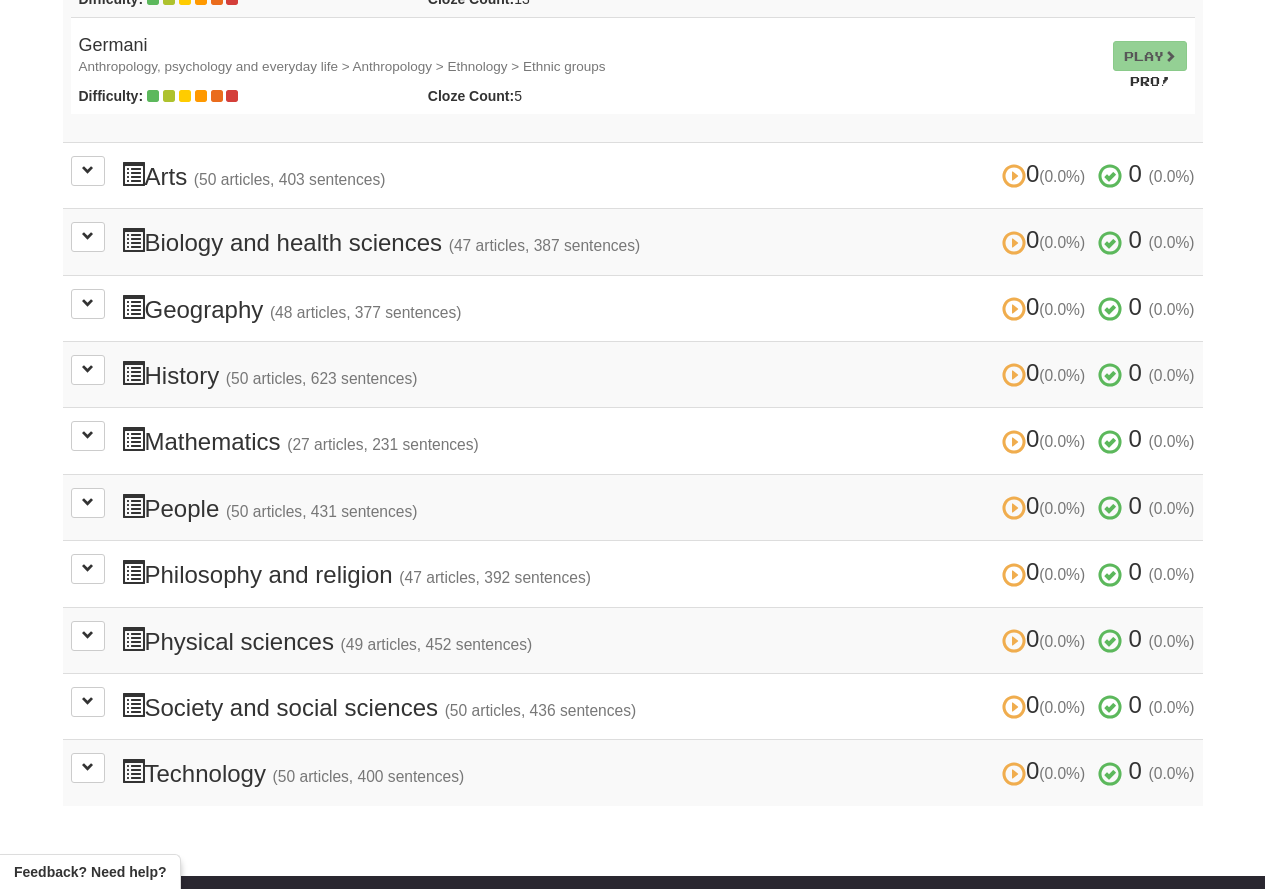 click on "0
(0.0%)
0
(0.0%)
History
(50 articles, 623 sentences)
0
(0.0%)
0
(0.0%)
Loading..." at bounding box center (633, 375) 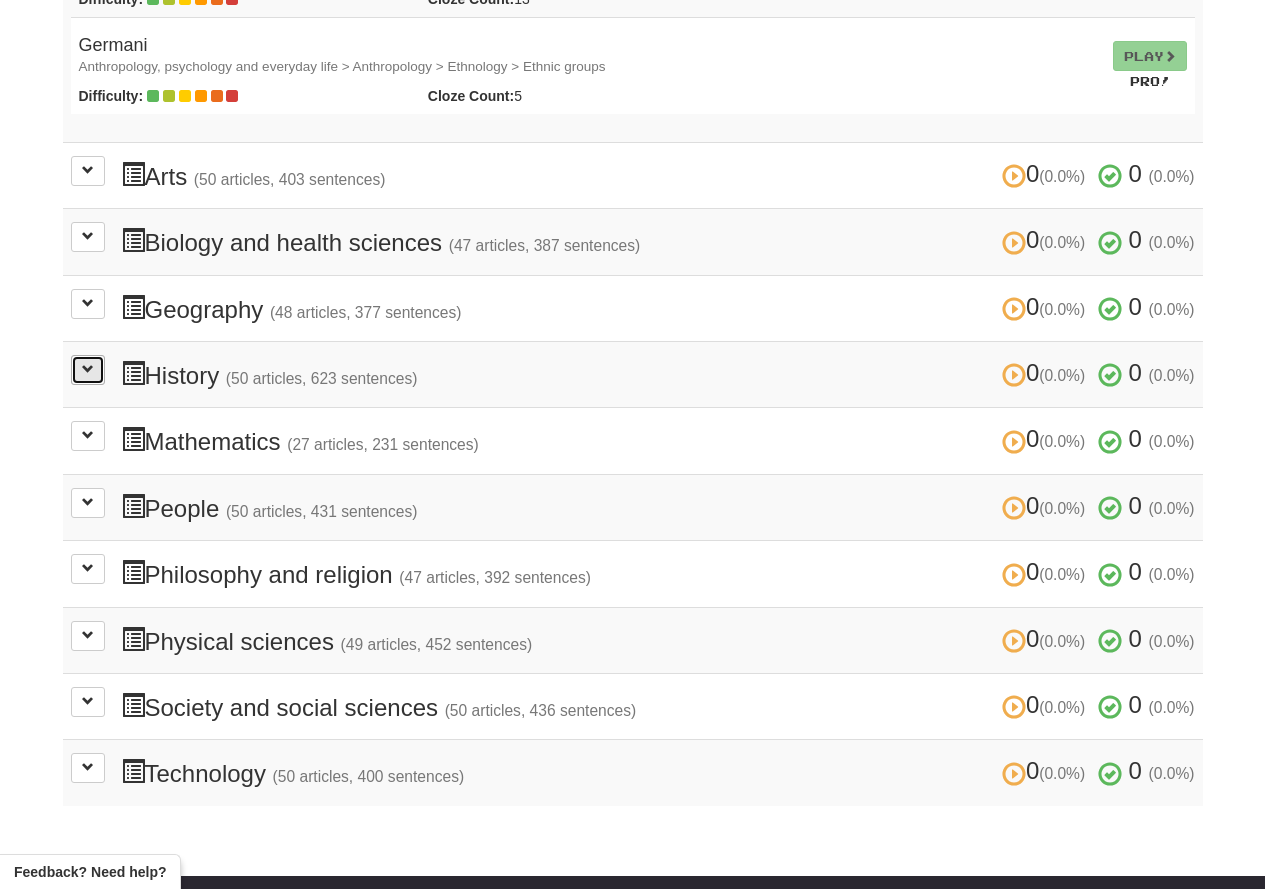 click at bounding box center (88, 369) 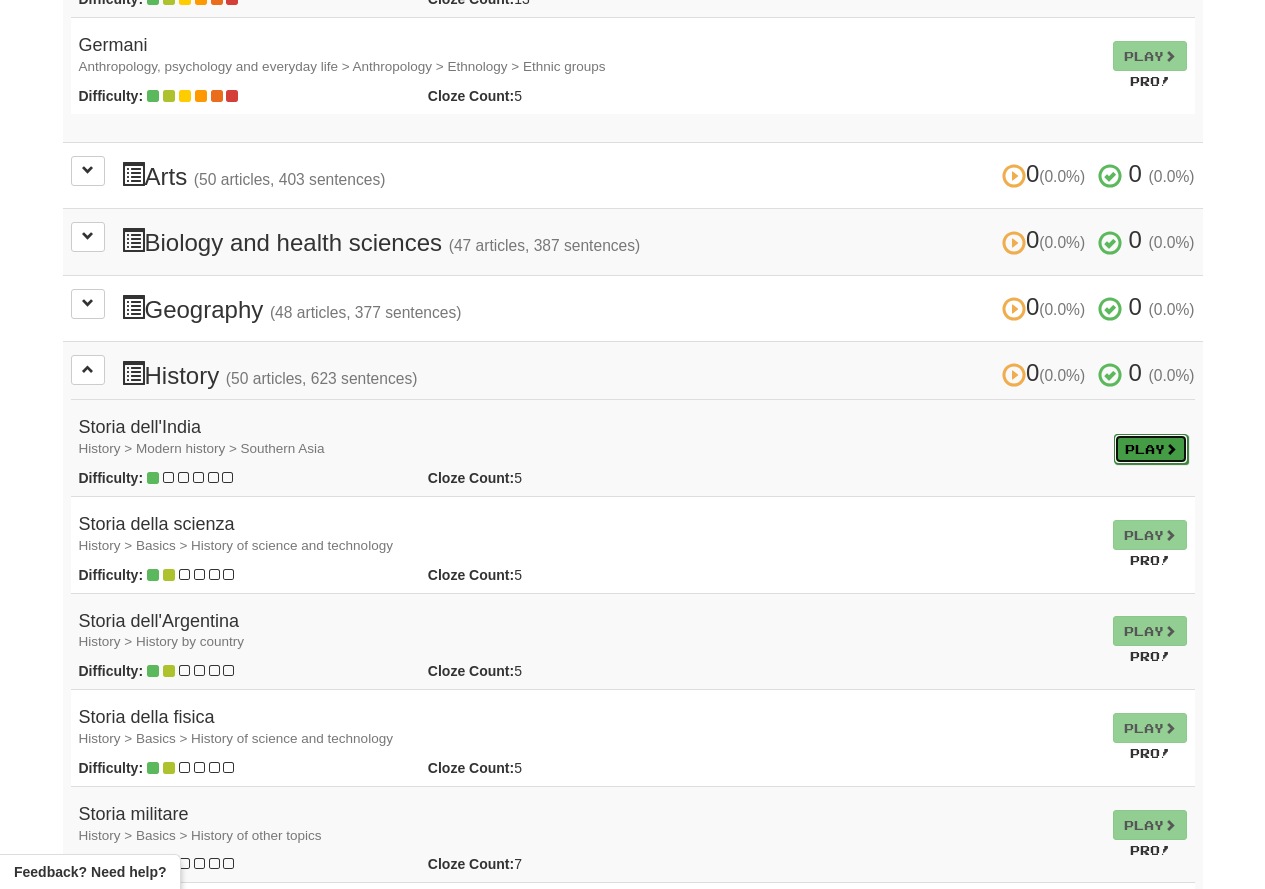 click on "Play" at bounding box center (1151, 449) 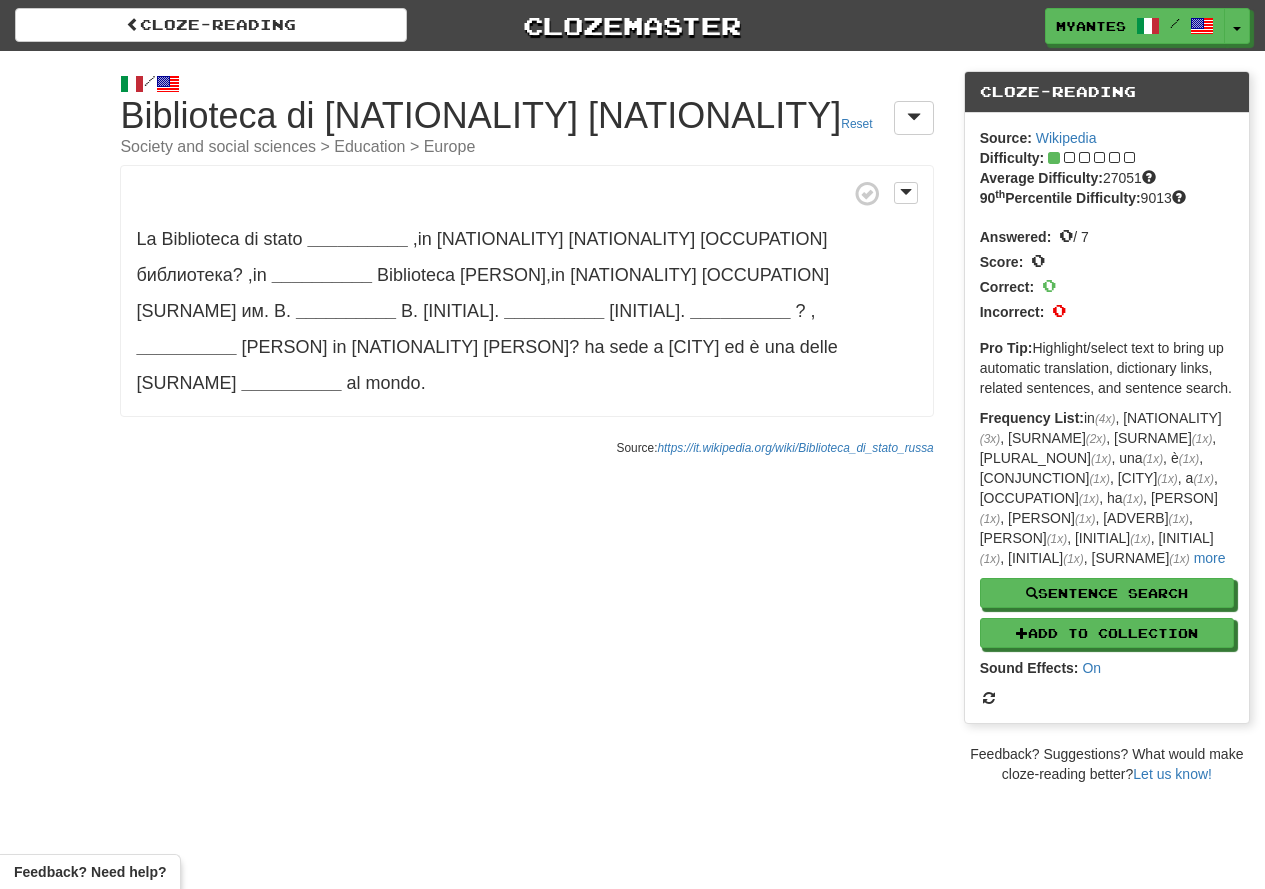 scroll, scrollTop: 0, scrollLeft: 0, axis: both 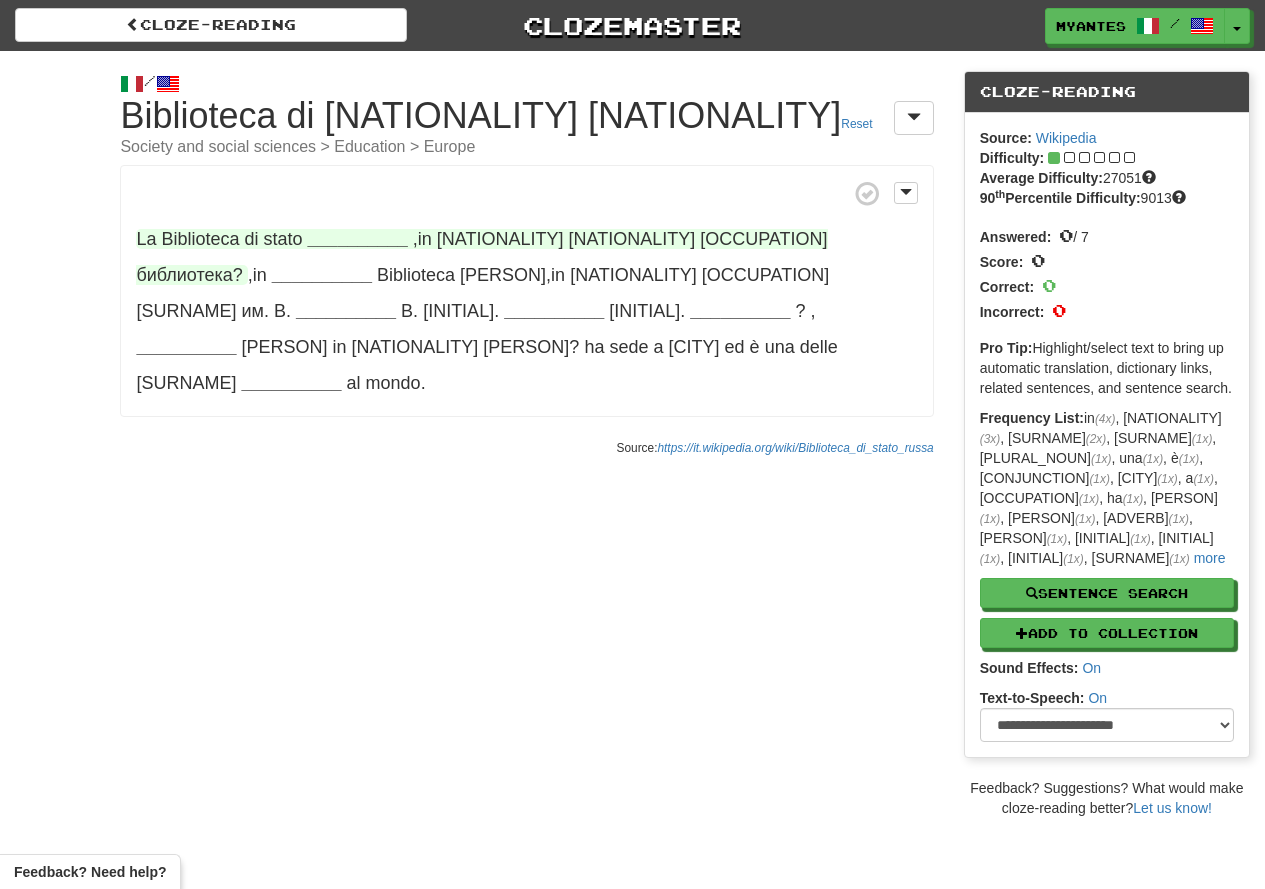 click on "__________" at bounding box center [358, 239] 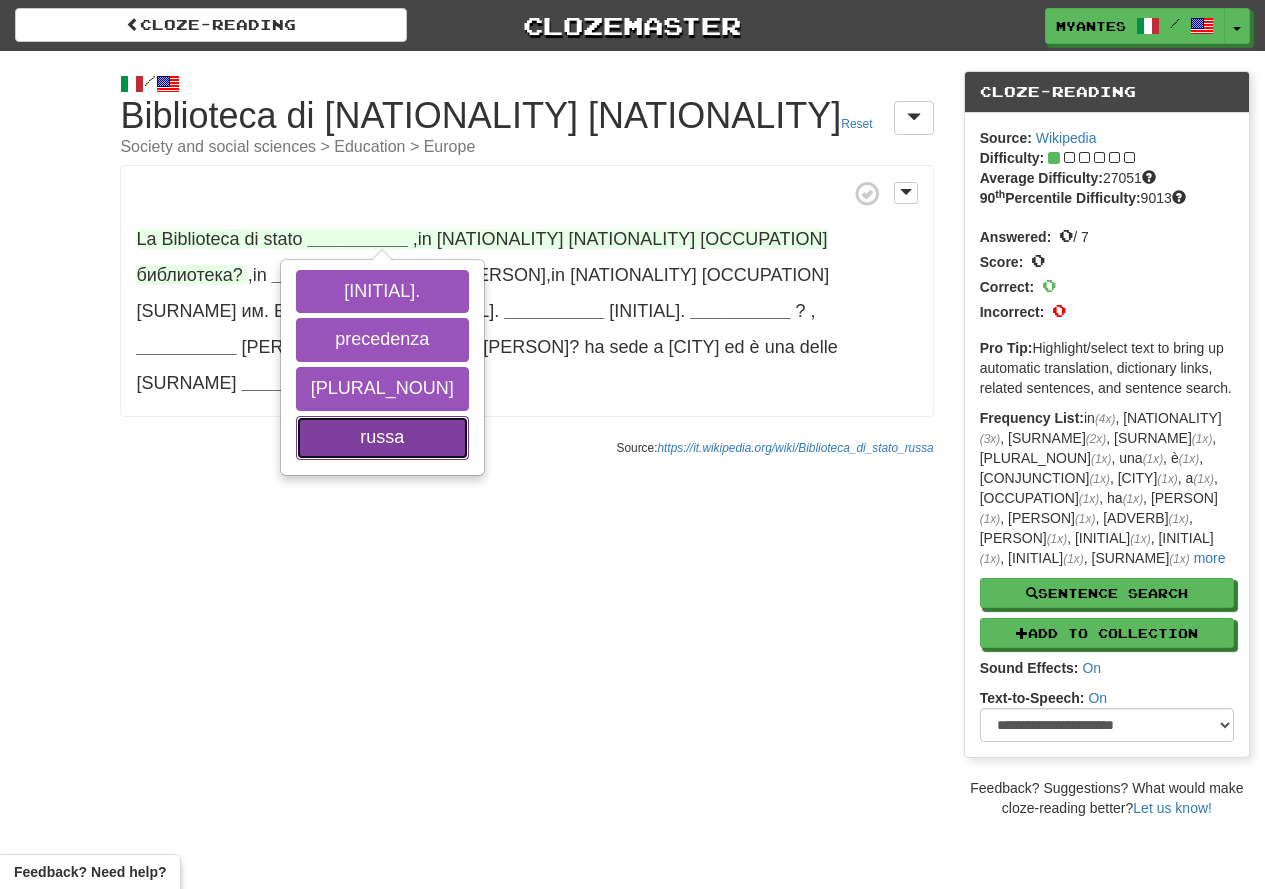 click on "russa" at bounding box center (382, 438) 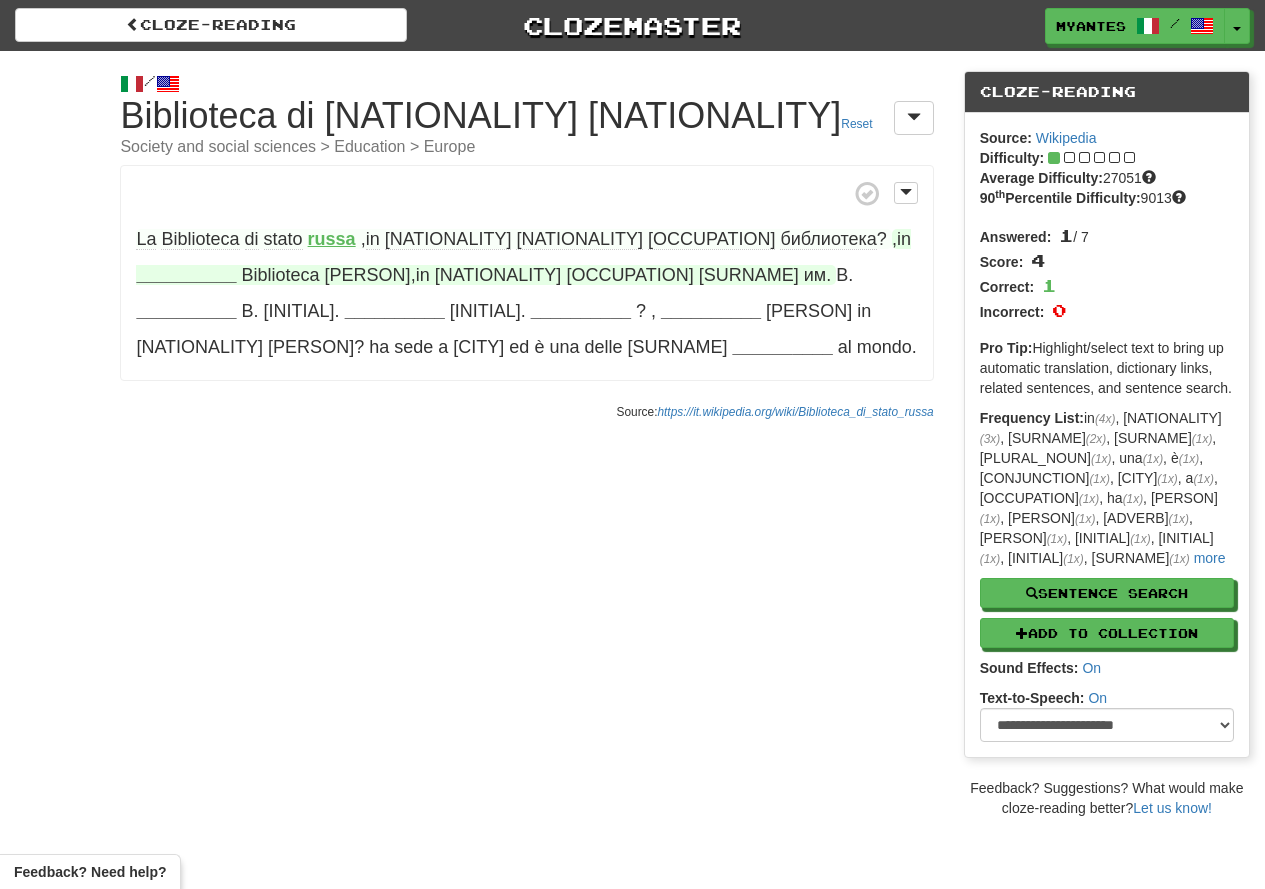 click on "__________" at bounding box center (186, 275) 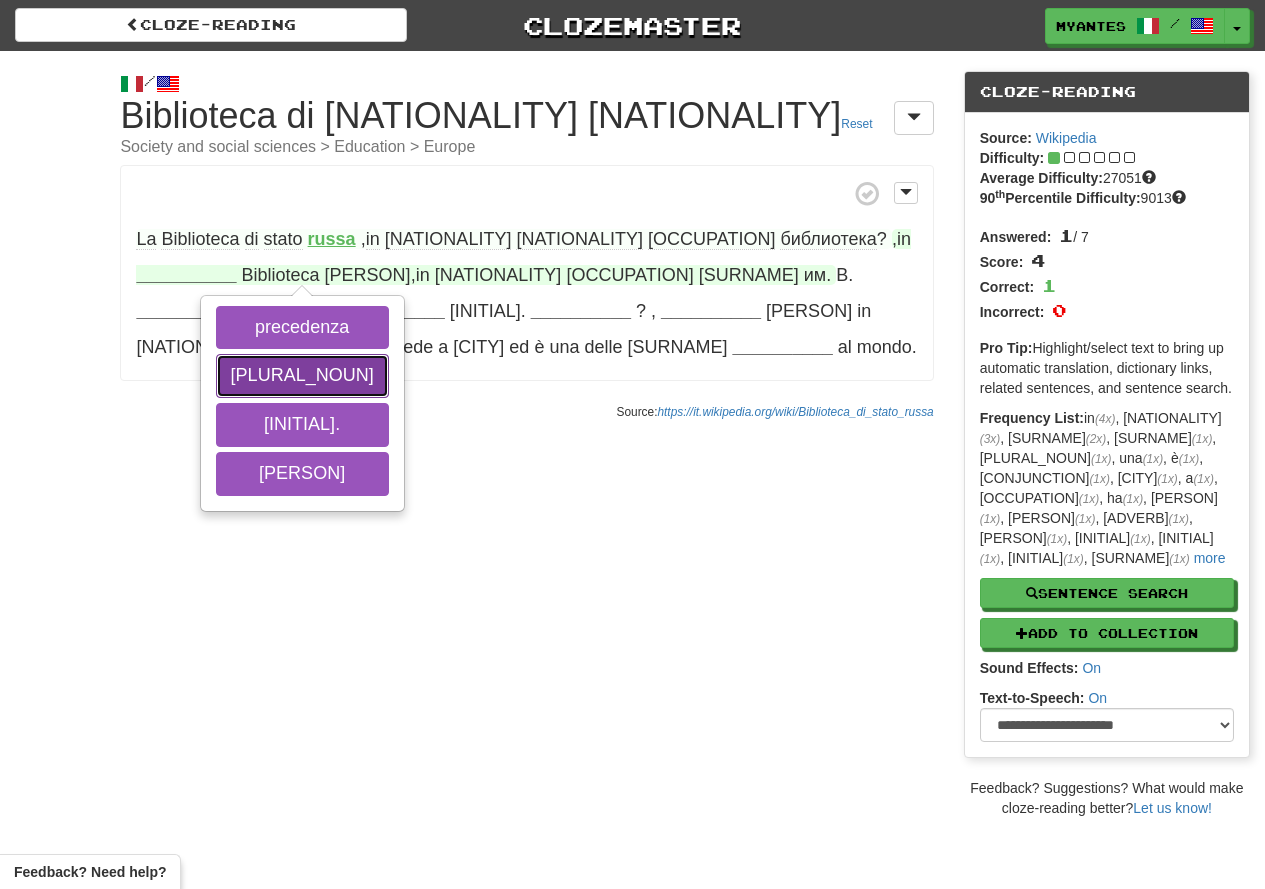 click on "[PLURAL_NOUN]" at bounding box center [302, 376] 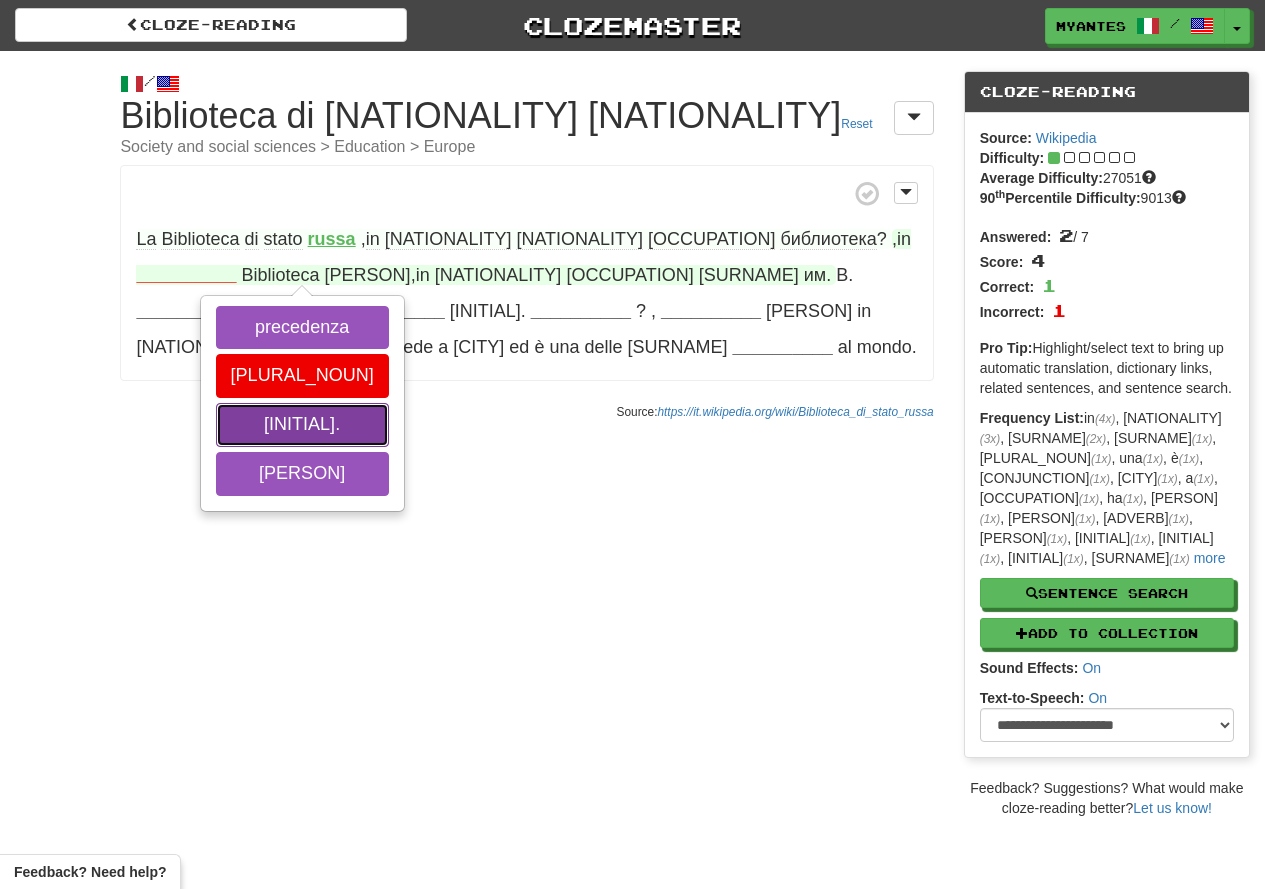 click on "И." at bounding box center (302, 425) 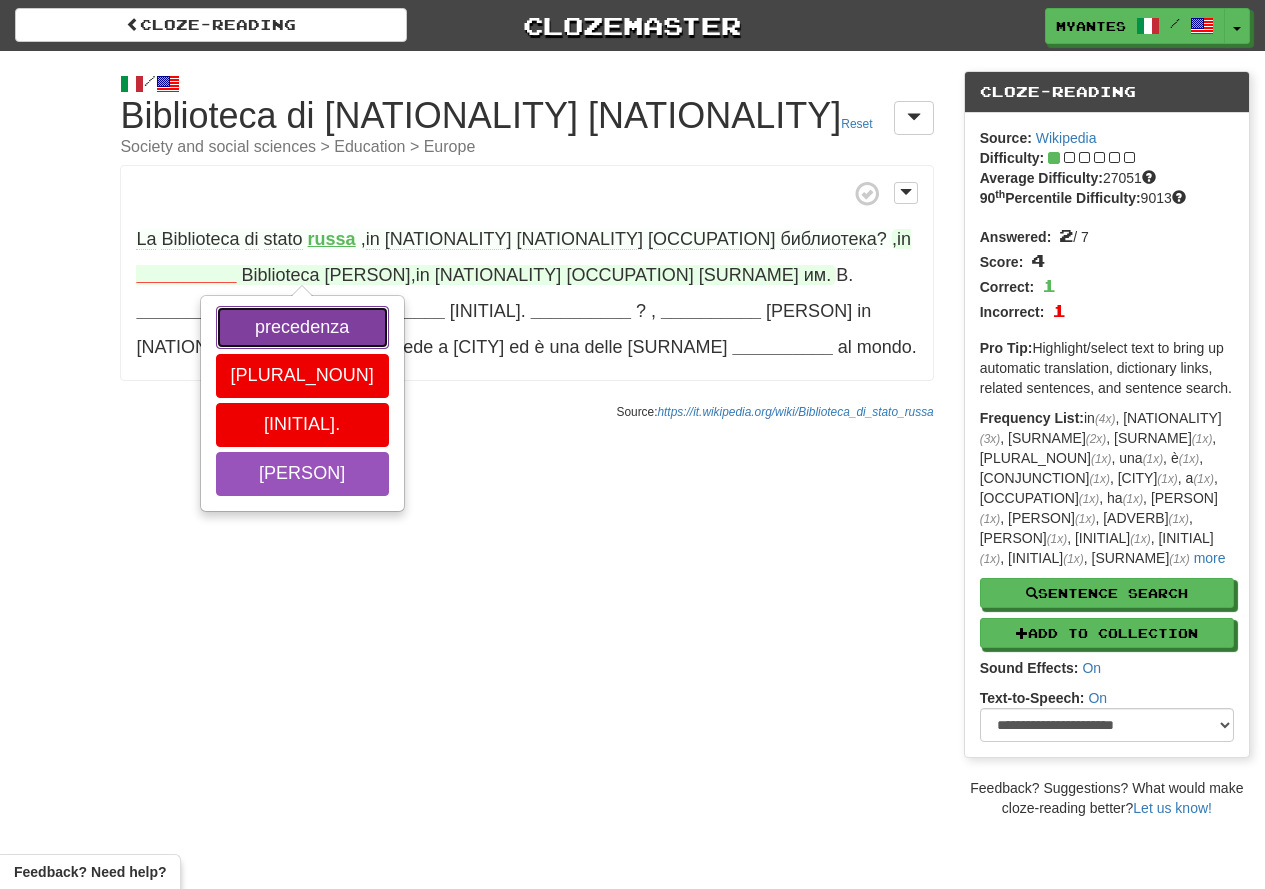 click on "precedenza" at bounding box center [302, 328] 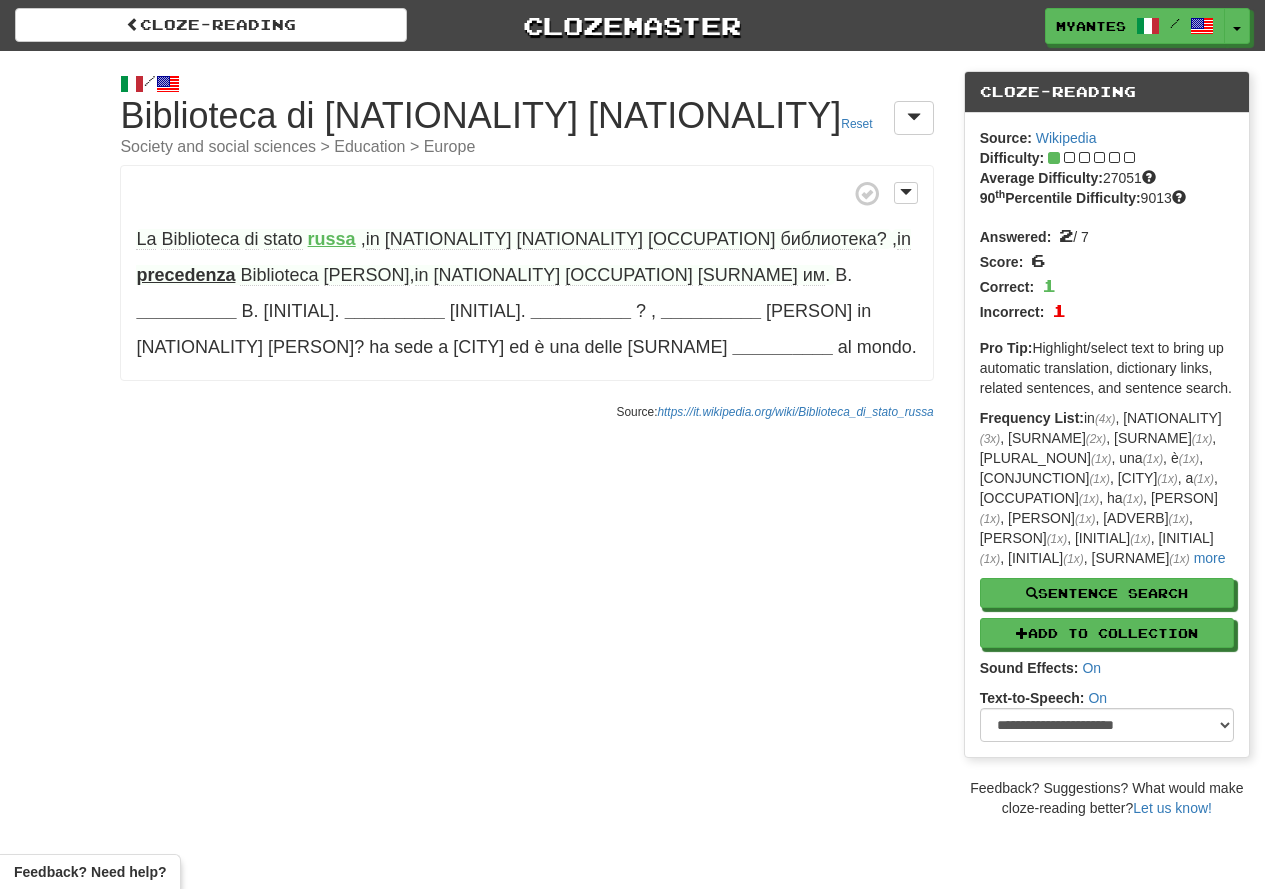 click on "precedenza" at bounding box center [185, 275] 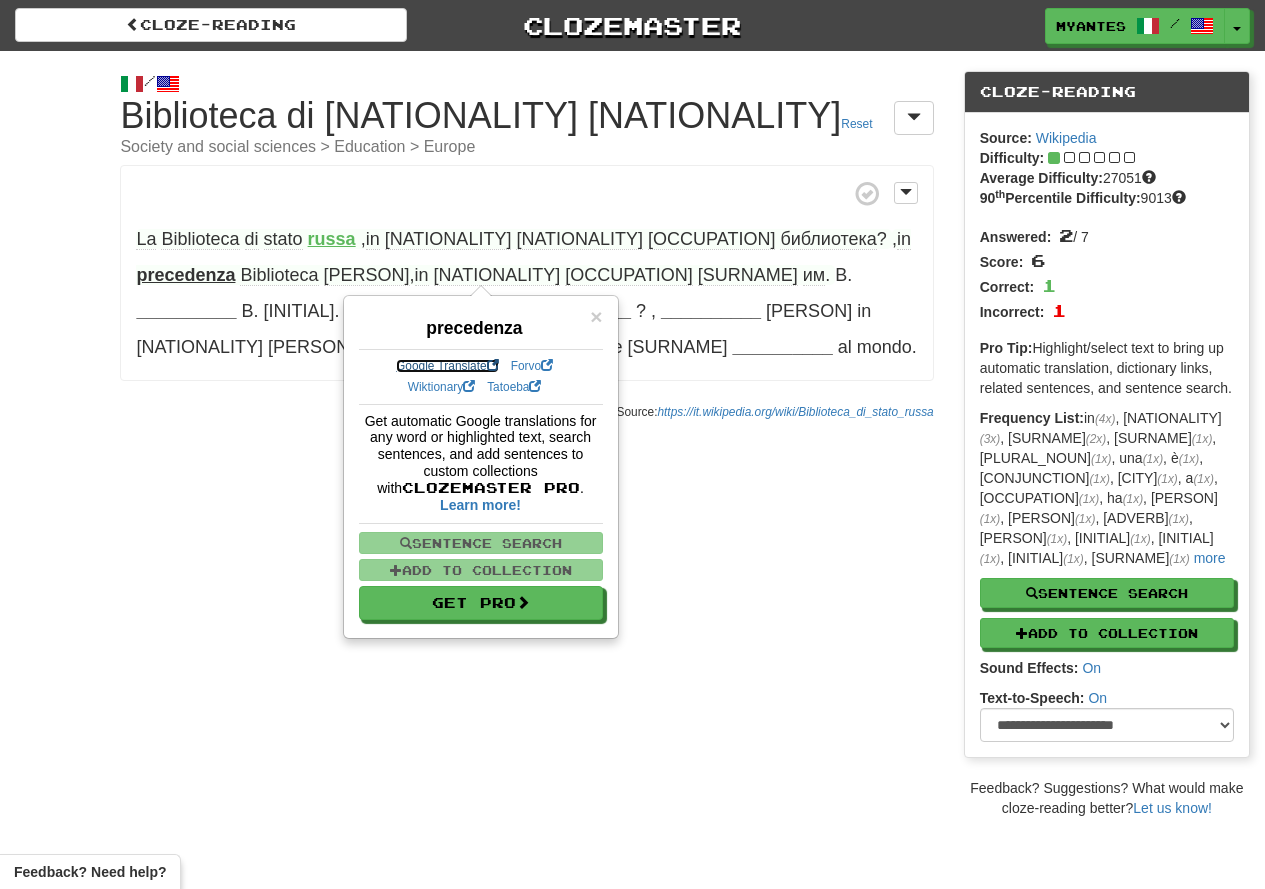 click on "Google Translate" at bounding box center [447, 366] 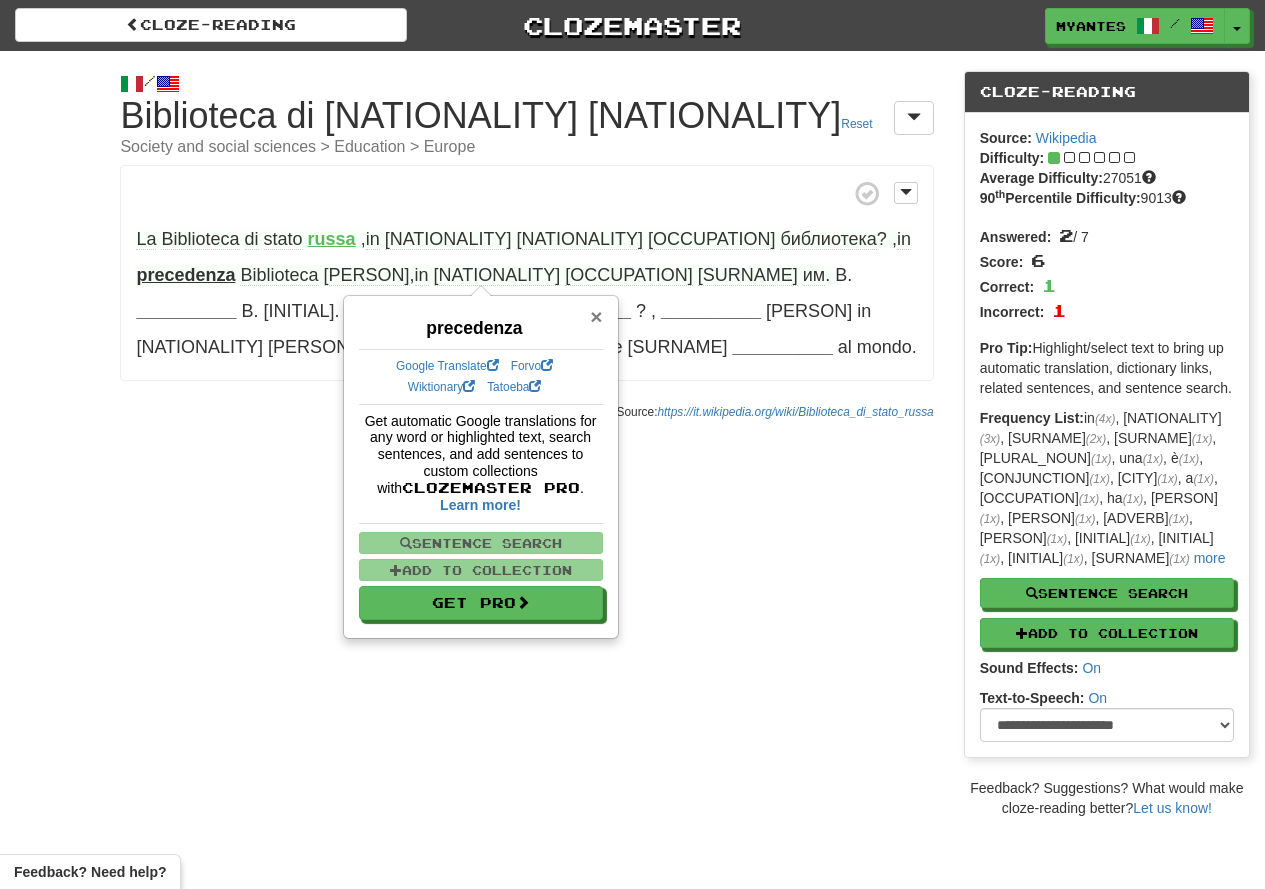 click on "×" at bounding box center [596, 316] 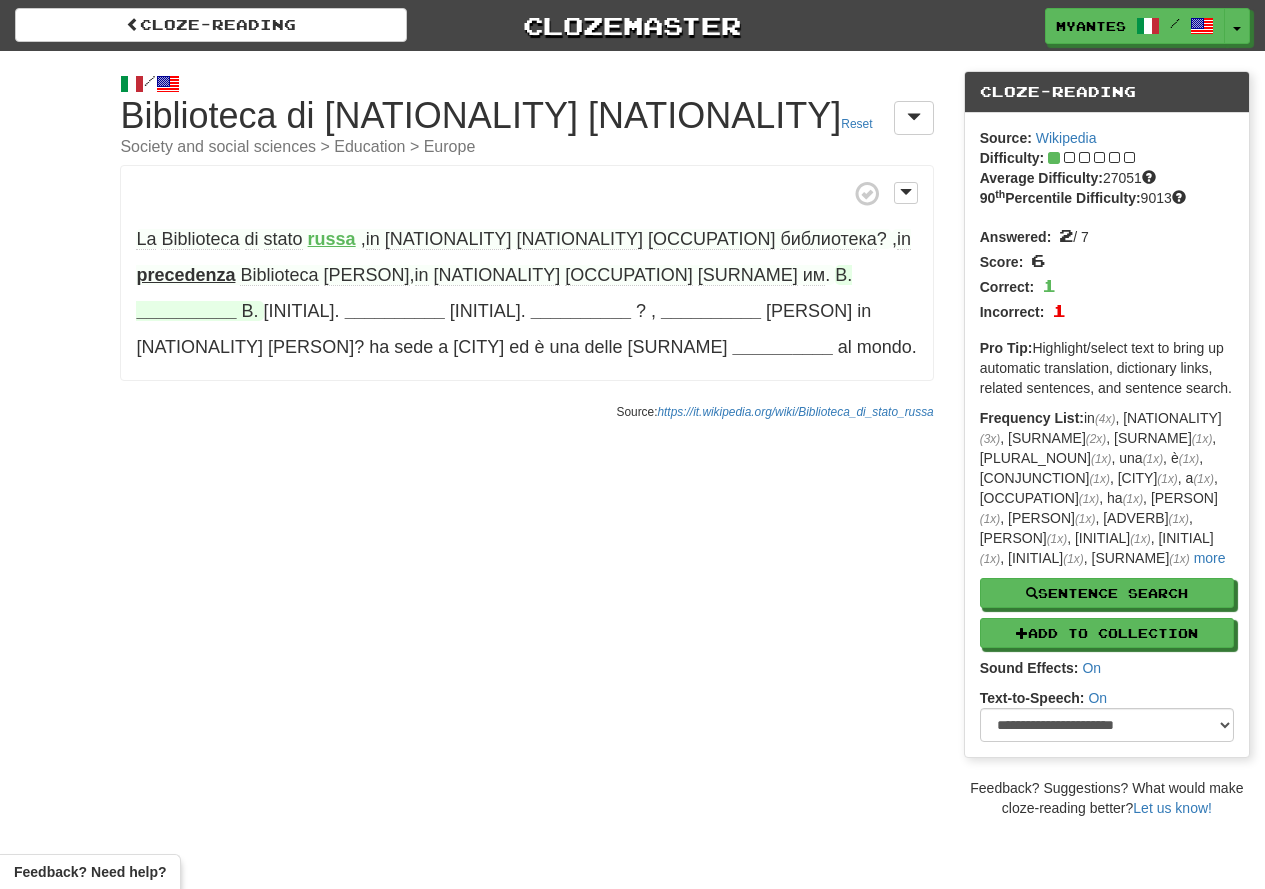 click on "__________" at bounding box center (186, 311) 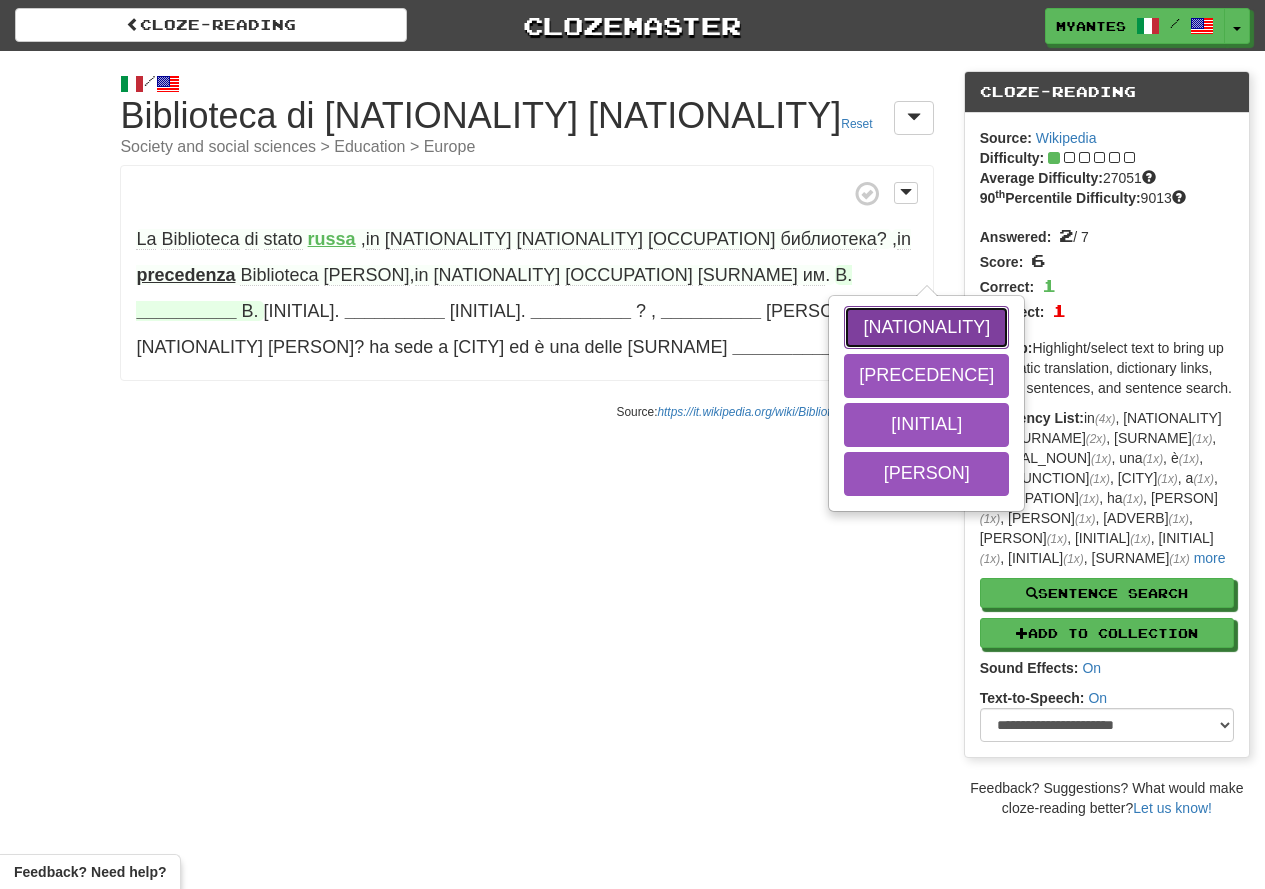 click on "Russa" at bounding box center [926, 328] 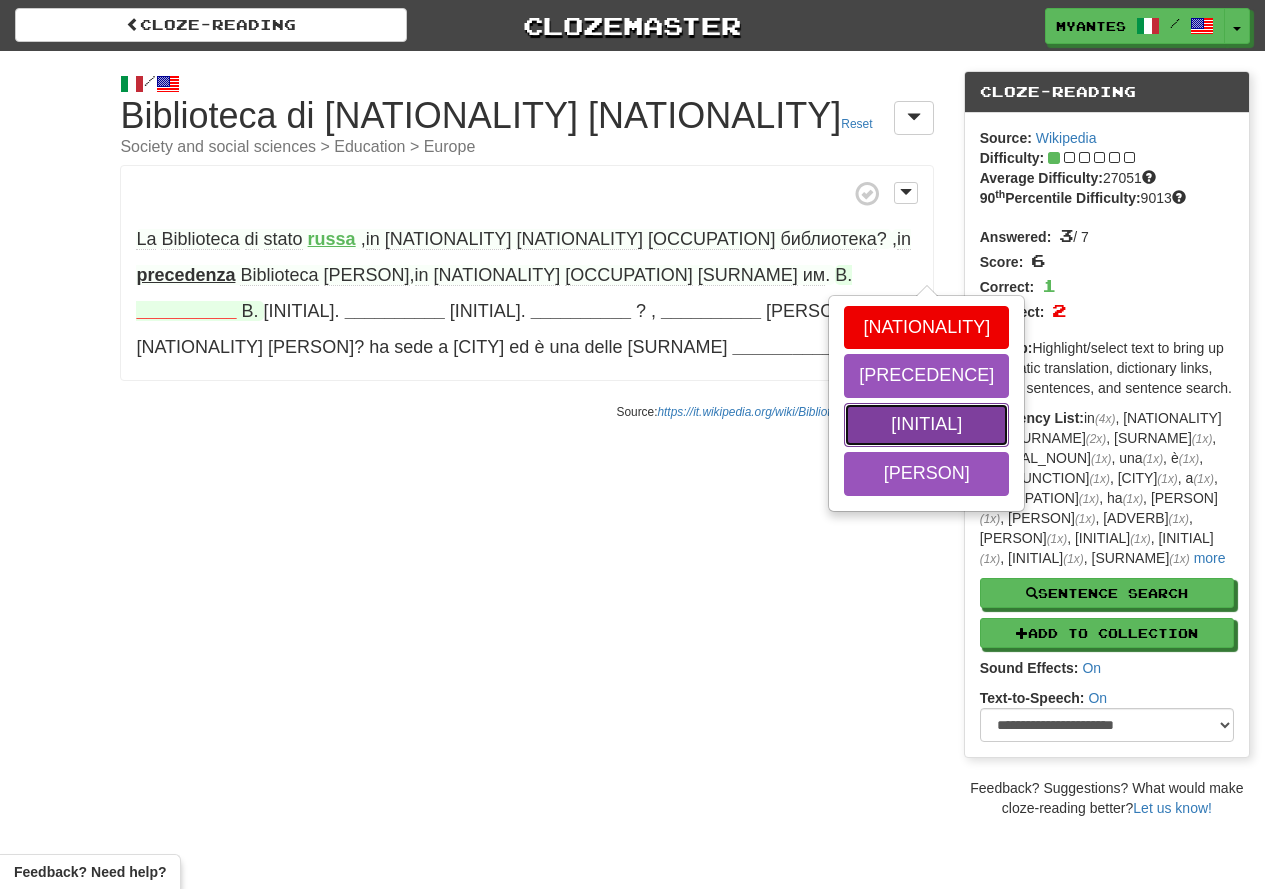 click on "В." at bounding box center [926, 425] 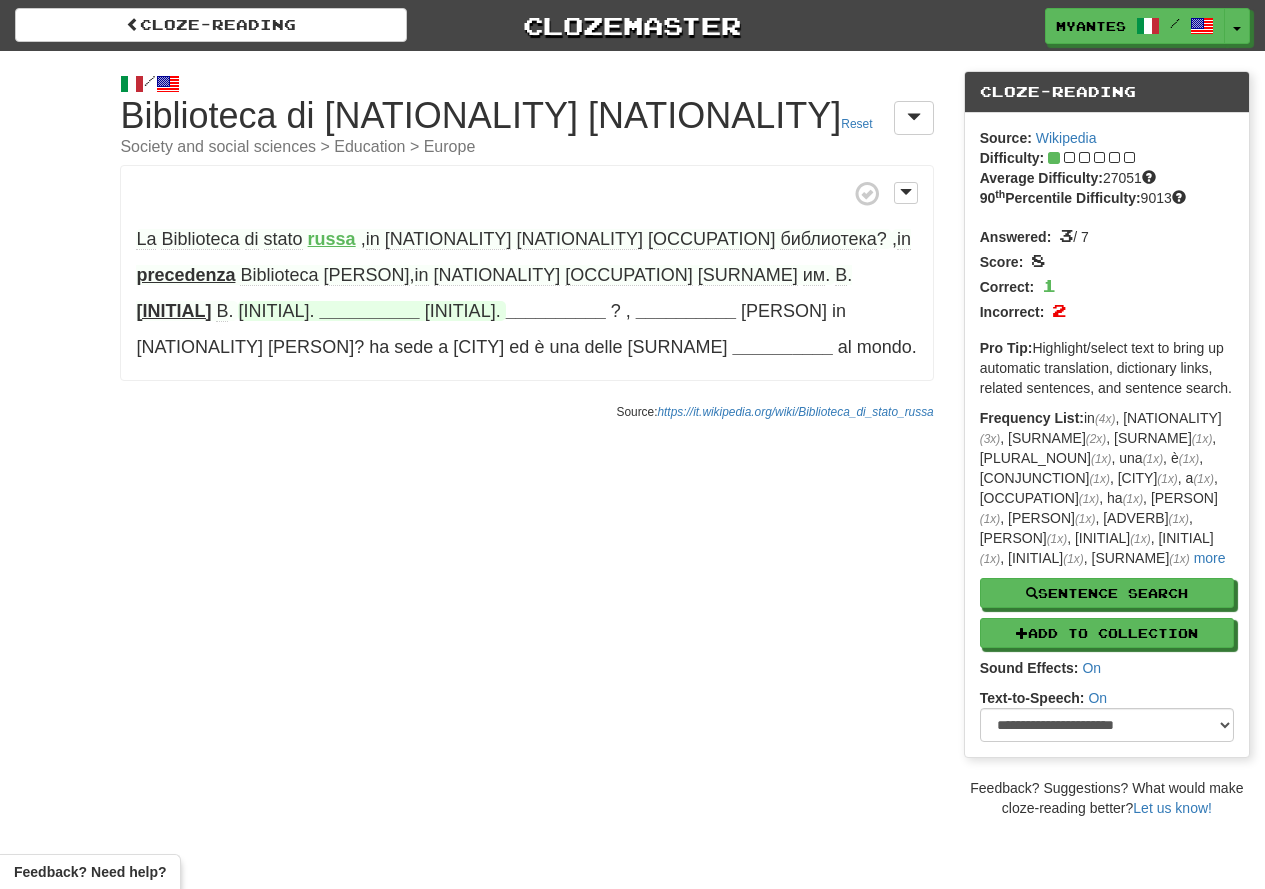 click on "__________" at bounding box center (370, 311) 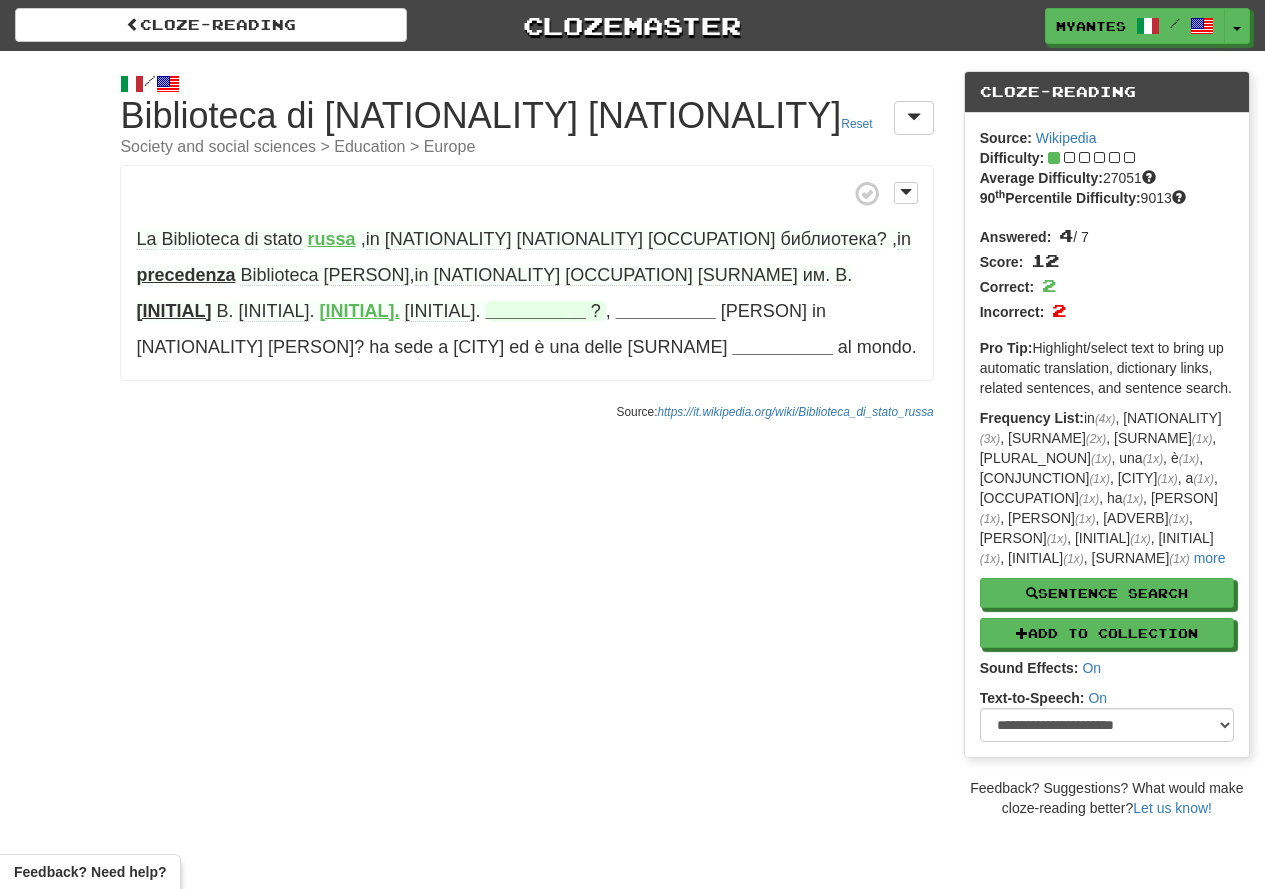 click on "__________" at bounding box center (536, 311) 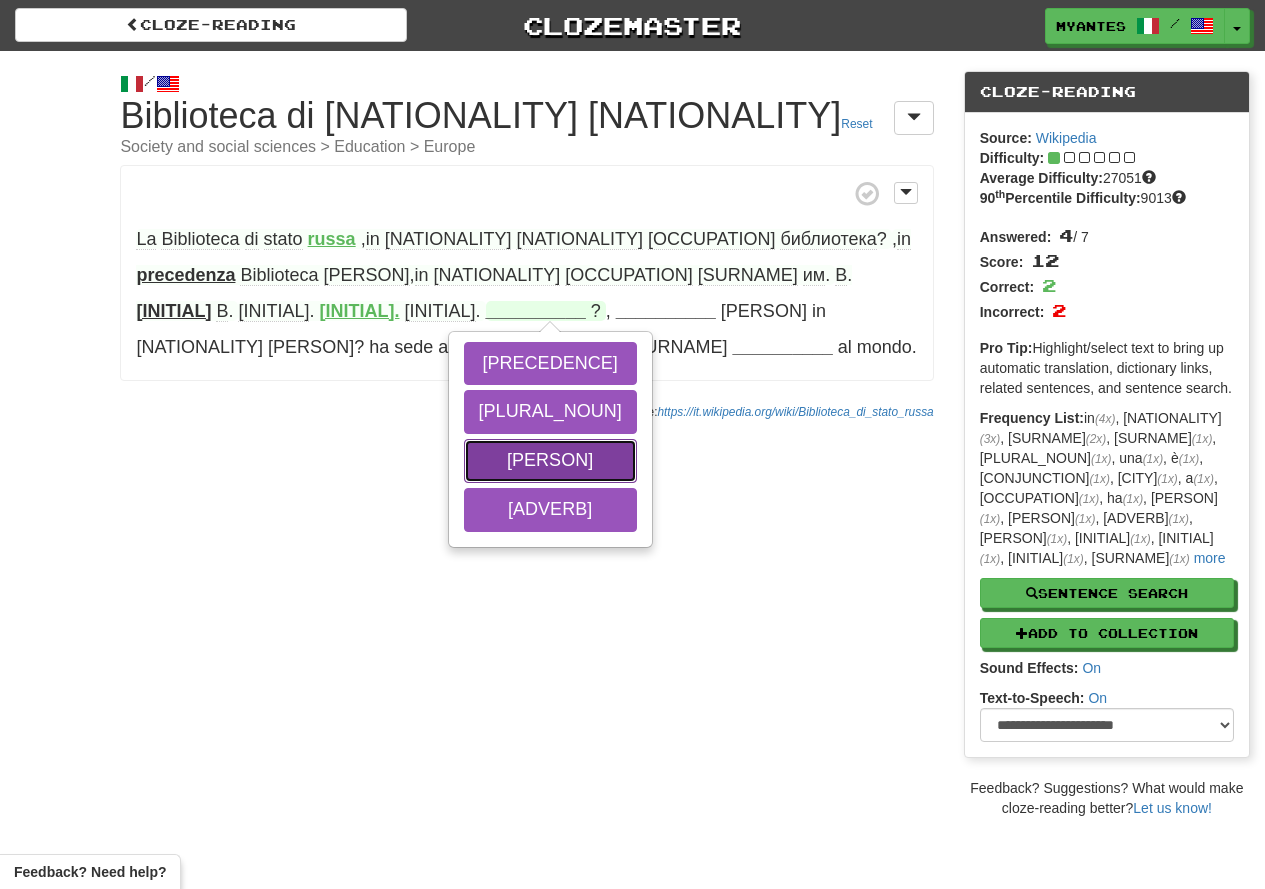 click on "Ле́нина" at bounding box center (550, 461) 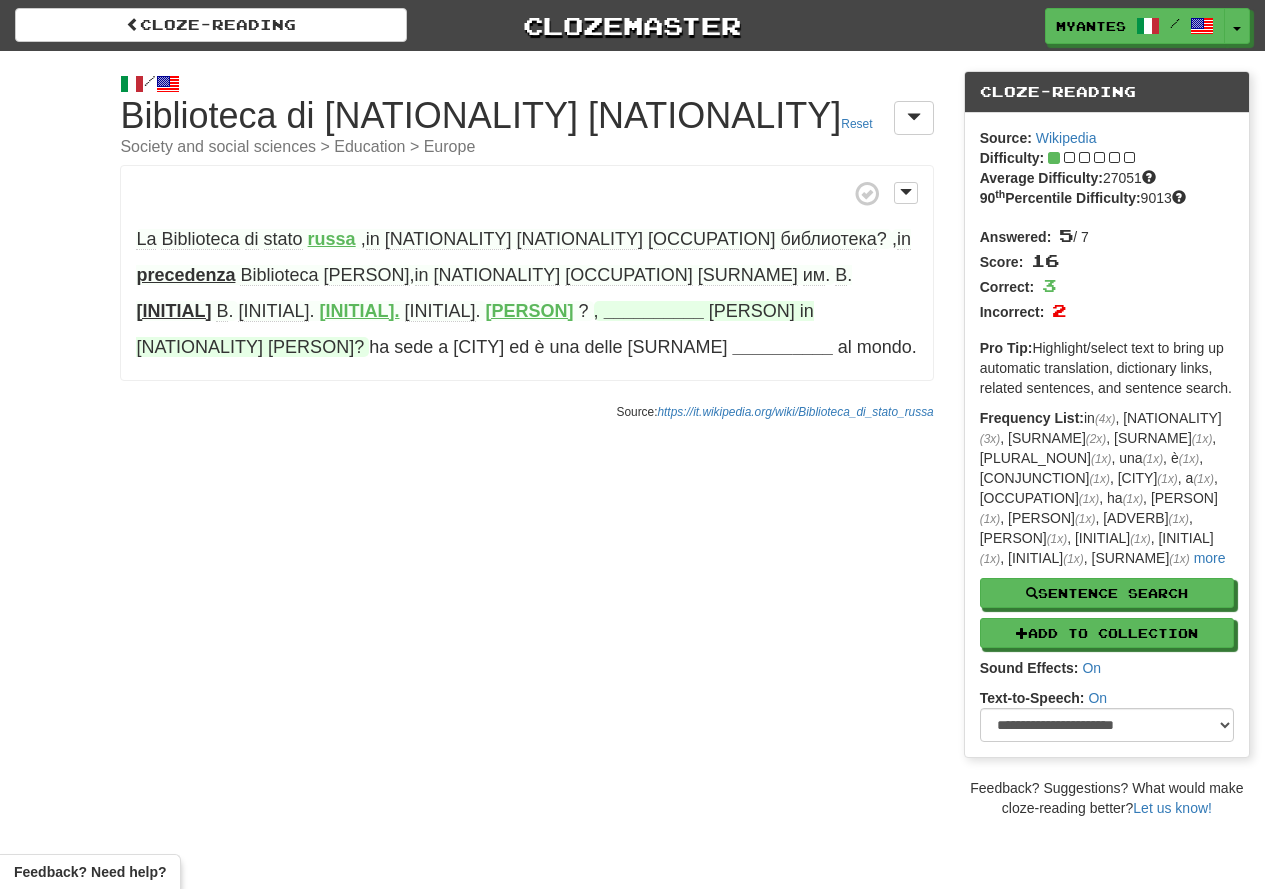 click on "__________" at bounding box center (654, 311) 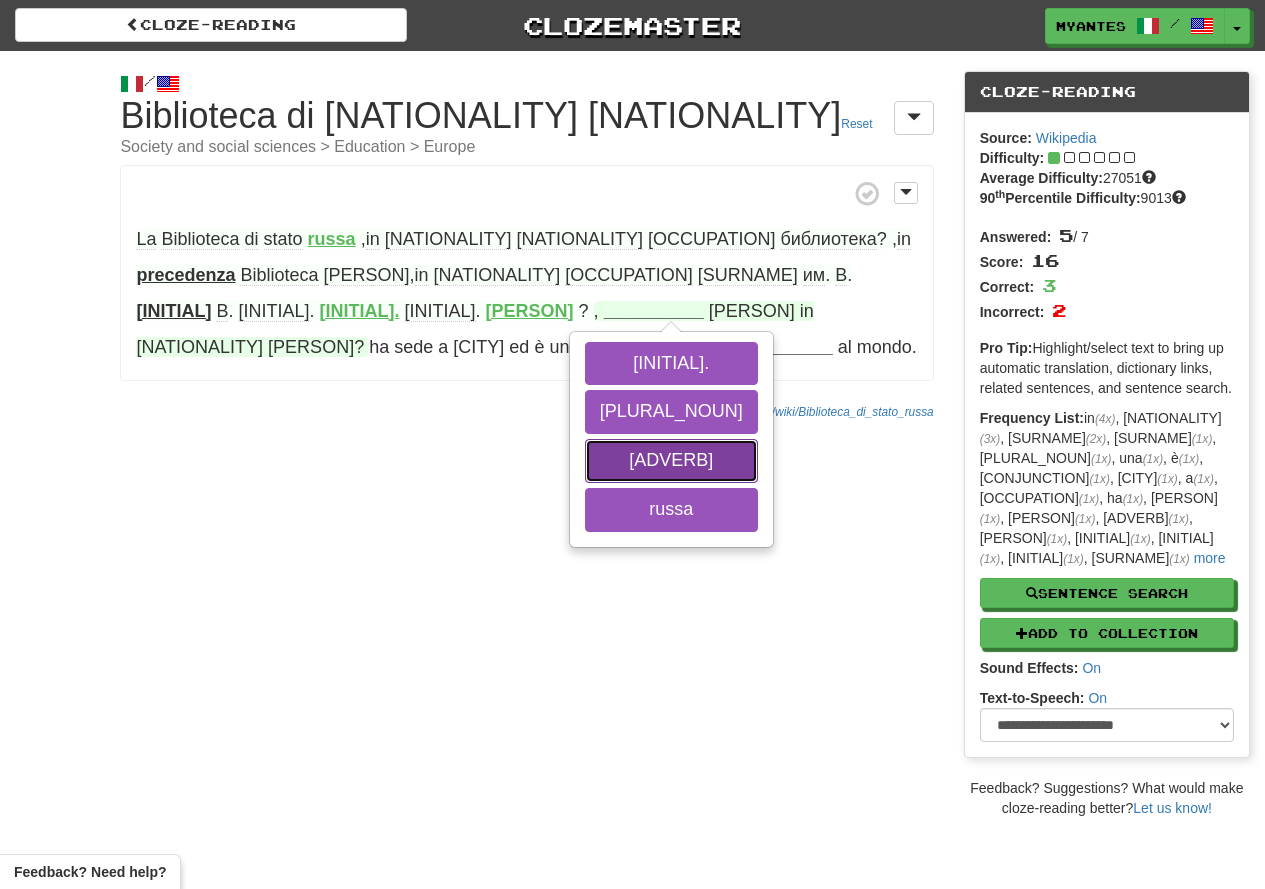 click on "familiarmente" at bounding box center (671, 461) 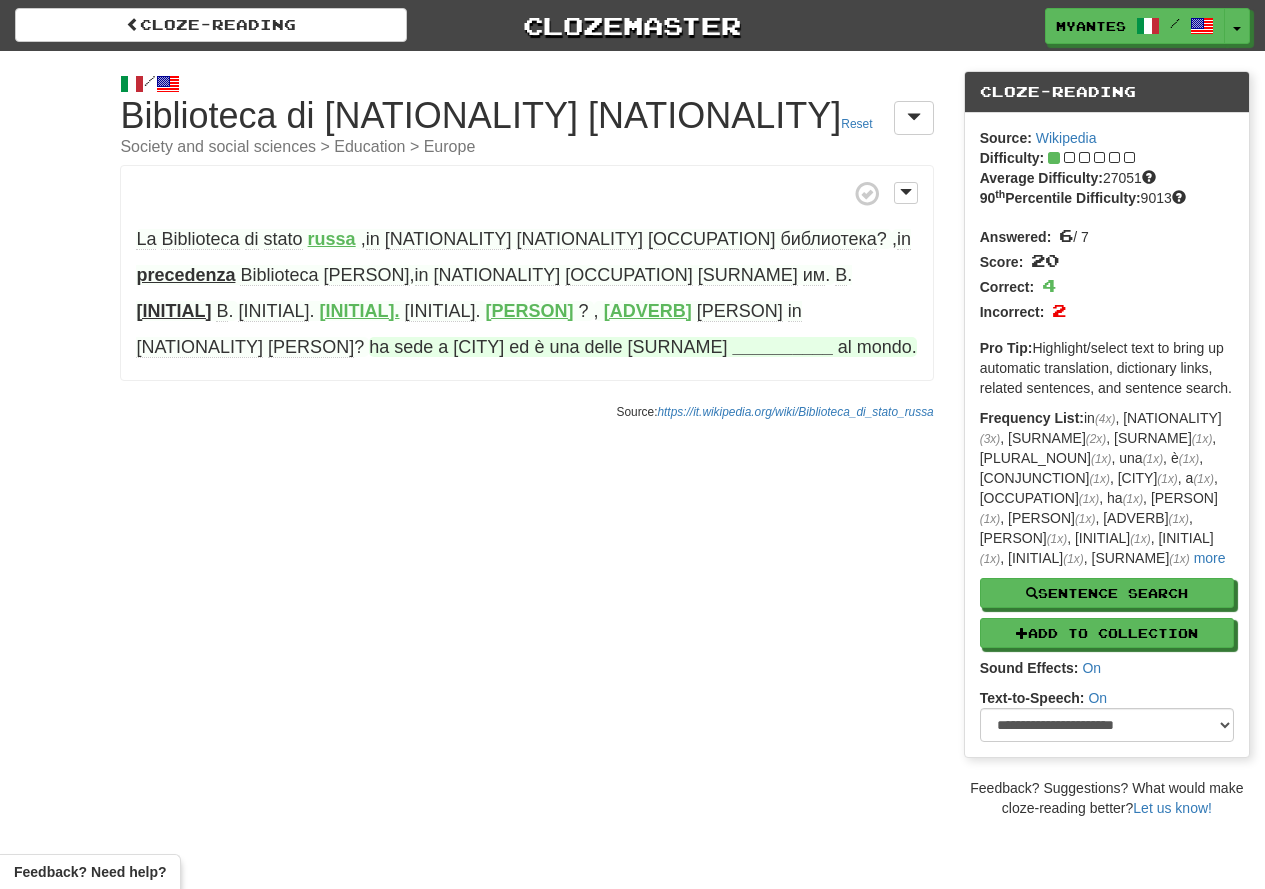 click on "__________" at bounding box center [783, 347] 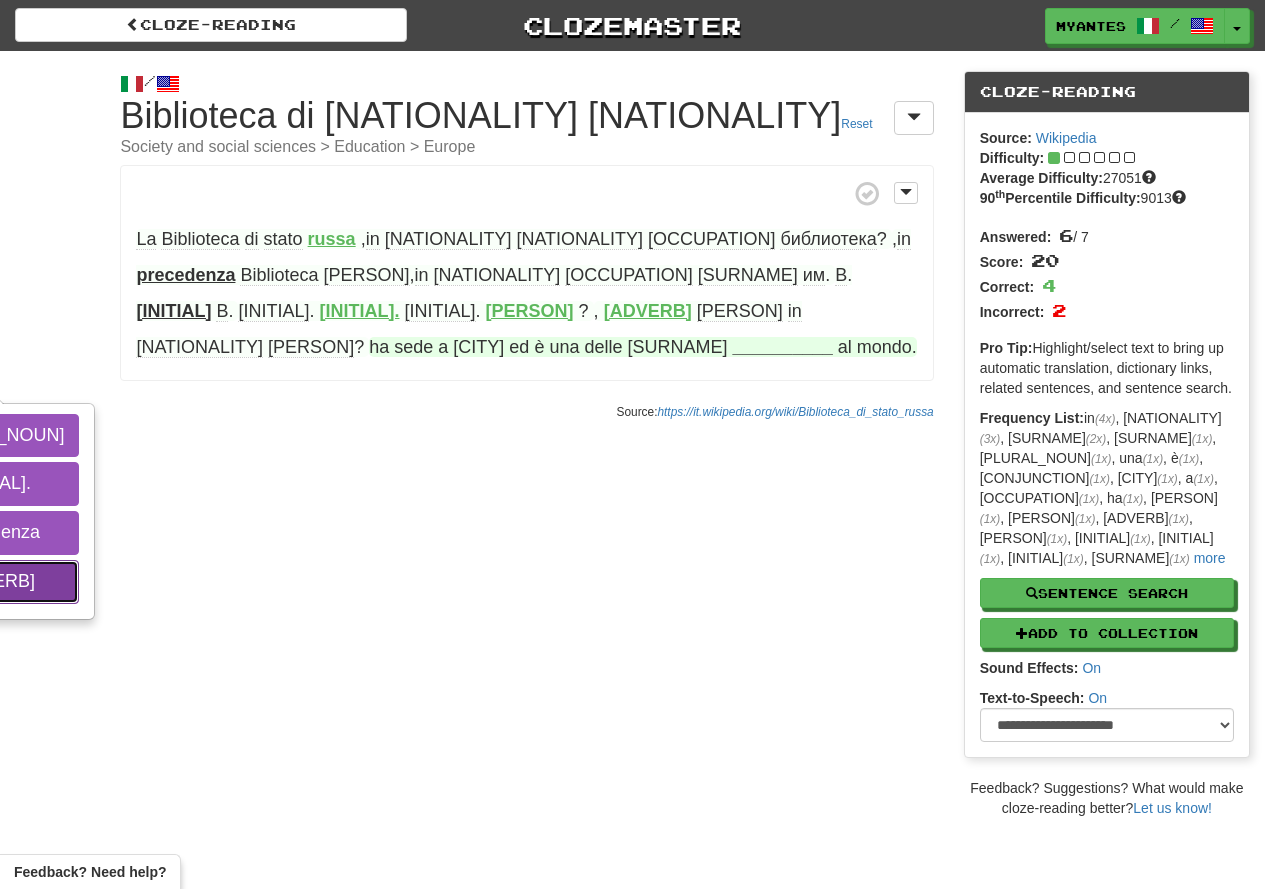 click on "familiarmente" at bounding box center (-8, 582) 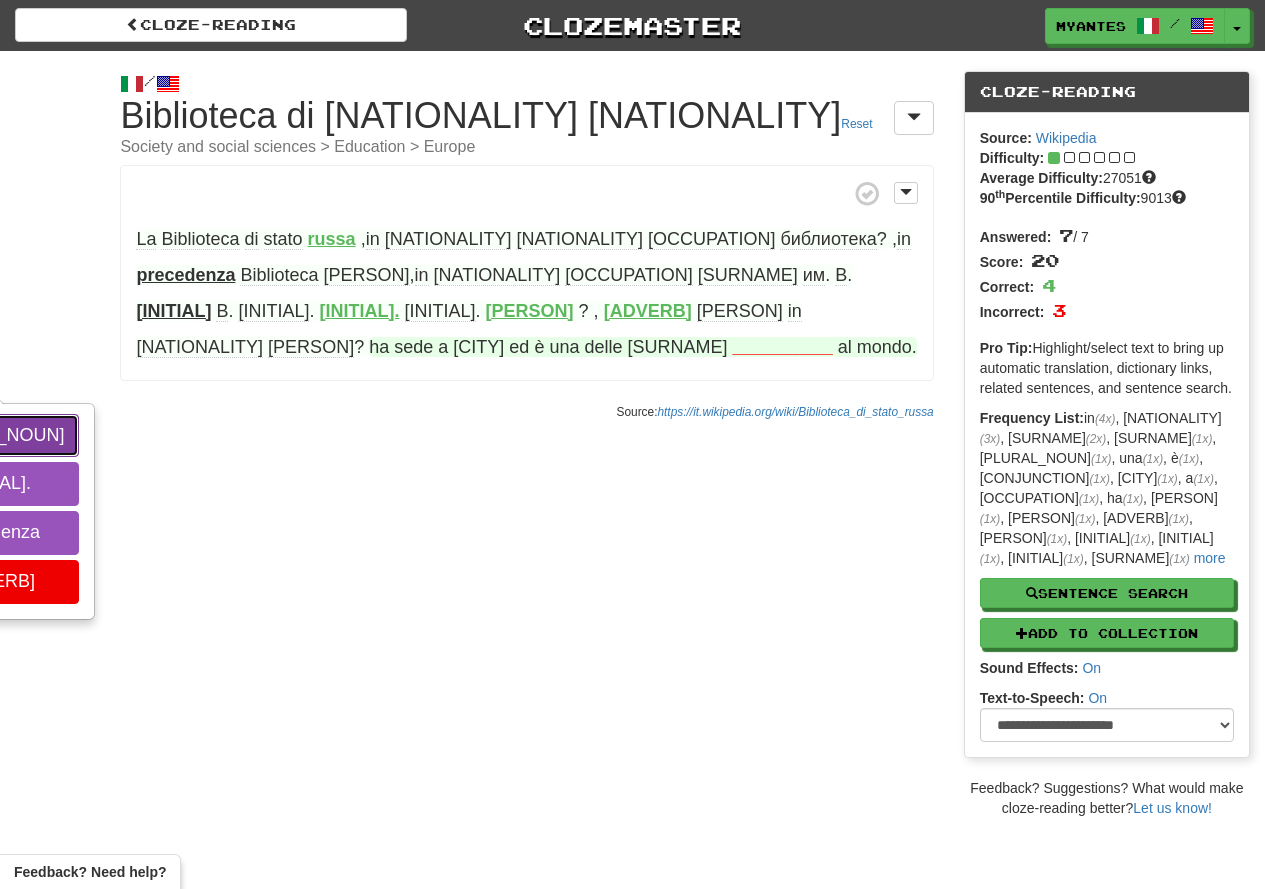 click on "biblioteche" at bounding box center [-8, 436] 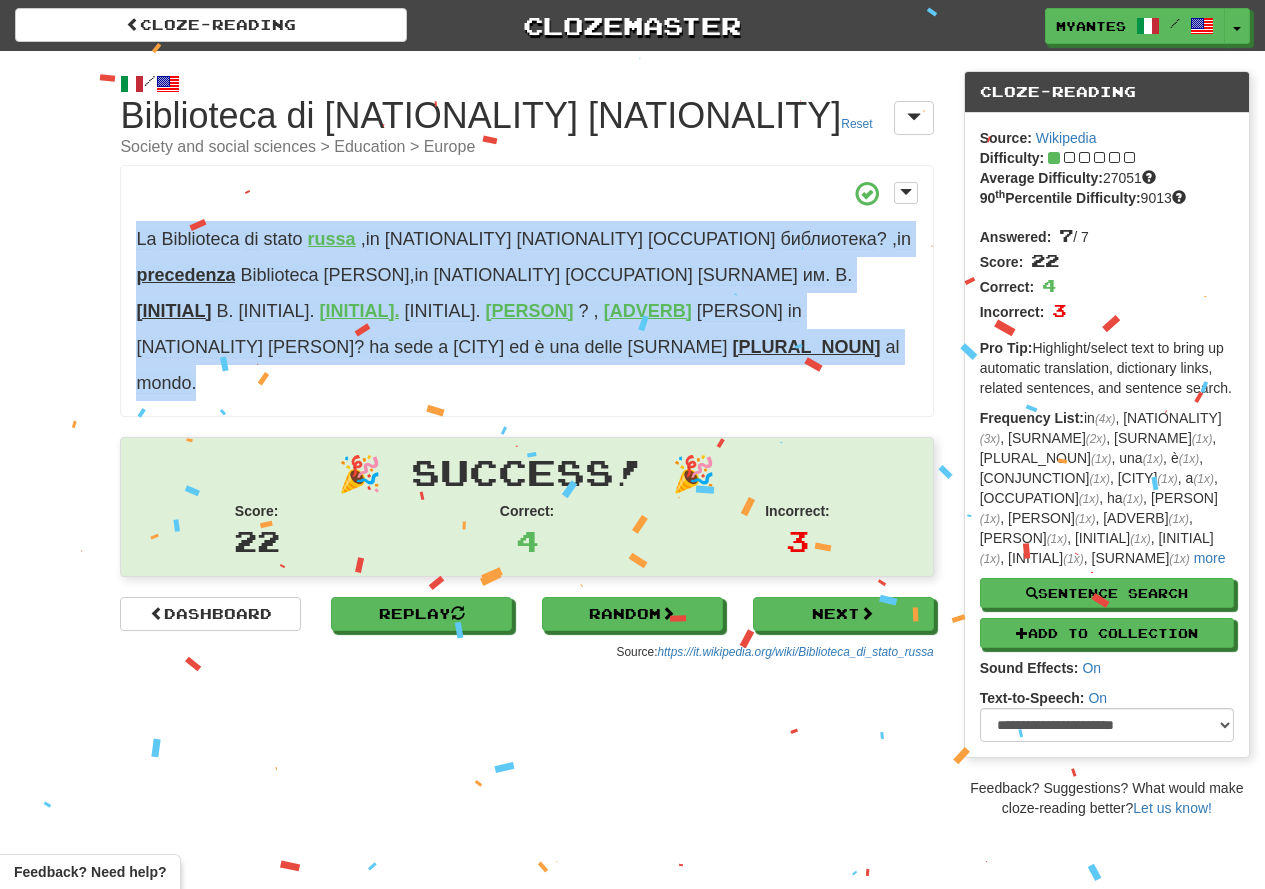 drag, startPoint x: 333, startPoint y: 352, endPoint x: 141, endPoint y: 239, distance: 222.78465 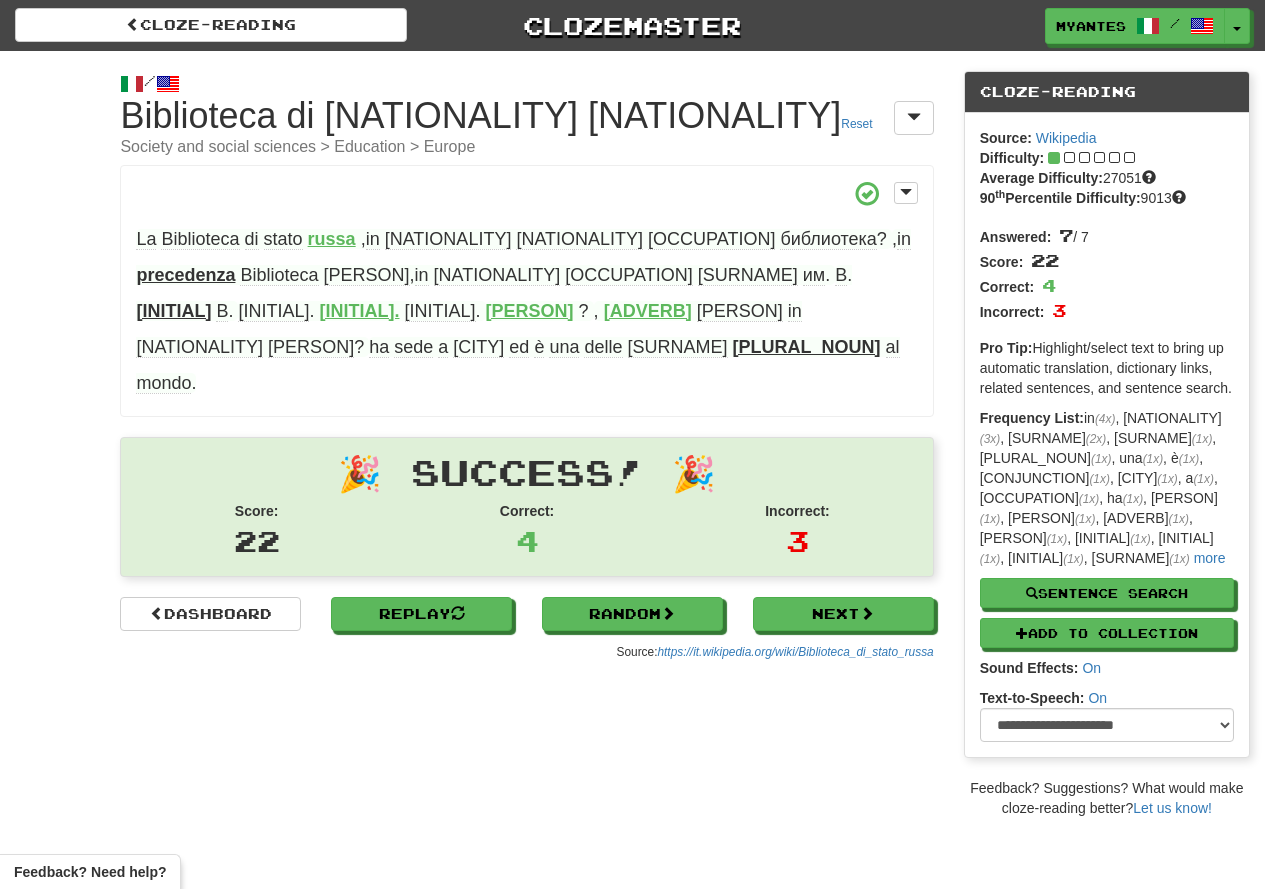 click on "/" at bounding box center (526, 83) 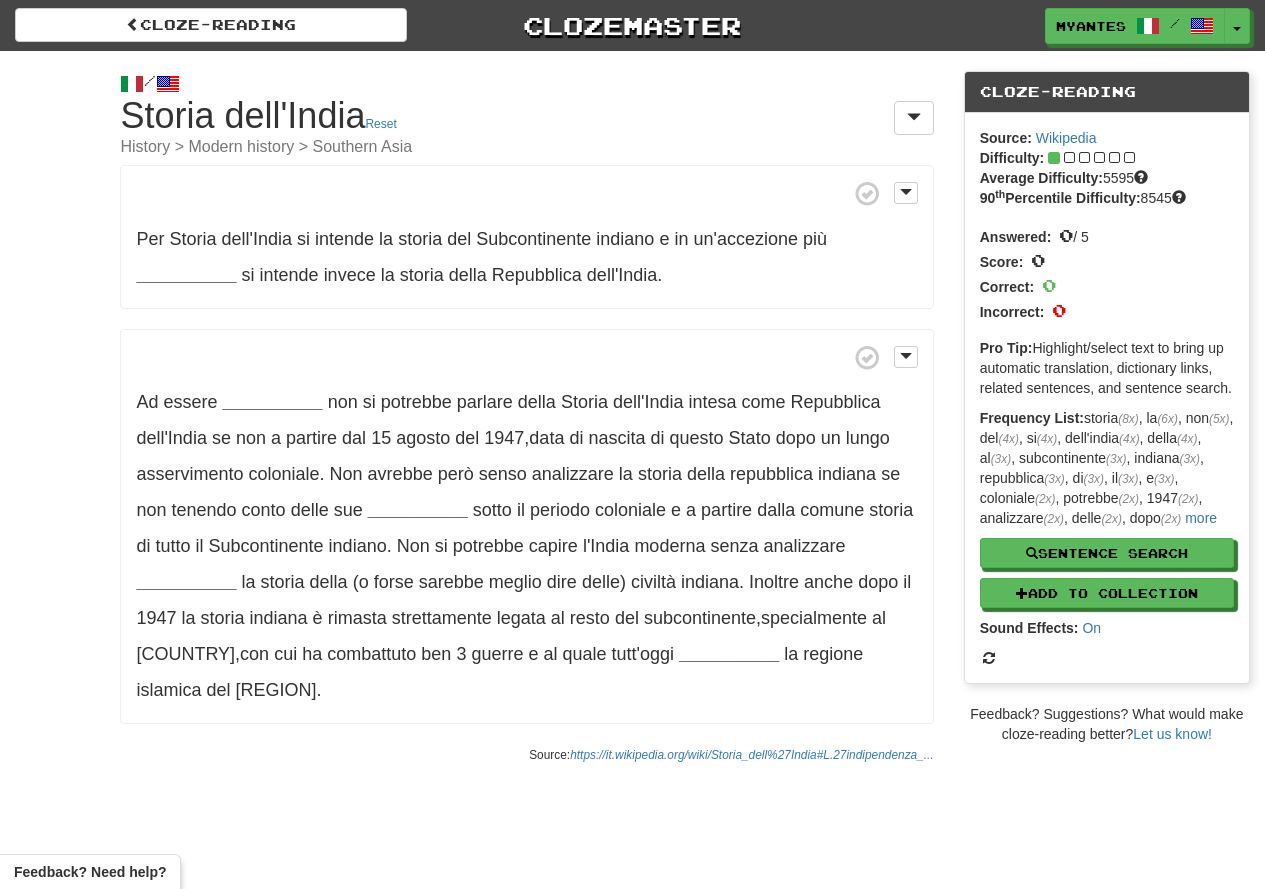 scroll, scrollTop: 0, scrollLeft: 0, axis: both 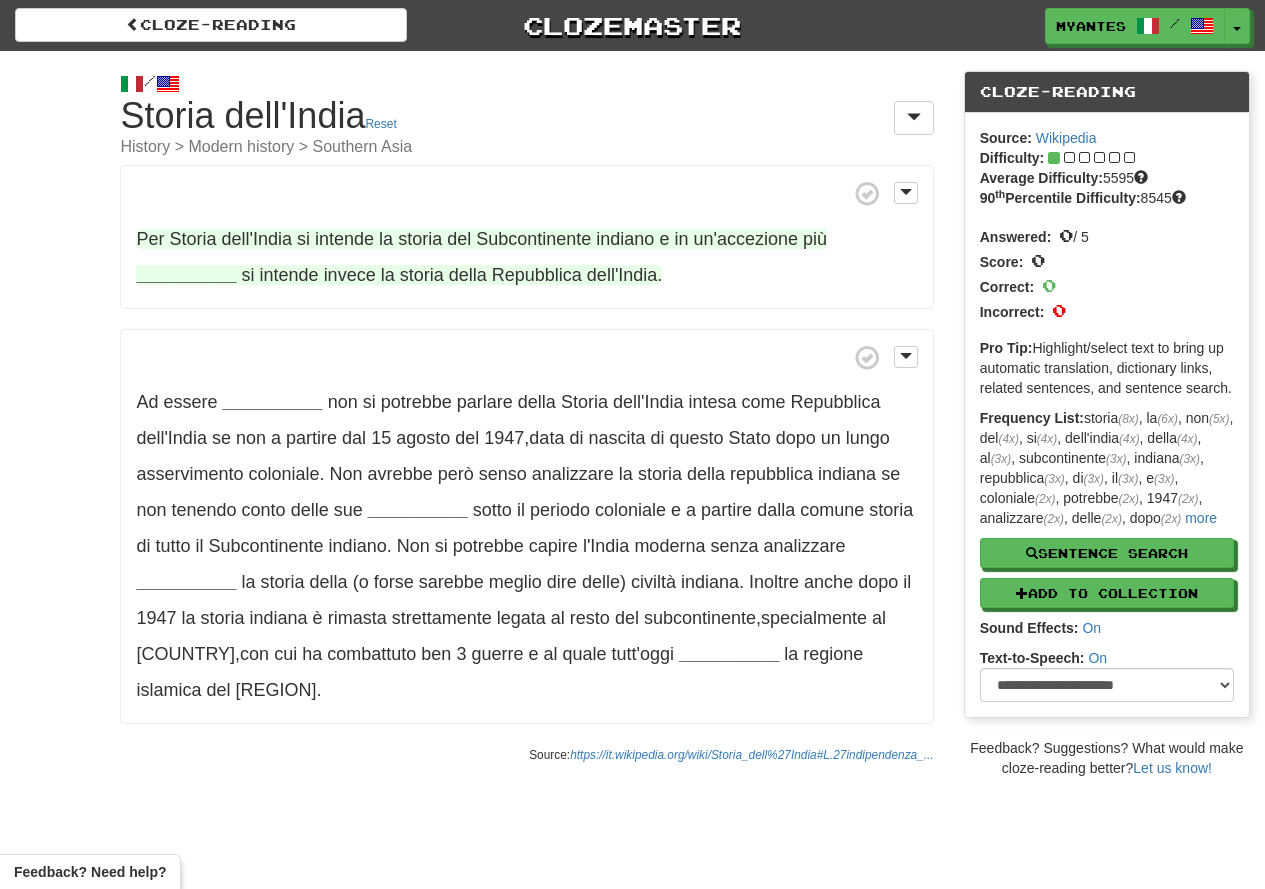 click on "__________" at bounding box center [186, 275] 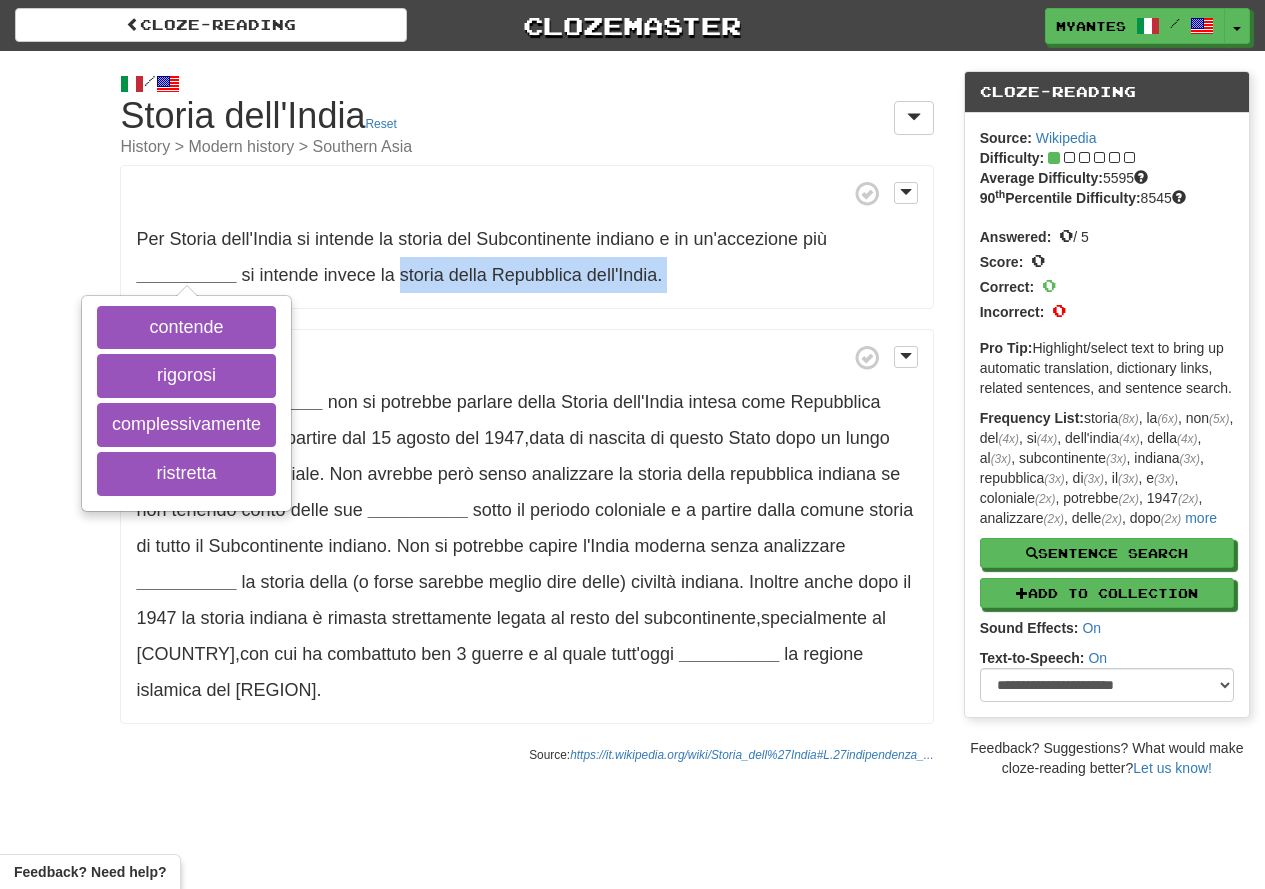 click on "Per   Storia   dell'India   si   intende   la   storia   del   Subcontinente   indiano   e   in   un'accezione   più
[BLANK]   contende   rigorosi   complessivamente   ristretta
si   intende   invece   la   storia   della   Repubblica   dell'India .
Ad   essere
[BLANK]
non   si   potrebbe   parlare   della   Storia   dell'India   intesa   come   Repubblica   dell'India   se   non   a   partire   dal   15   agosto   del   1947 ,  data   di   nascita   di   questo   Stato   dopo   un   lungo   asservimento   coloniale .
Non   avrebbe   però   senso   analizzare   la   storia   della   repubblica   indiana   se   non   tenendo   conto   delle   sue
[BLANK]
sotto   il   periodo   coloniale   e   a   partire   dalla   comune   storia   di   tutto   il   Subcontinente   indiano .
Non   si   potrebbe   capire   l'India   moderna   senza" at bounding box center [526, 444] 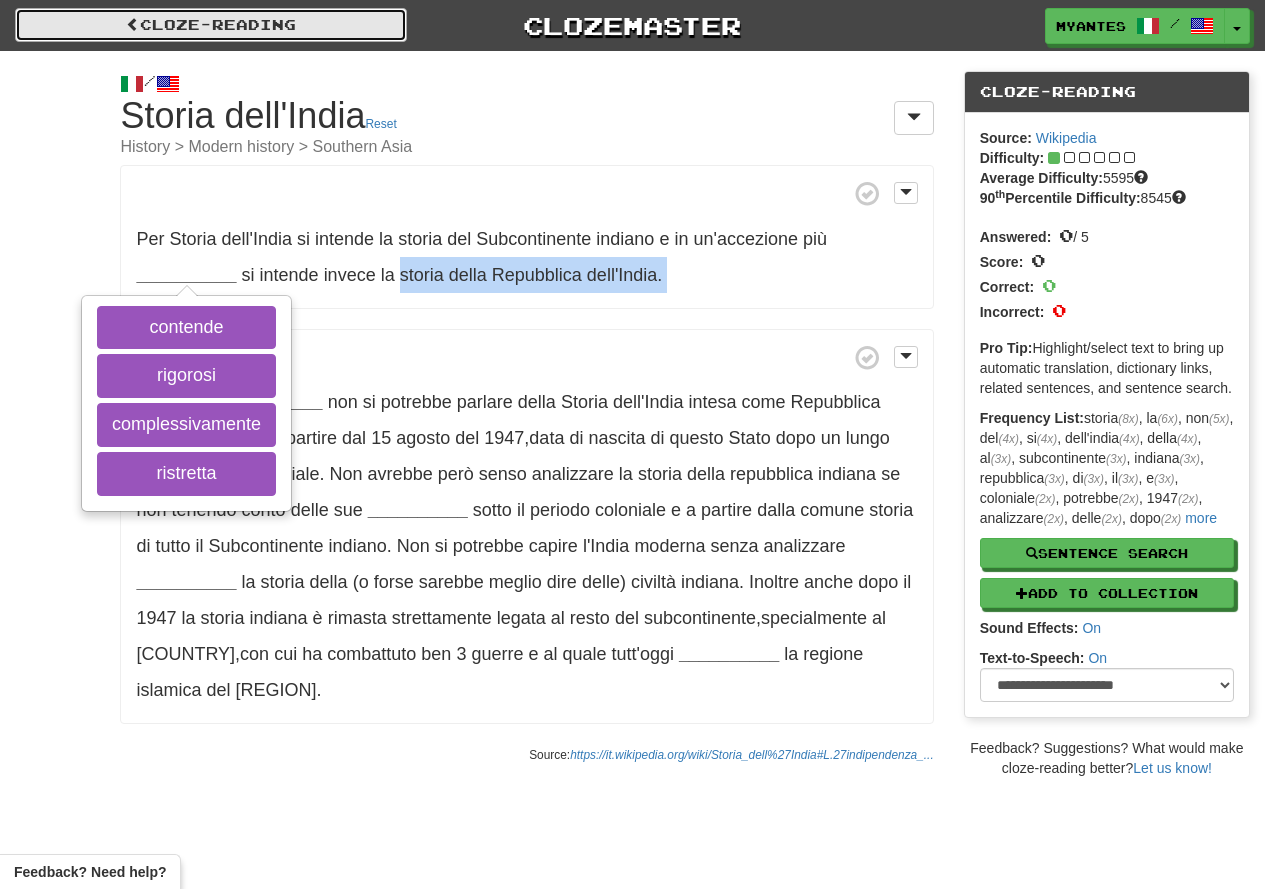 click on "Cloze-Reading" at bounding box center (211, 25) 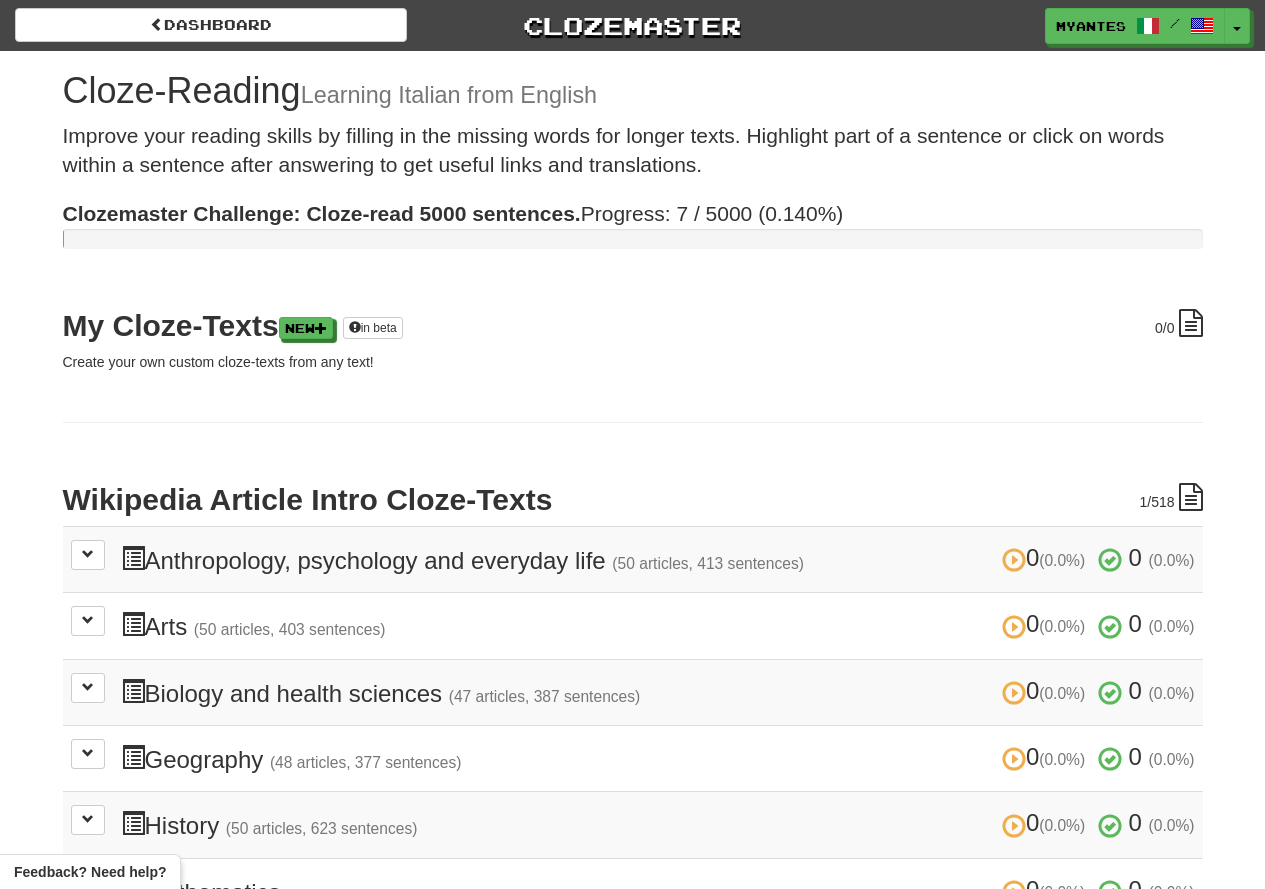 scroll, scrollTop: 0, scrollLeft: 0, axis: both 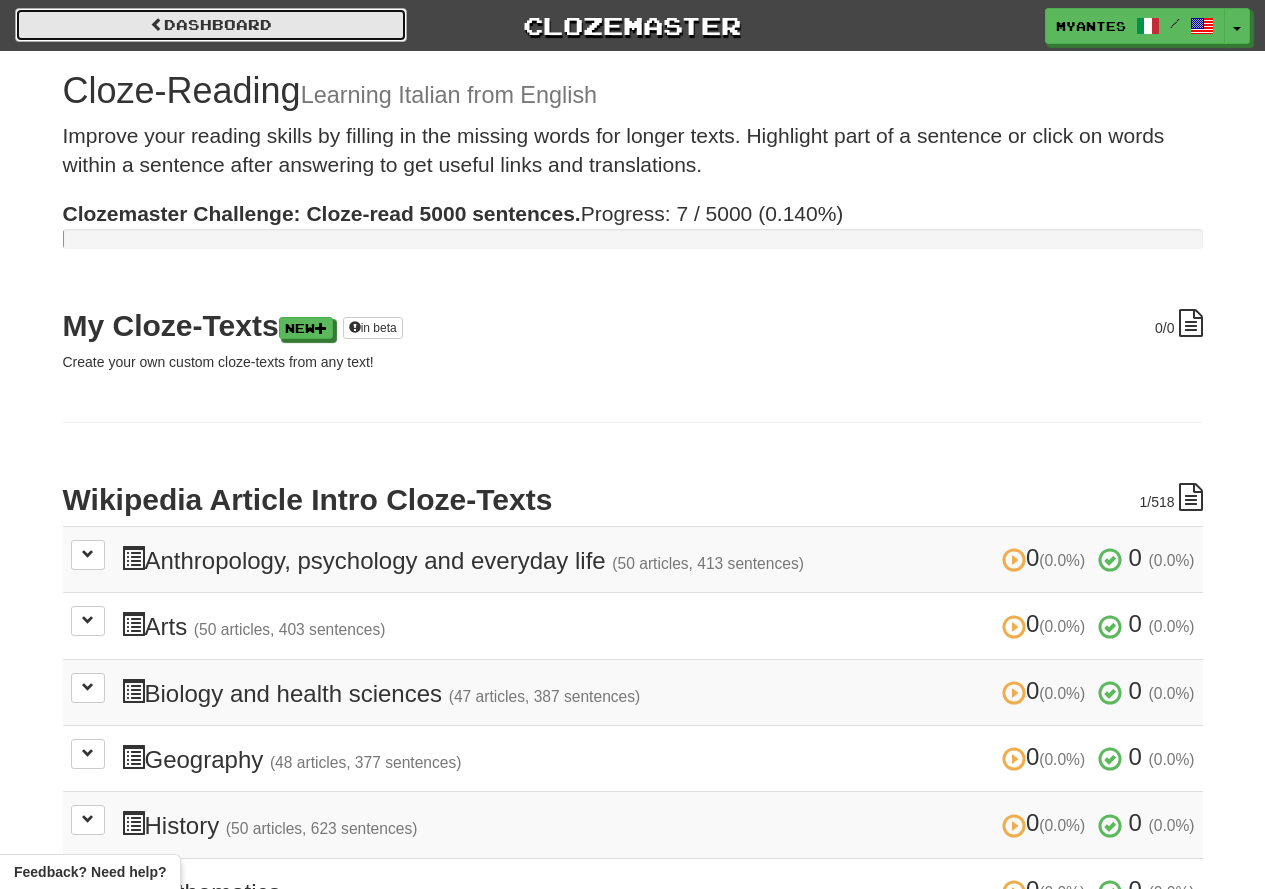 click on "Dashboard" at bounding box center (211, 25) 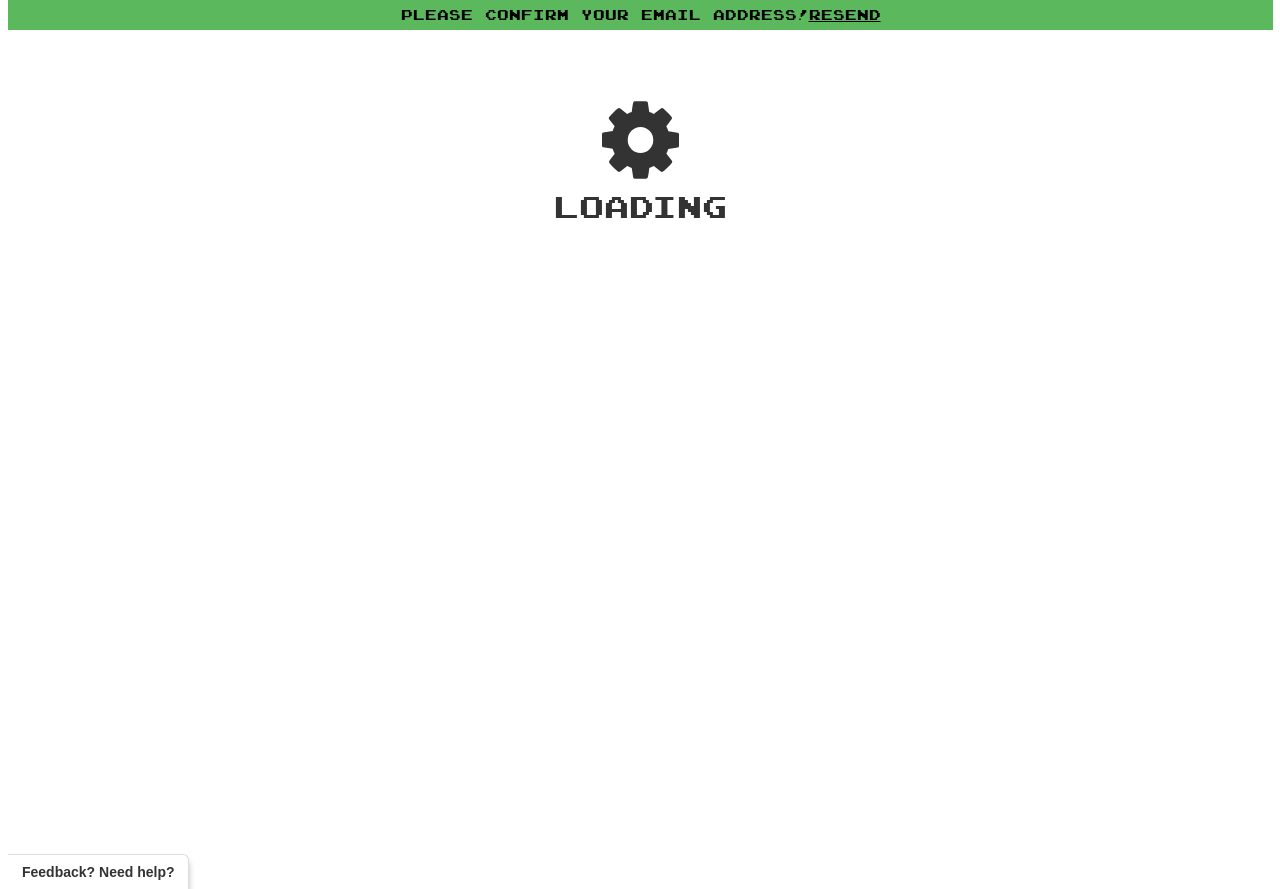 scroll, scrollTop: 0, scrollLeft: 0, axis: both 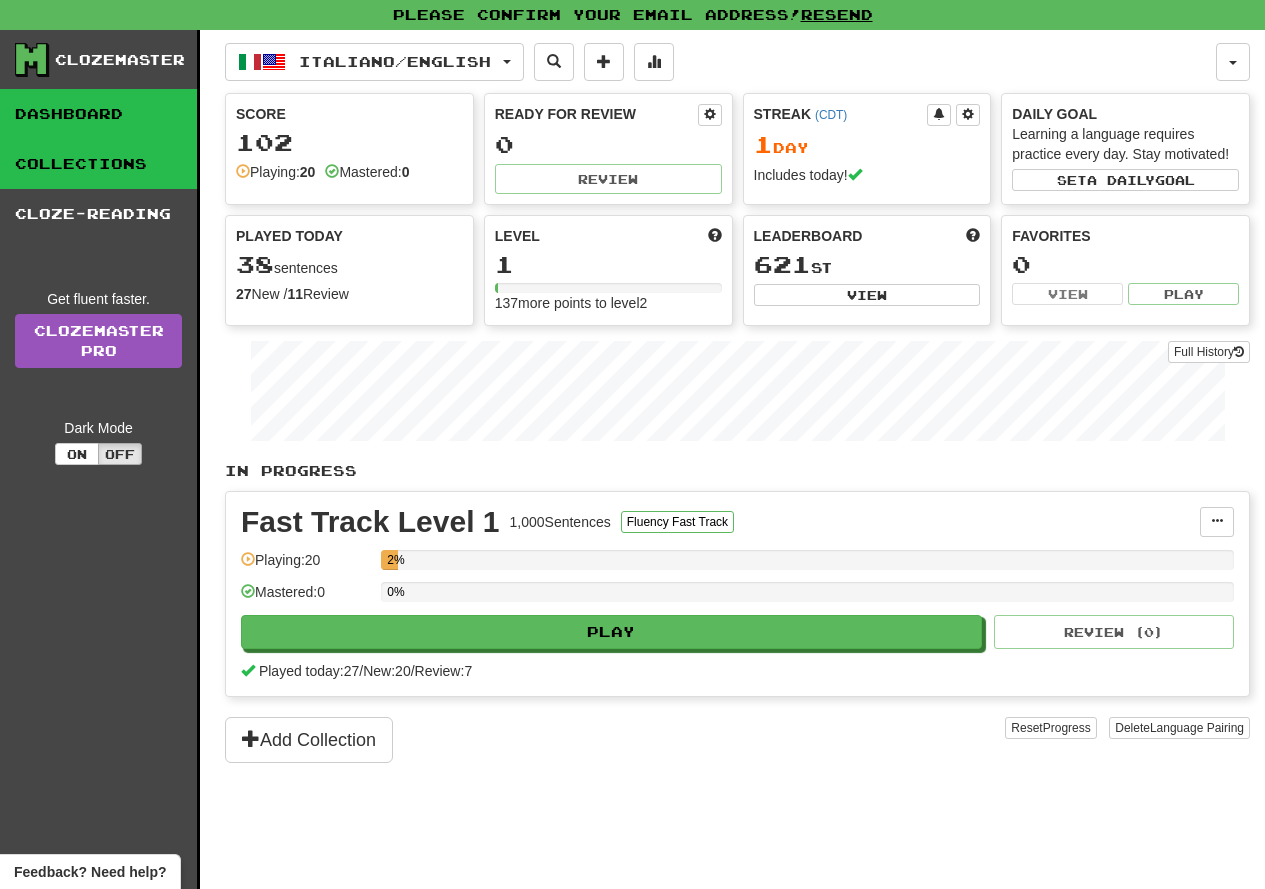 click on "Collections" at bounding box center [98, 164] 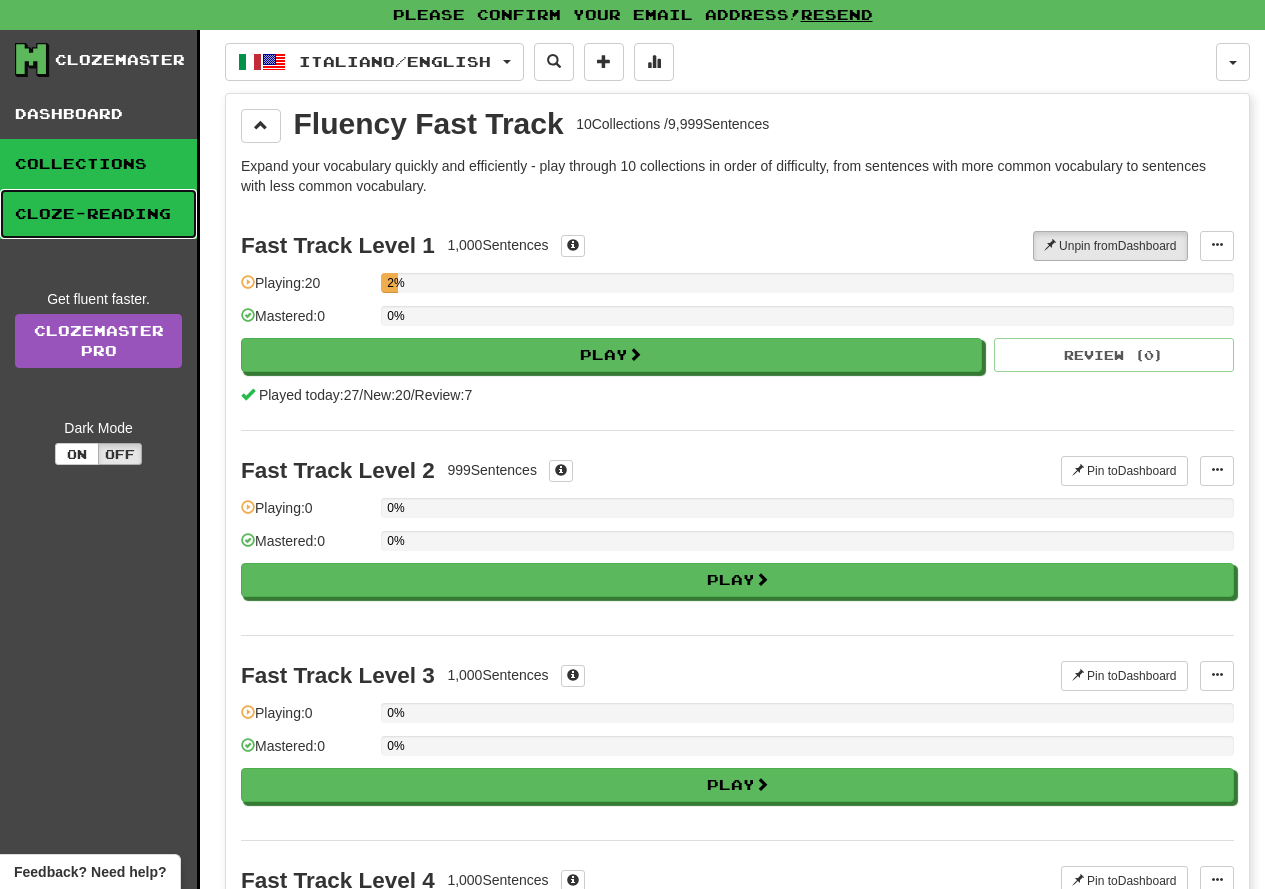 click on "Cloze-Reading" at bounding box center (98, 214) 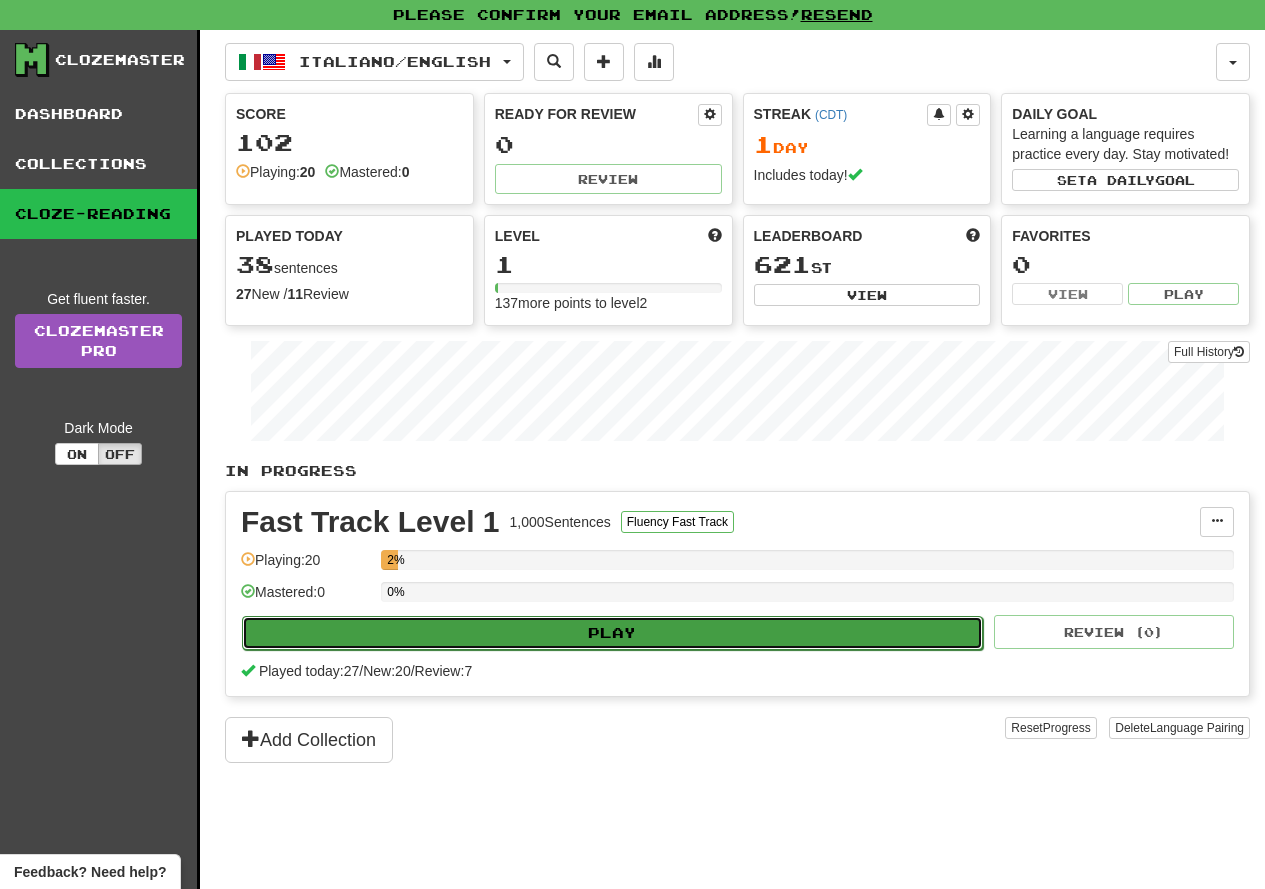 click on "Play" at bounding box center (612, 633) 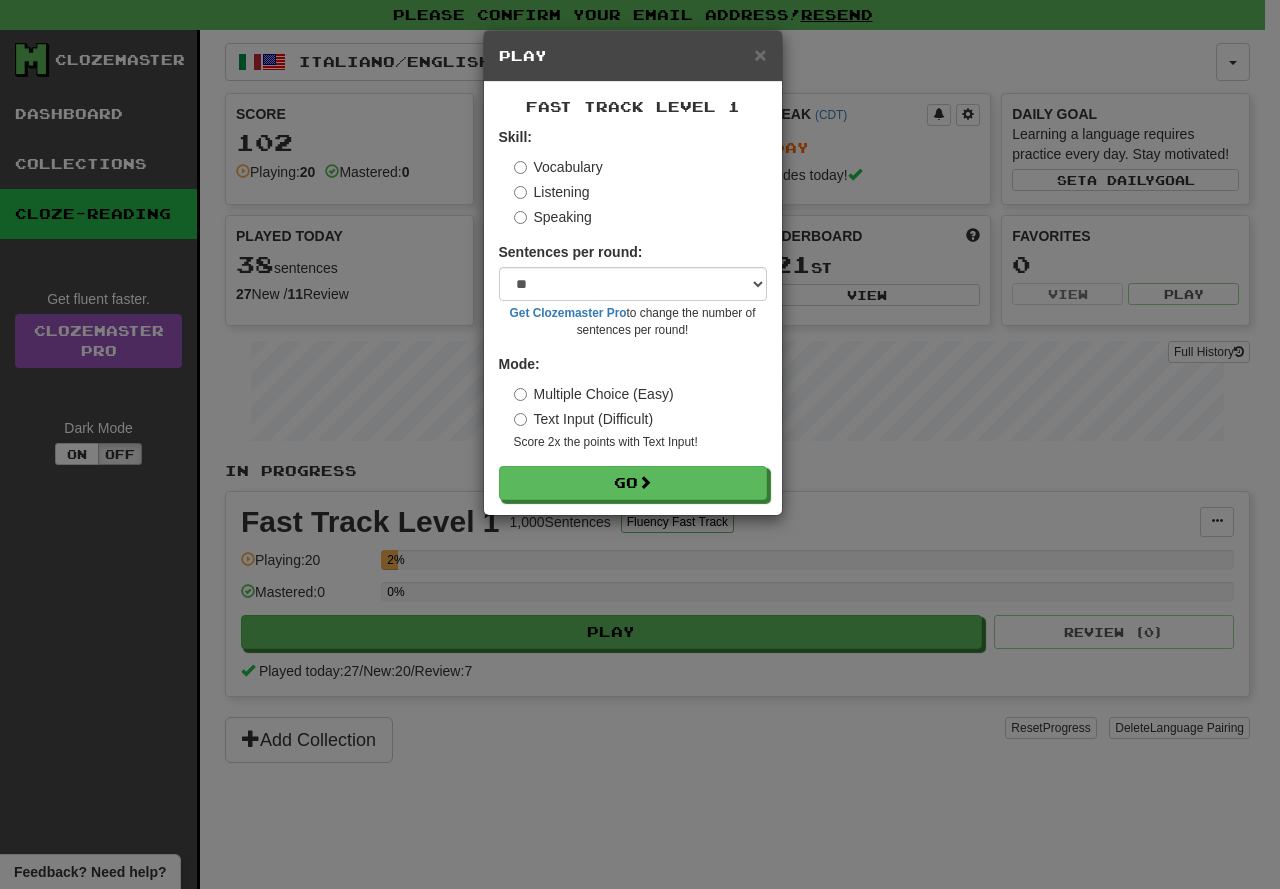 click on "Listening" at bounding box center [552, 192] 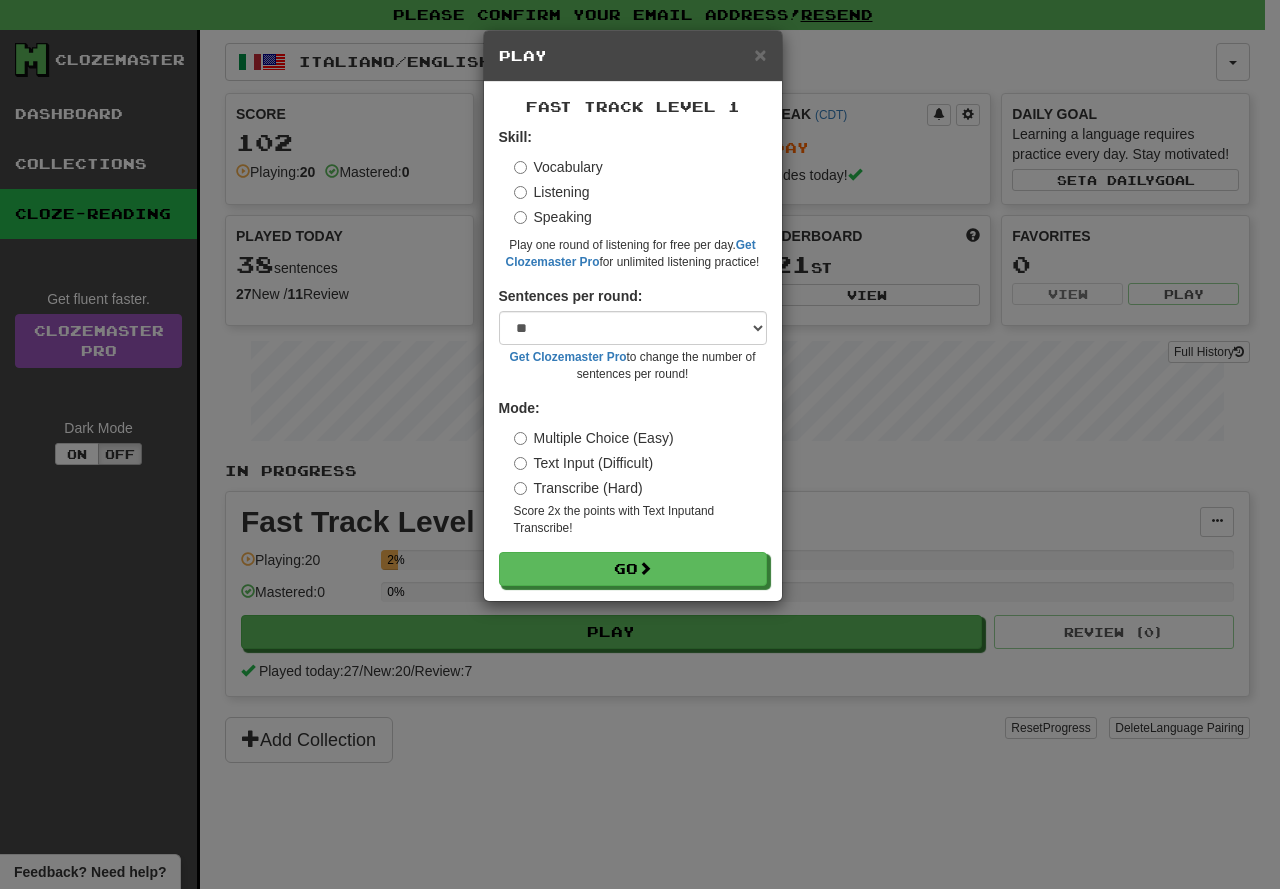 click on "Skill: Vocabulary Listening Speaking Play one round of listening for free per day.  Get Clozemaster Pro  for unlimited listening practice!" at bounding box center [633, 199] 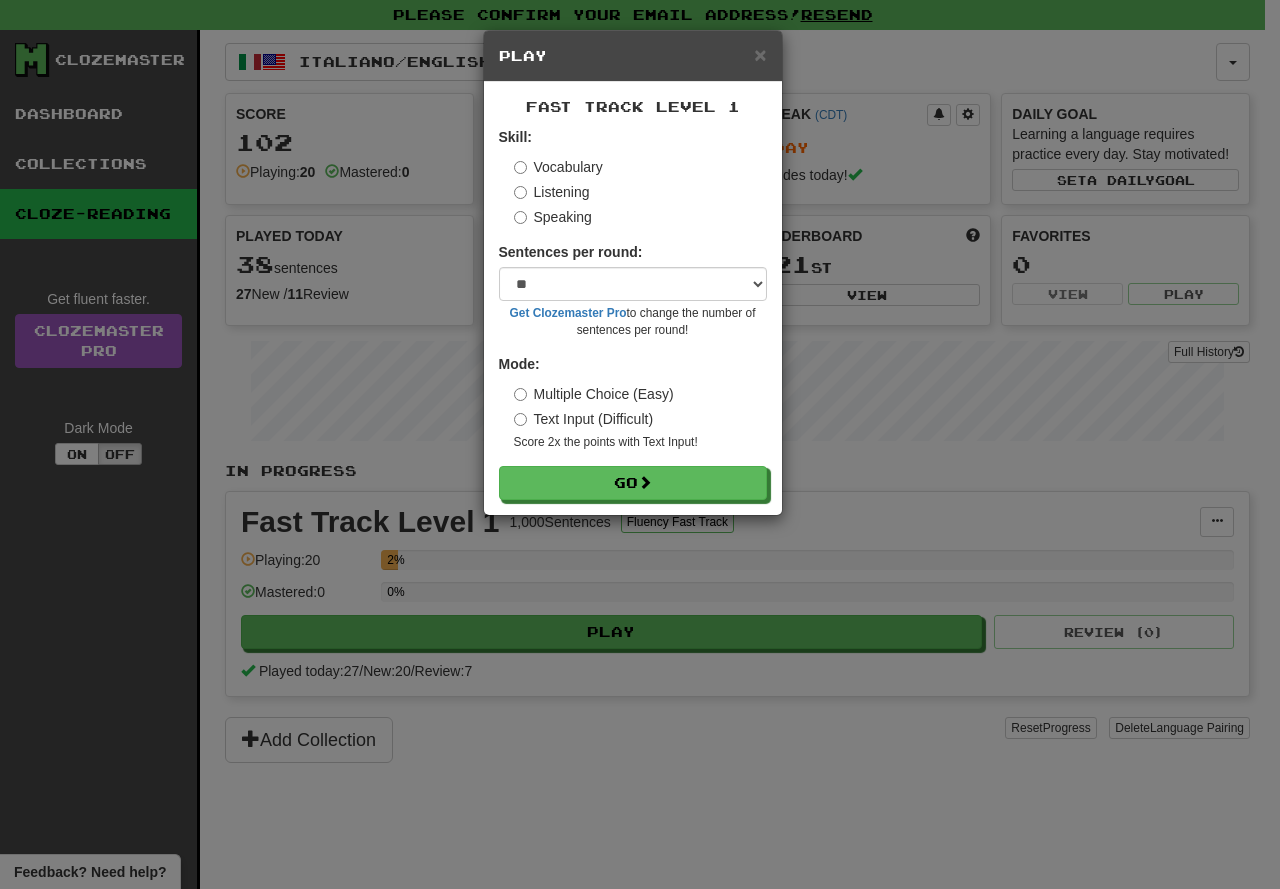 click on "Vocabulary Listening Speaking" at bounding box center (640, 192) 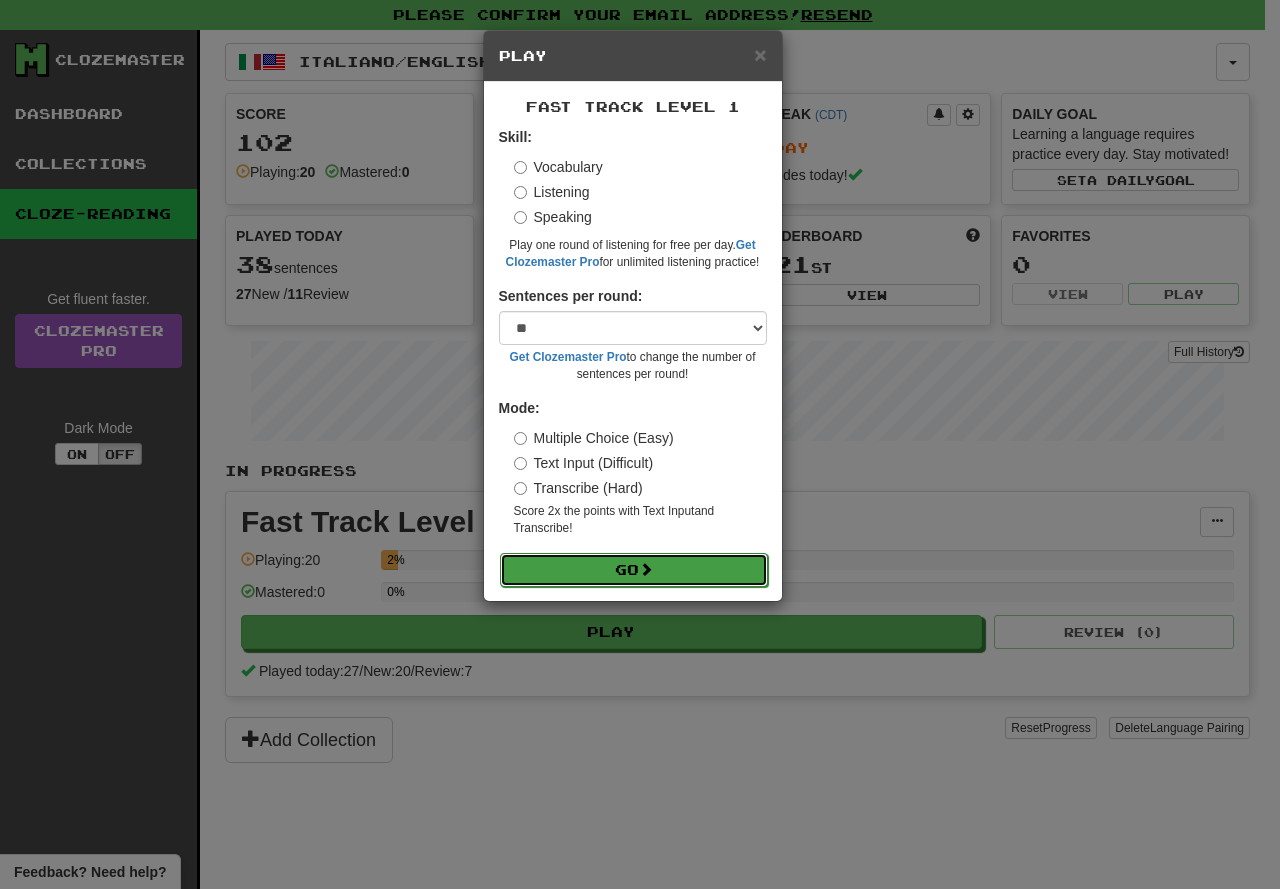 click on "Go" at bounding box center (634, 570) 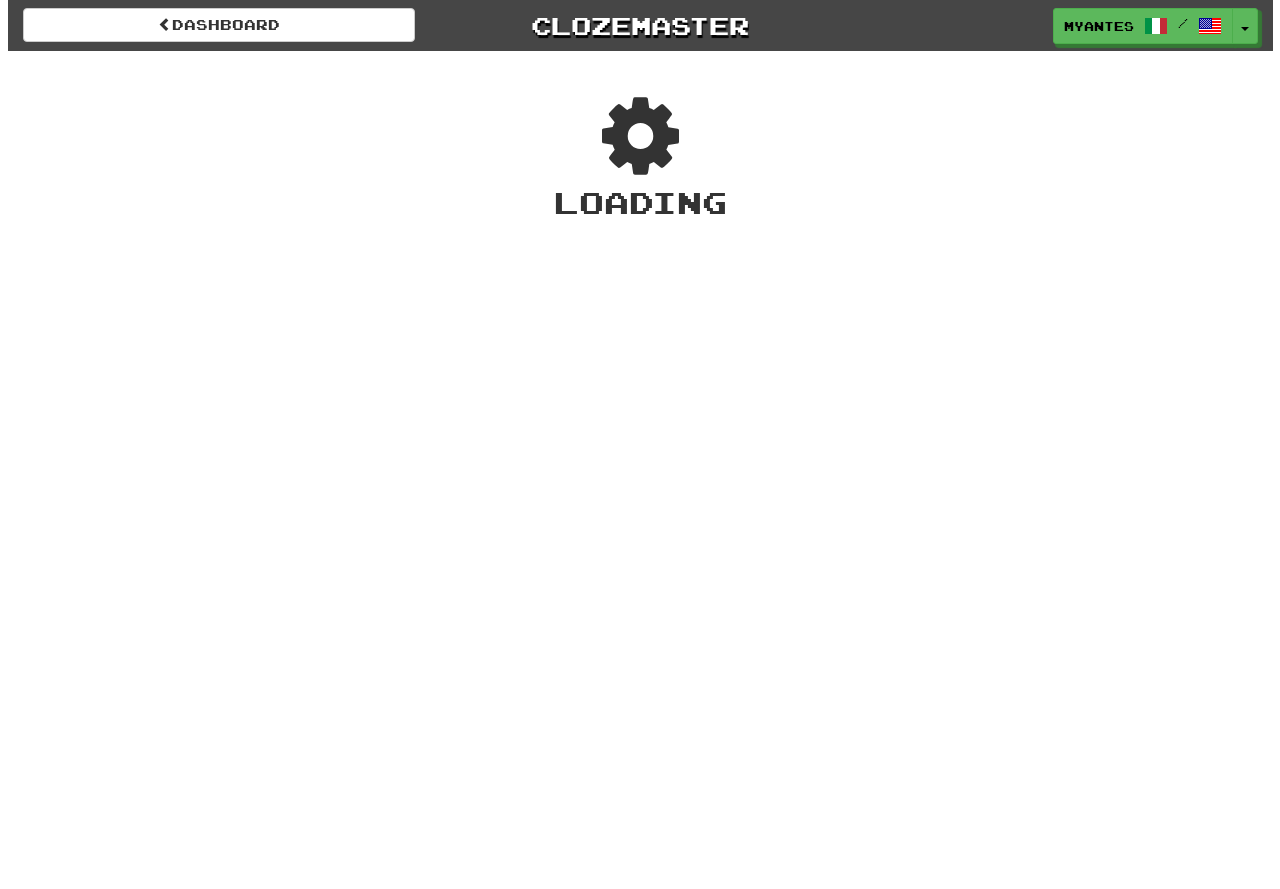 scroll, scrollTop: 0, scrollLeft: 0, axis: both 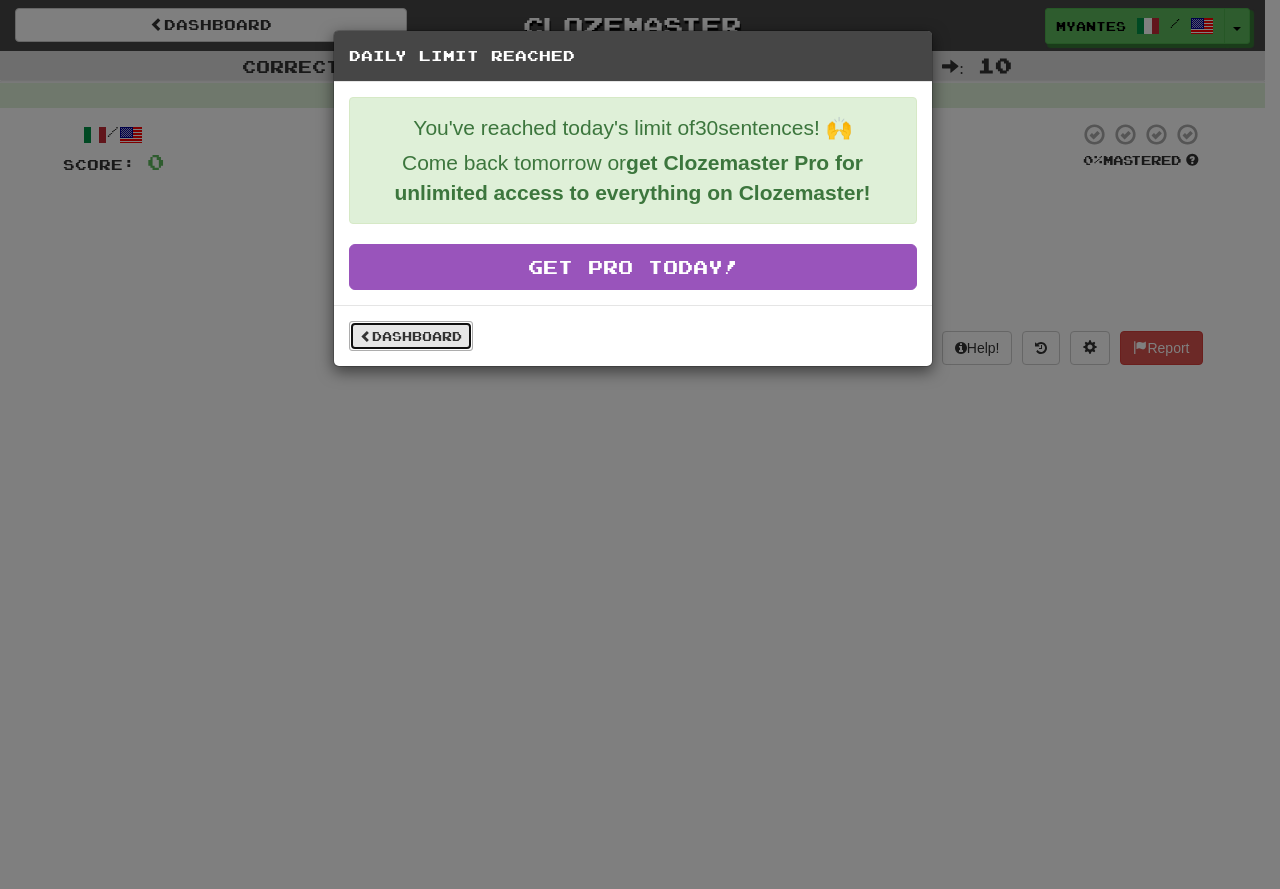 click on "Dashboard" at bounding box center (411, 336) 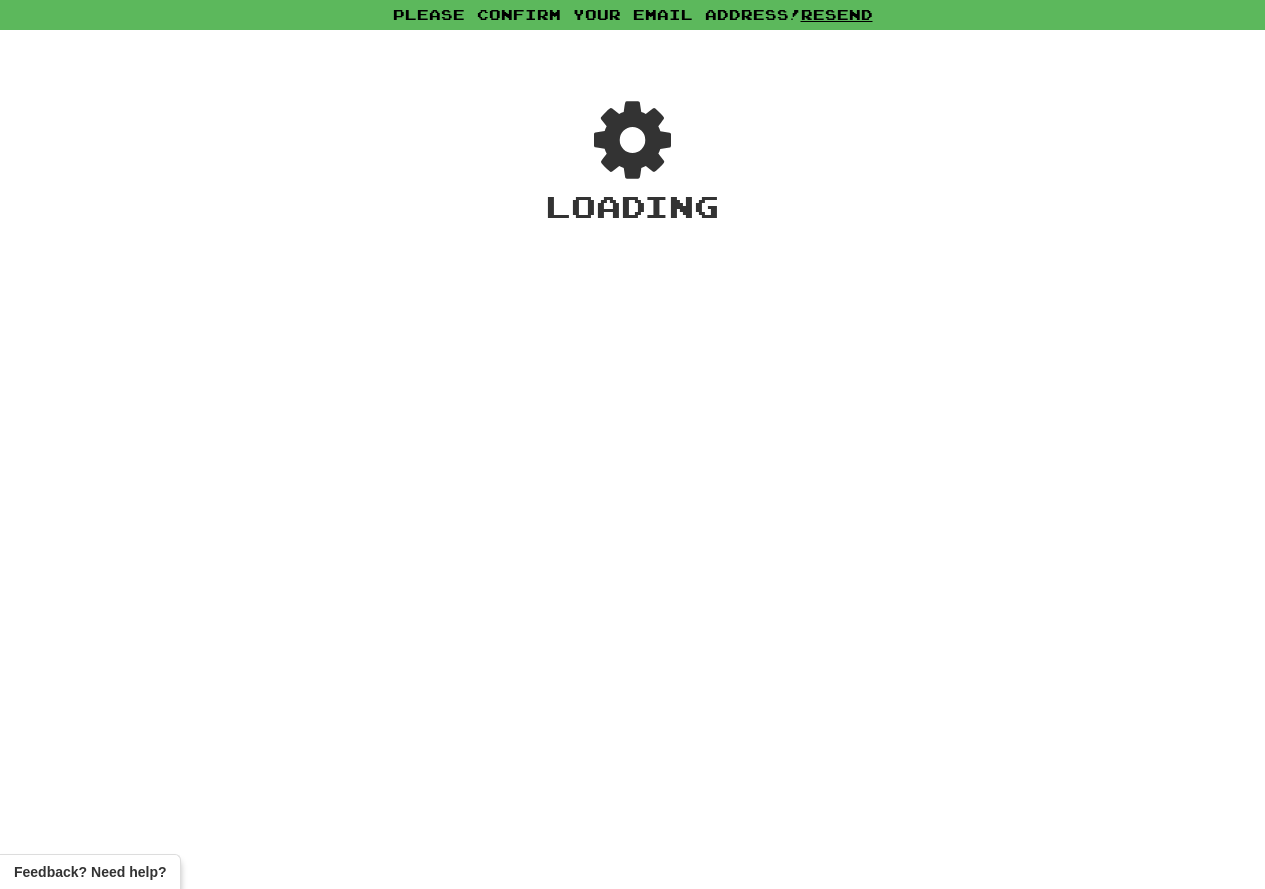 scroll, scrollTop: 0, scrollLeft: 0, axis: both 